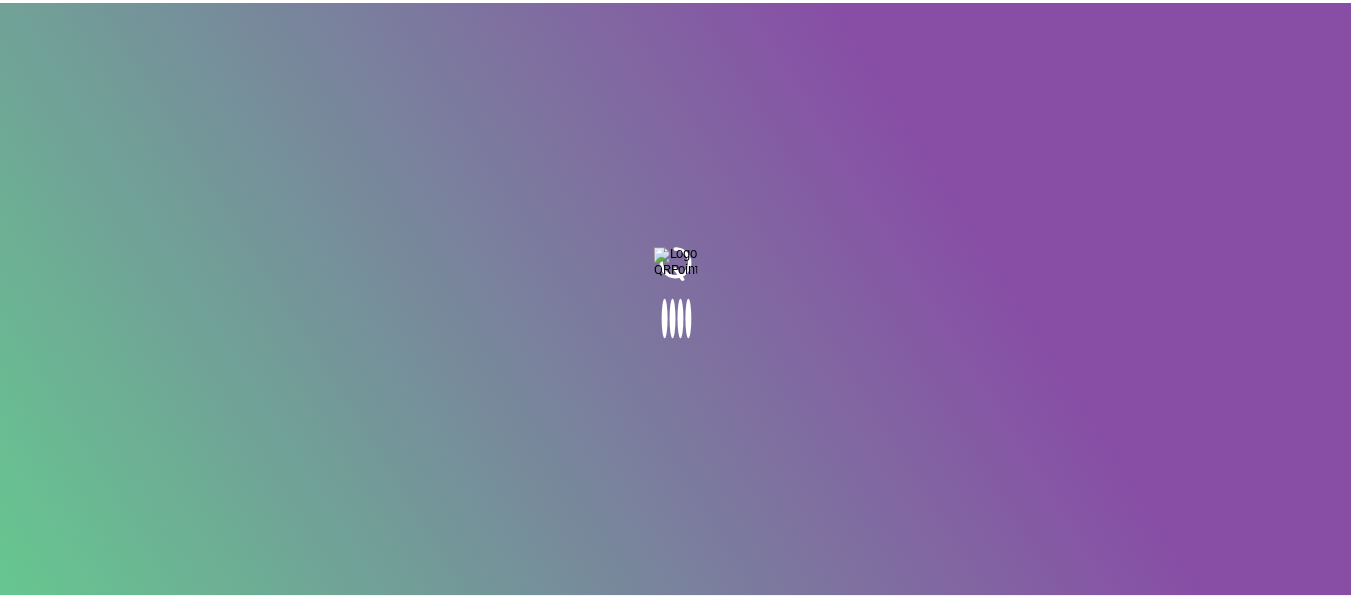 scroll, scrollTop: 0, scrollLeft: 0, axis: both 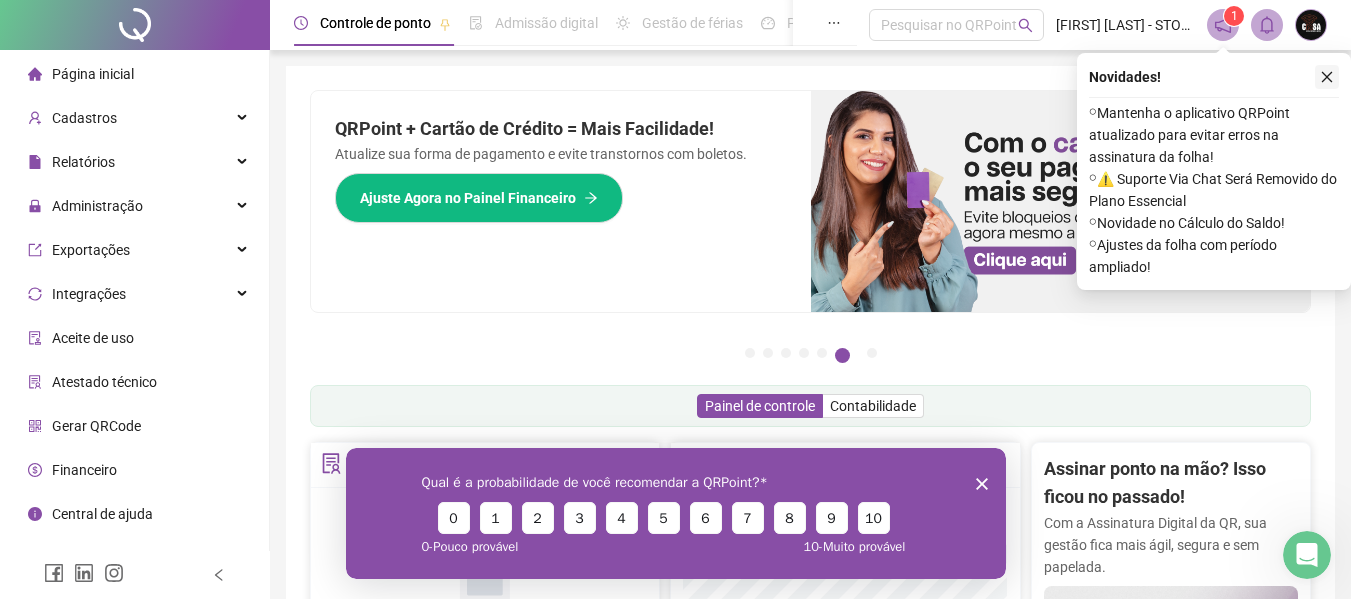 click 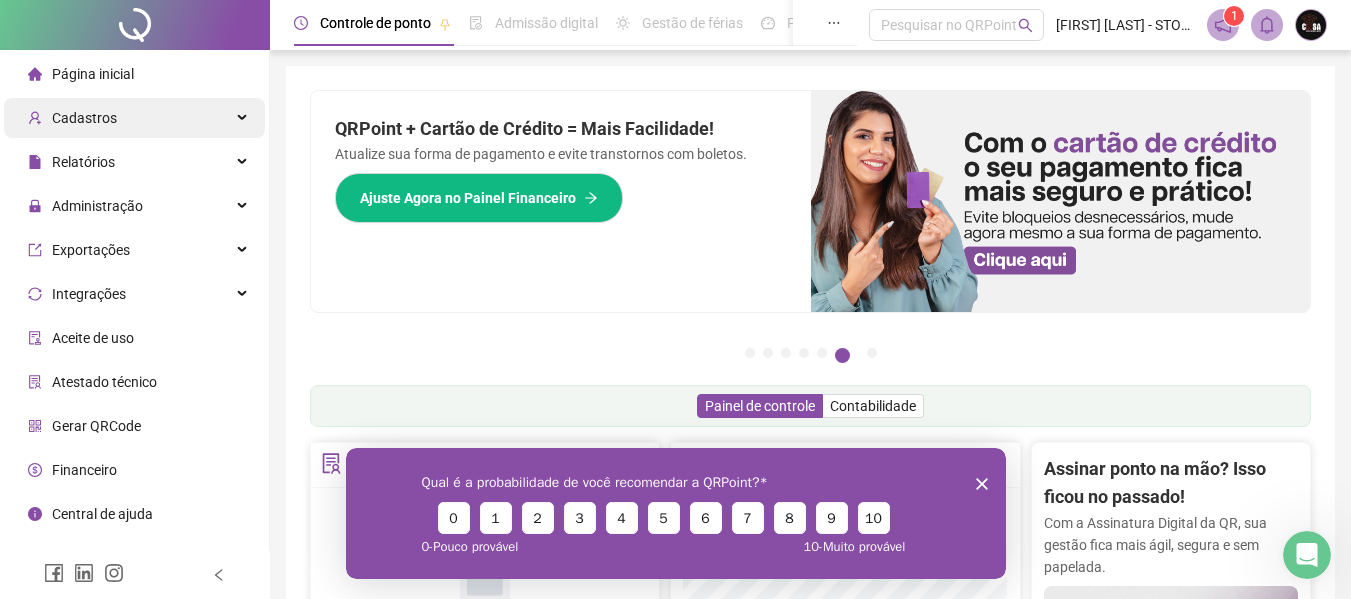 click on "Cadastros" at bounding box center [134, 118] 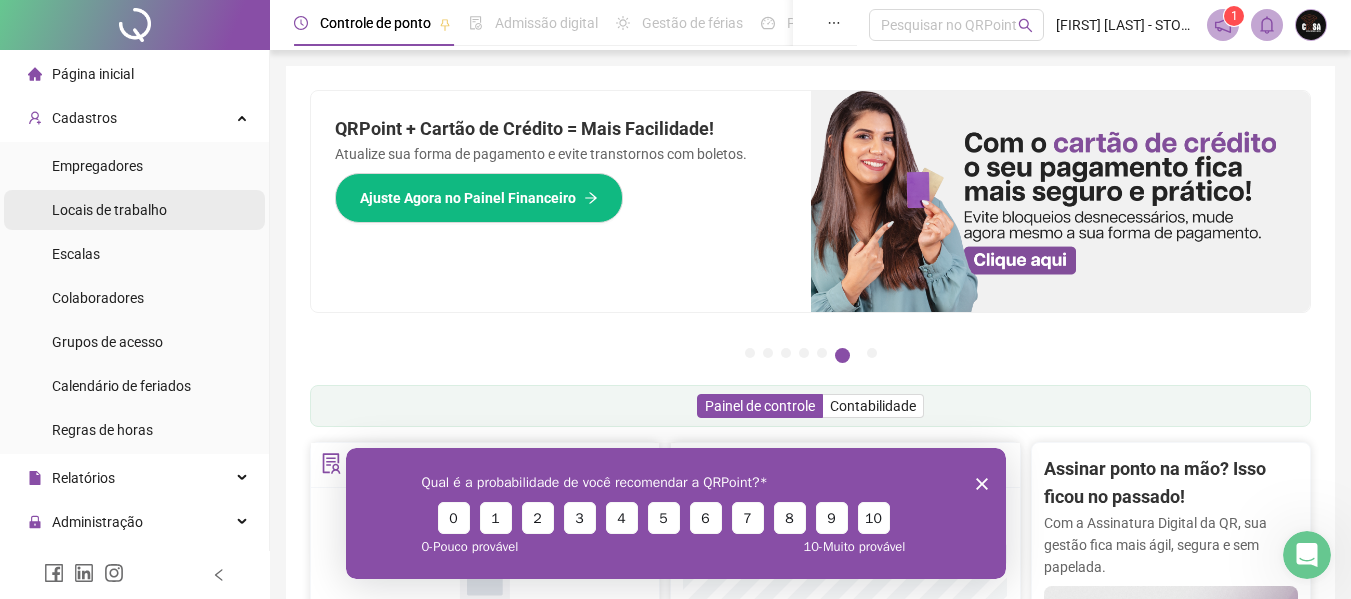 click on "Locais de trabalho" at bounding box center (109, 210) 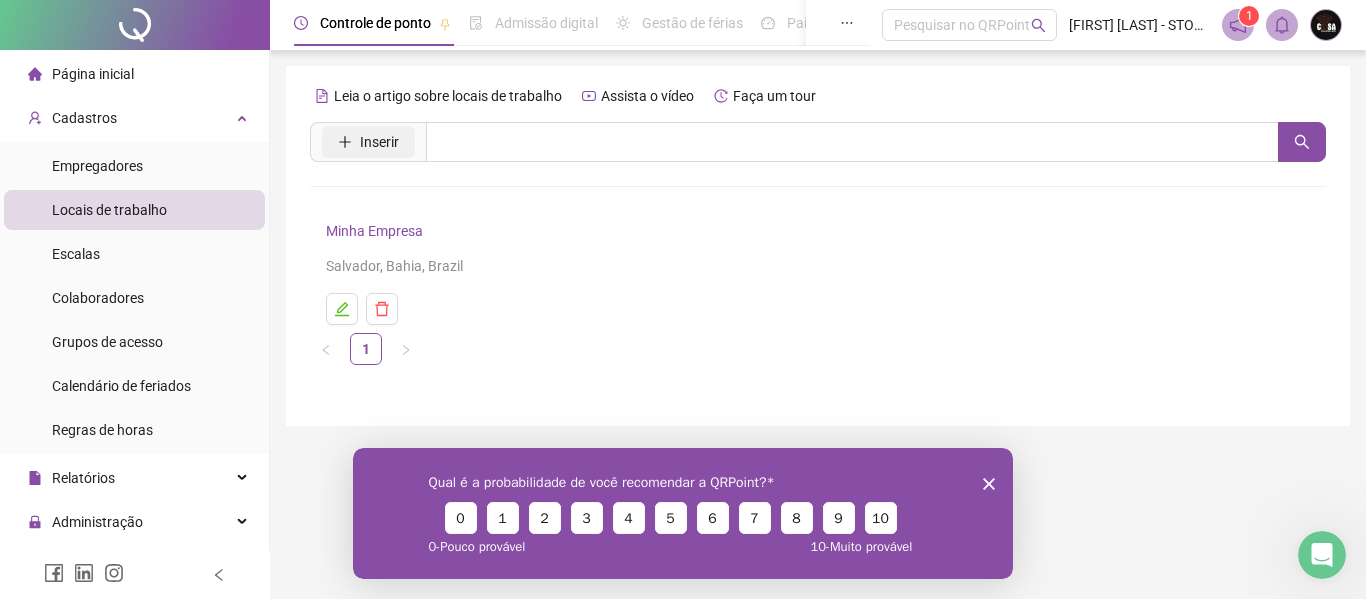 click on "Inserir" at bounding box center (379, 142) 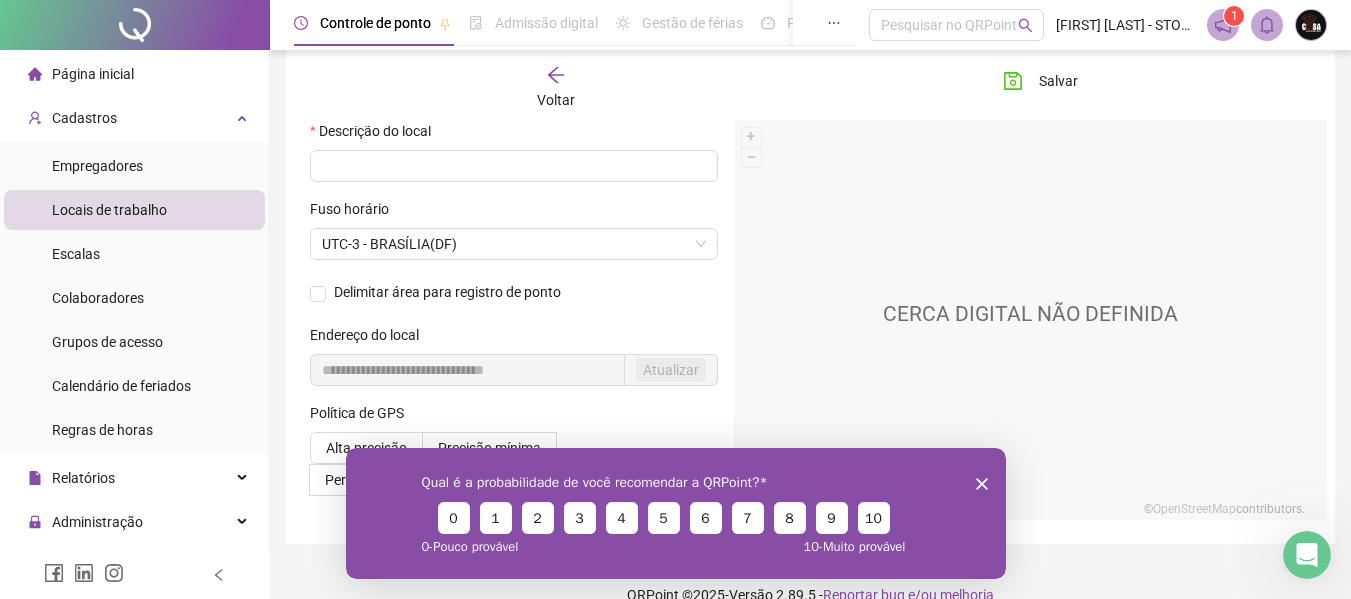 scroll, scrollTop: 158, scrollLeft: 0, axis: vertical 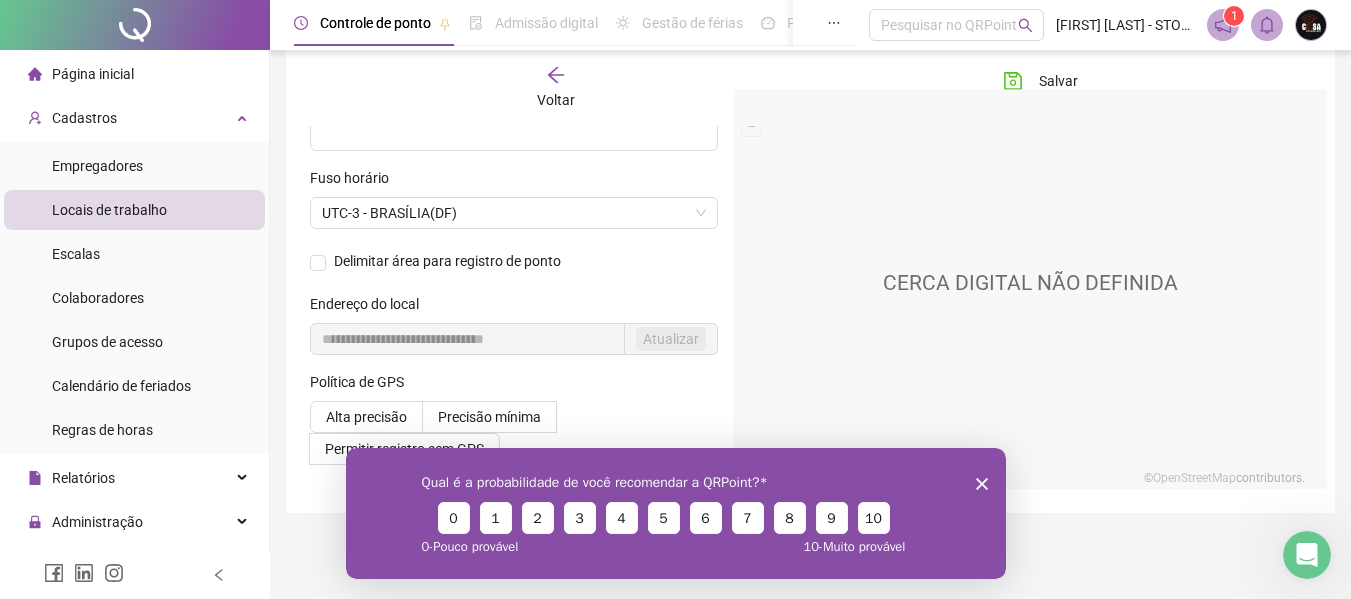 click 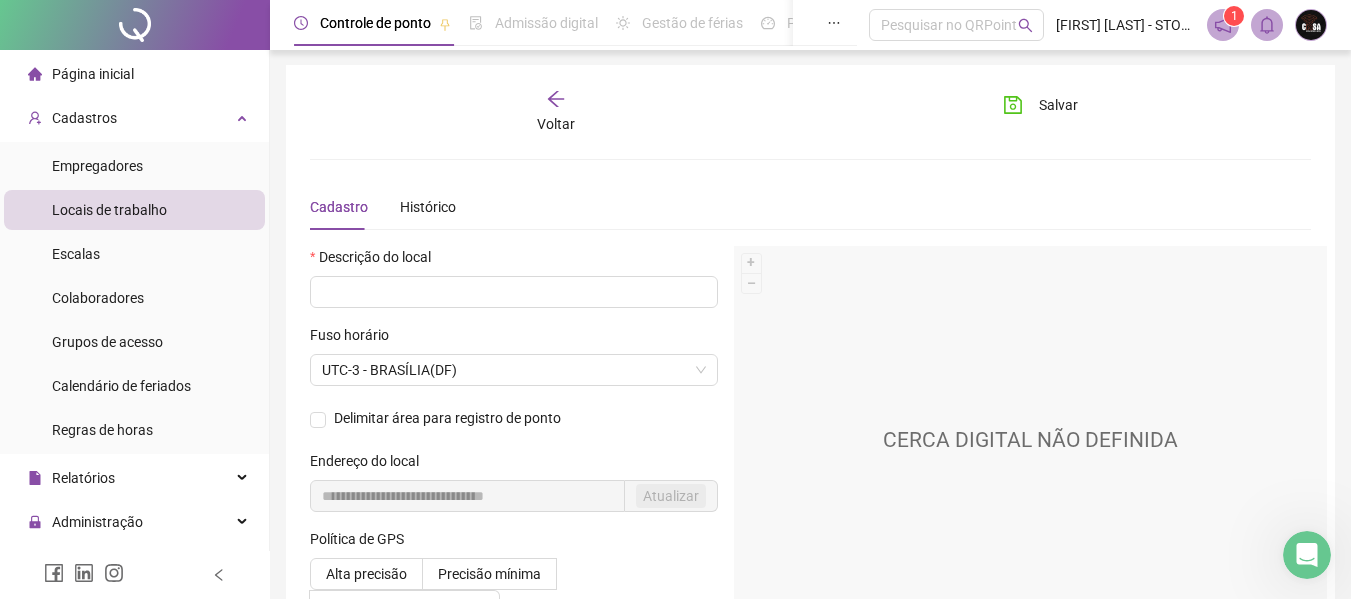scroll, scrollTop: 0, scrollLeft: 0, axis: both 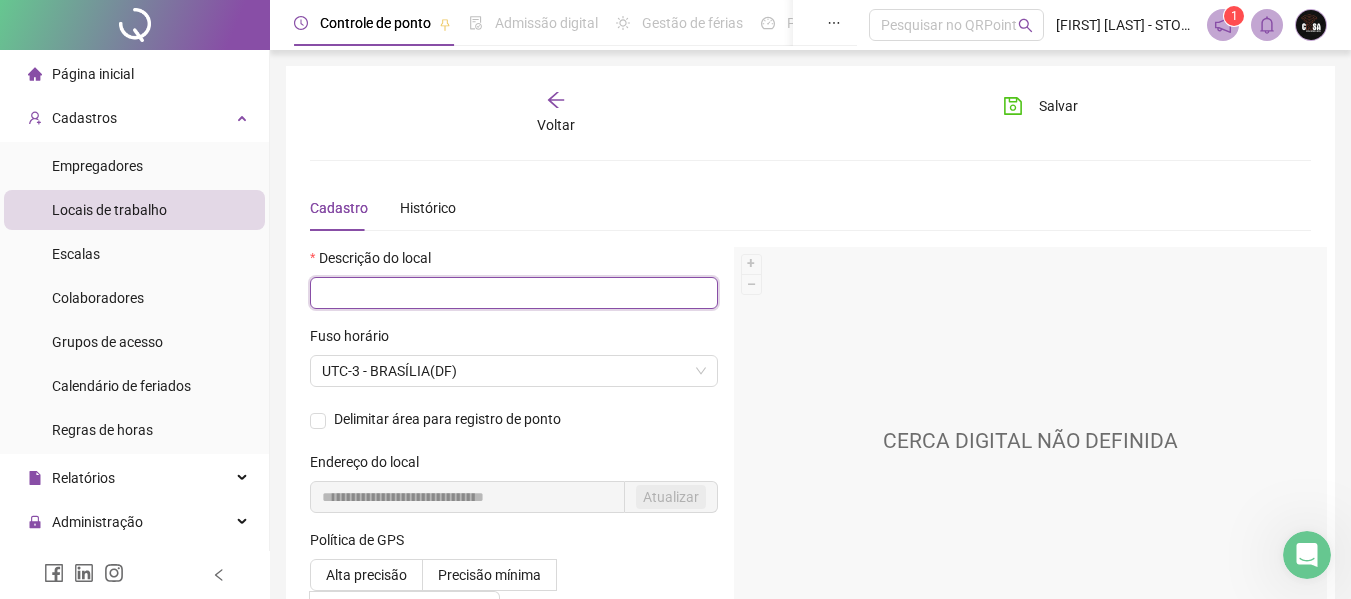 click at bounding box center (514, 293) 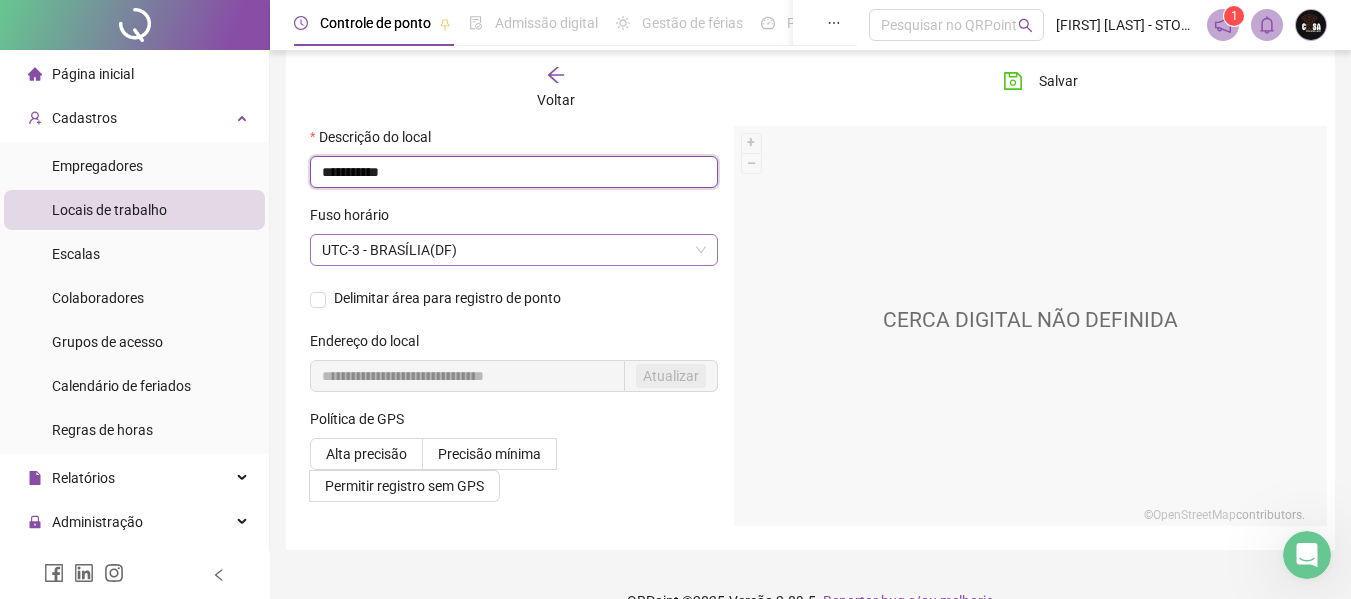 scroll, scrollTop: 158, scrollLeft: 0, axis: vertical 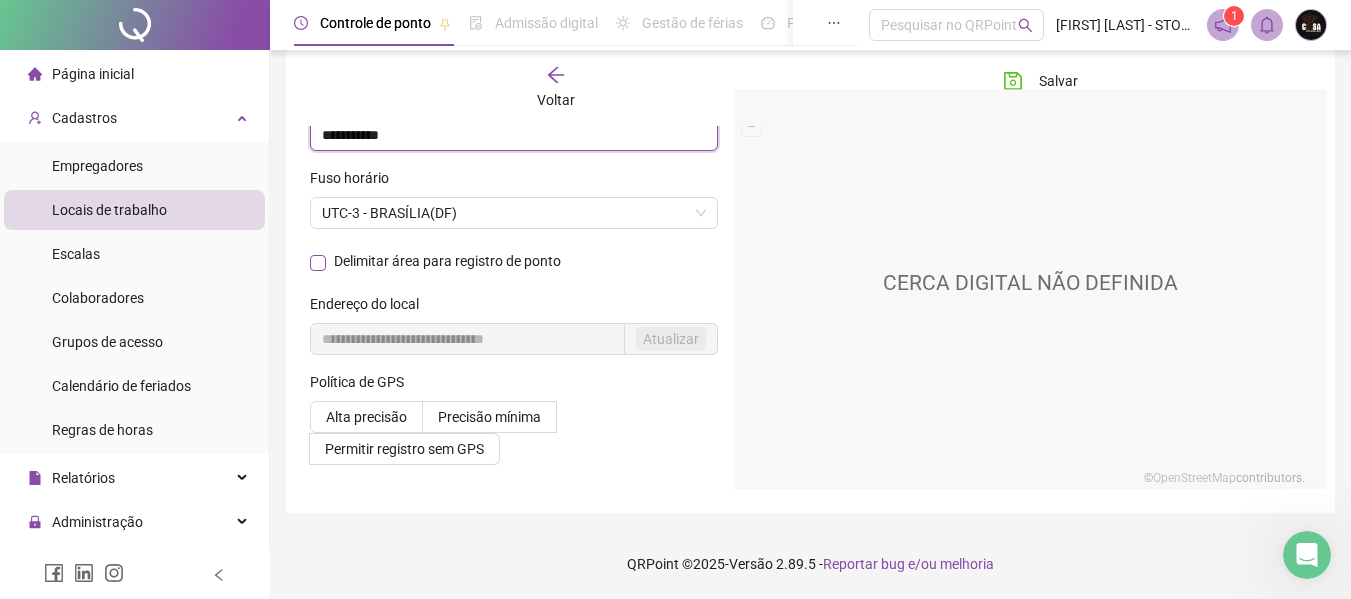 type on "**********" 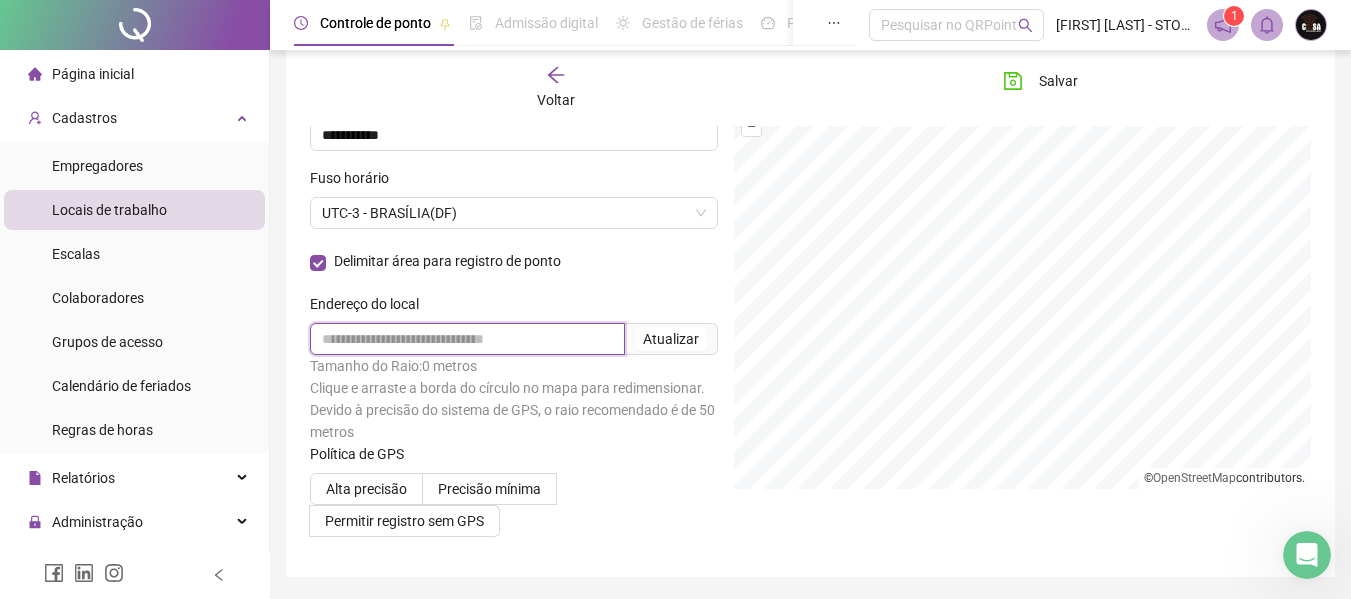 click at bounding box center (467, 339) 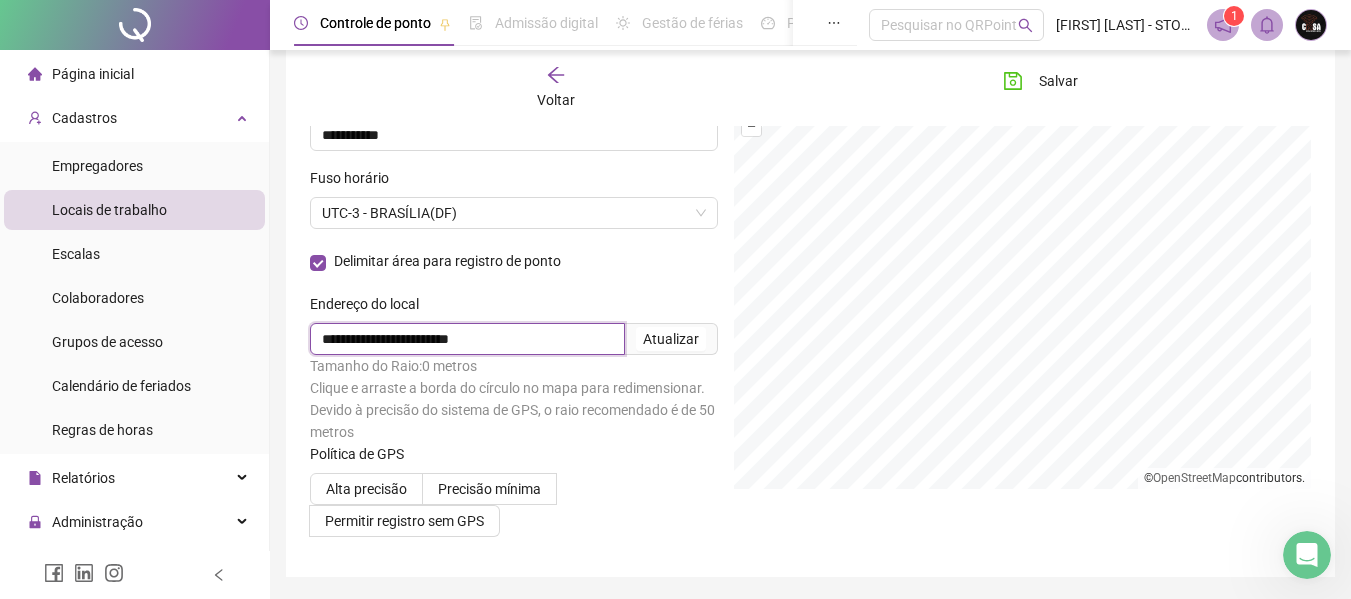 click on "**********" at bounding box center [467, 339] 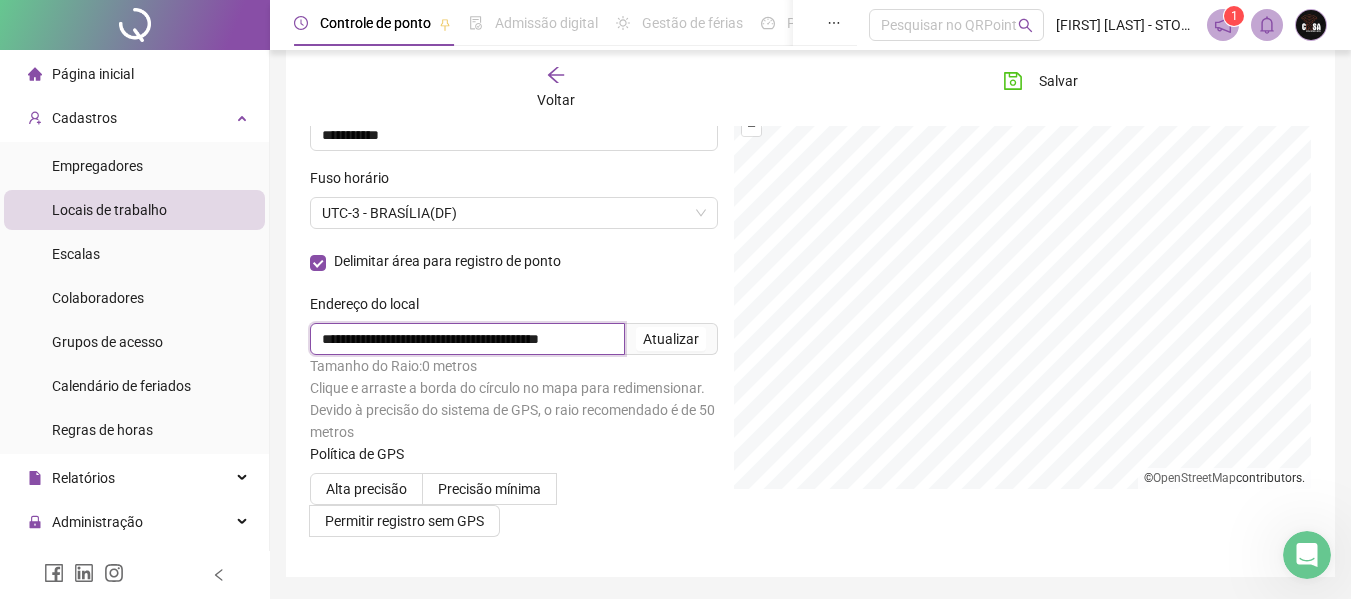 scroll, scrollTop: 0, scrollLeft: 25, axis: horizontal 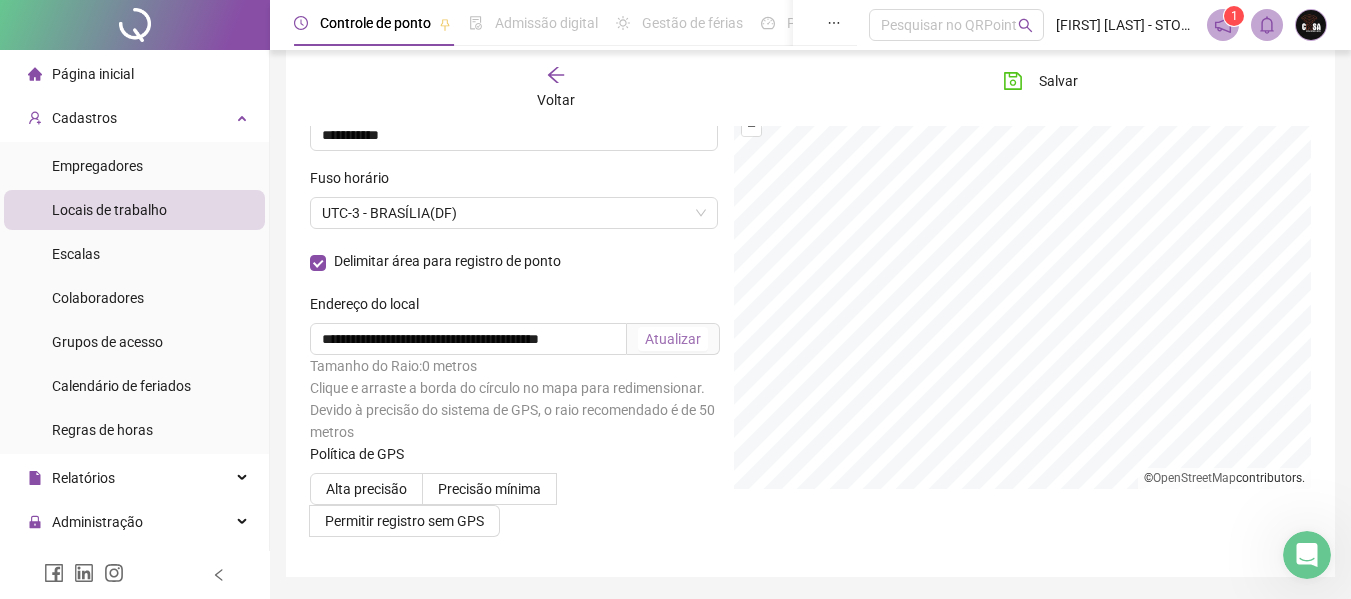 click on "Atualizar" at bounding box center (673, 339) 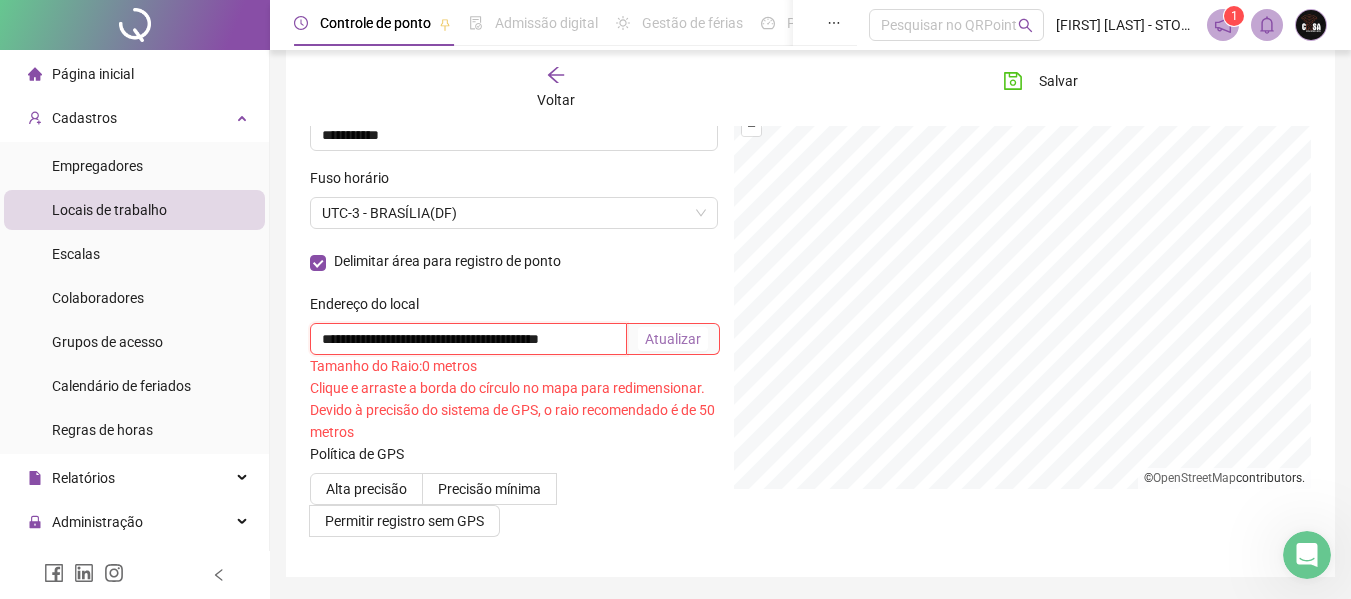 click on "**********" at bounding box center [468, 339] 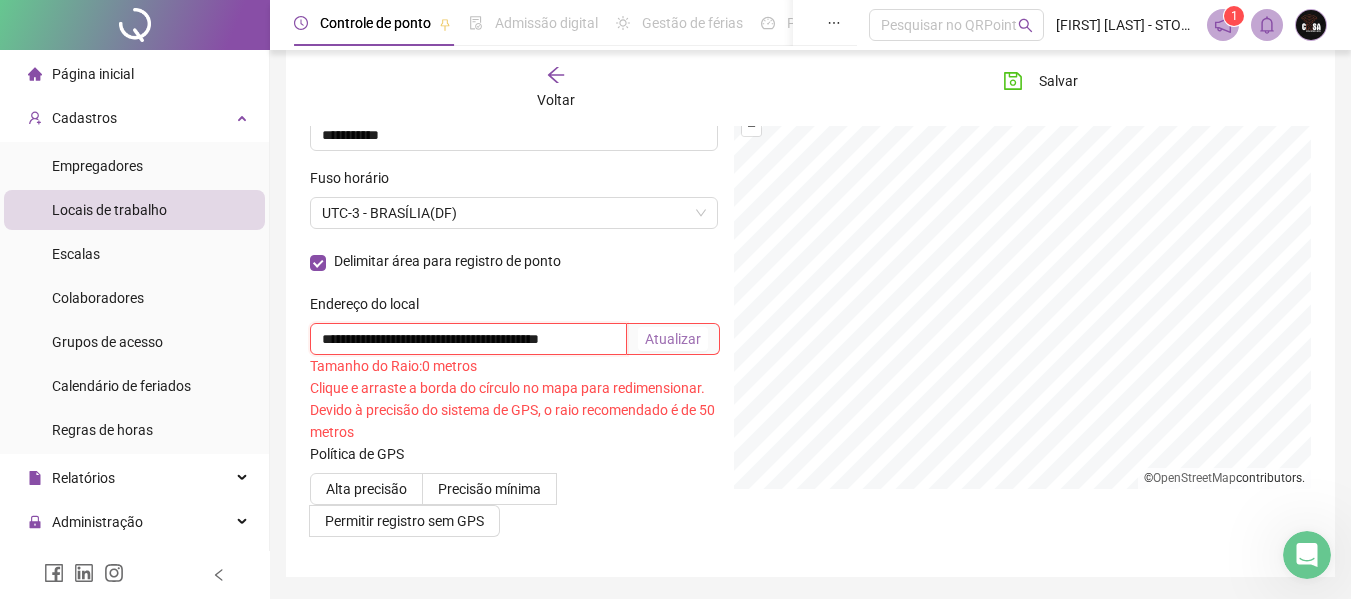 scroll, scrollTop: 0, scrollLeft: 25, axis: horizontal 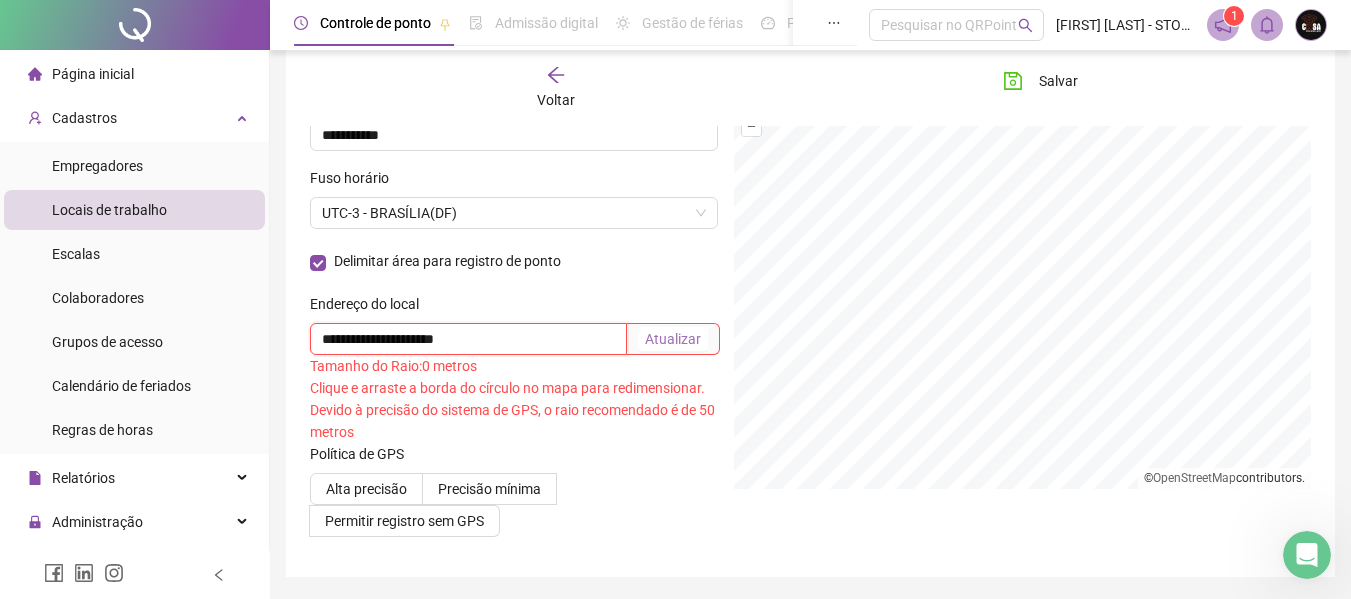 type on "**********" 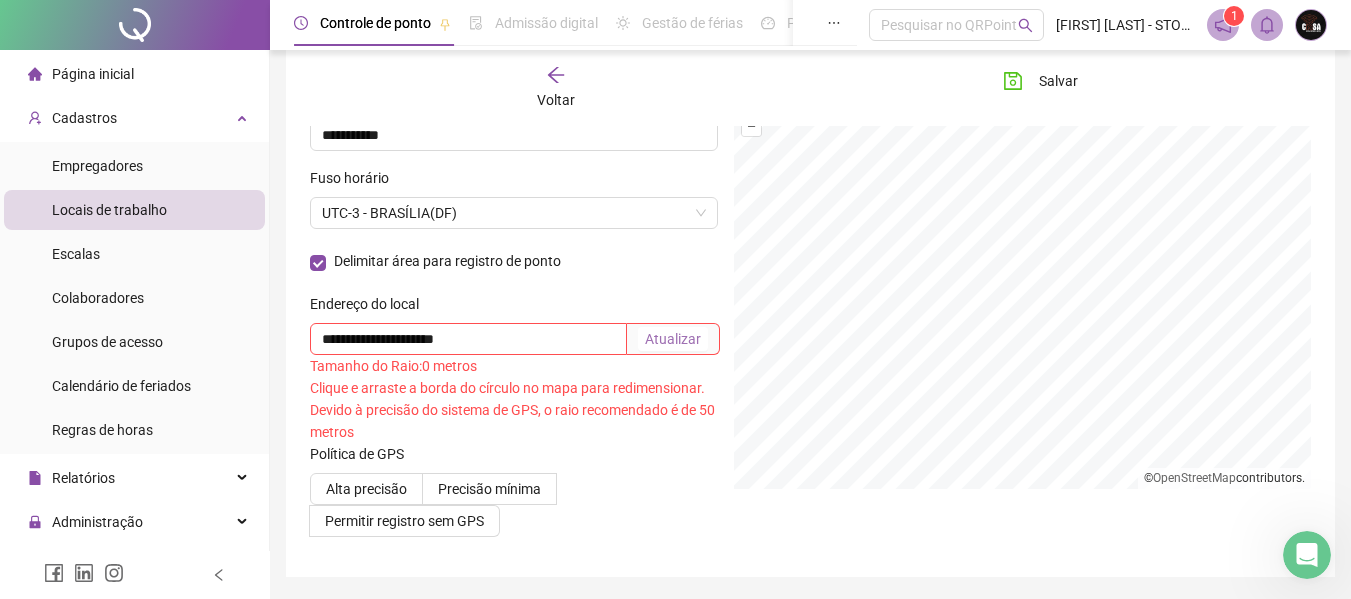 click on "Atualizar" at bounding box center [673, 339] 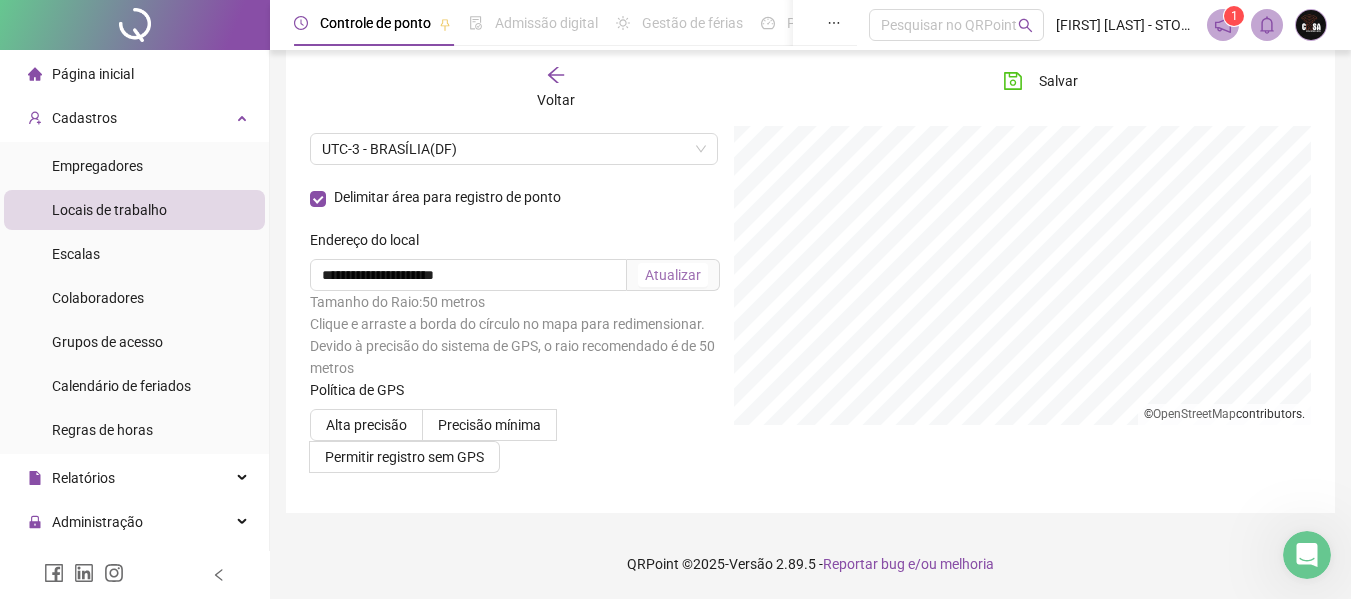 scroll, scrollTop: 122, scrollLeft: 0, axis: vertical 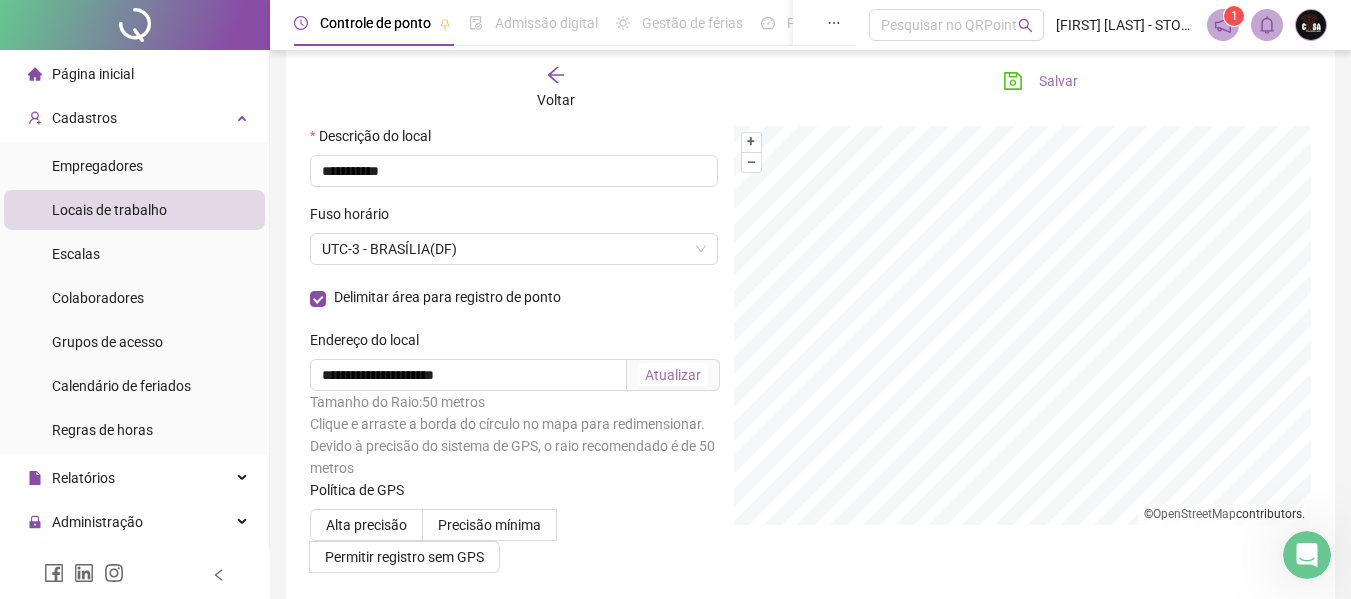 click on "Salvar" at bounding box center [1058, 81] 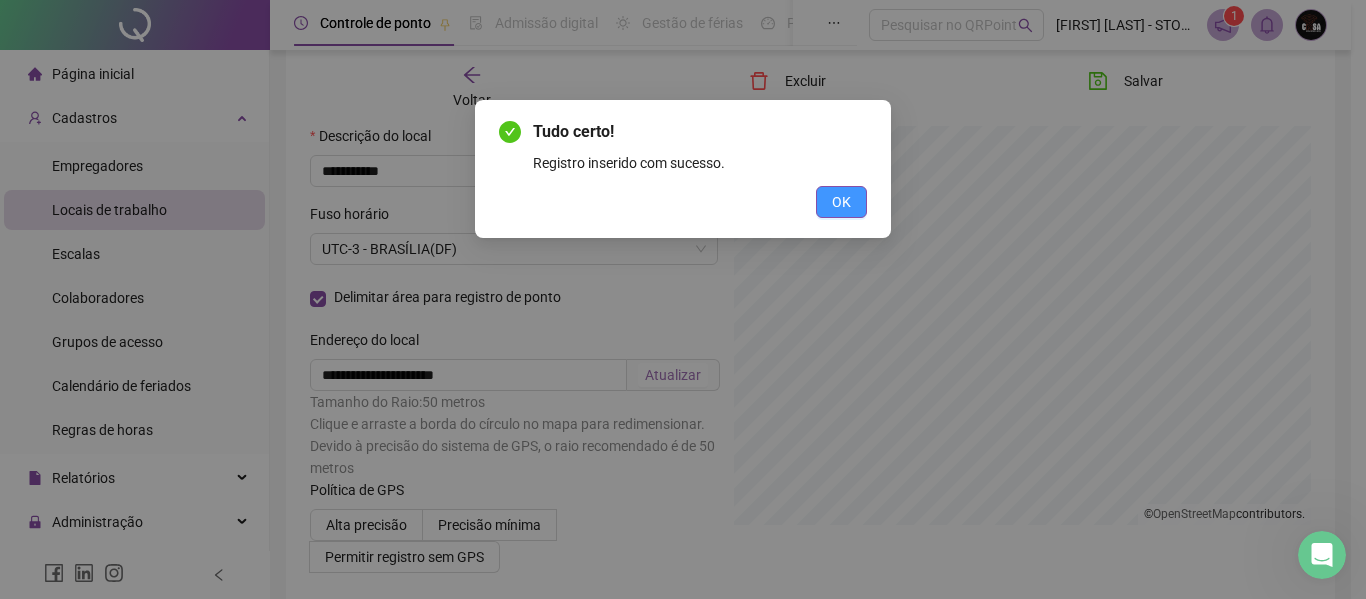 click on "OK" at bounding box center [841, 202] 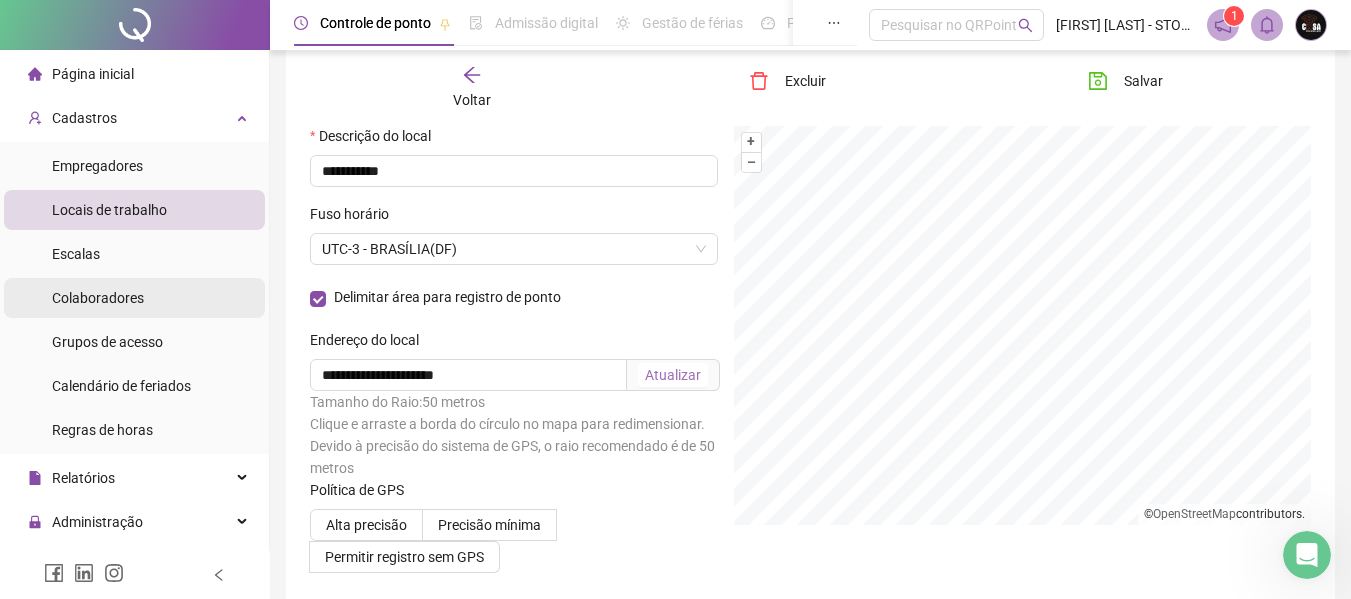 click on "Colaboradores" at bounding box center [98, 298] 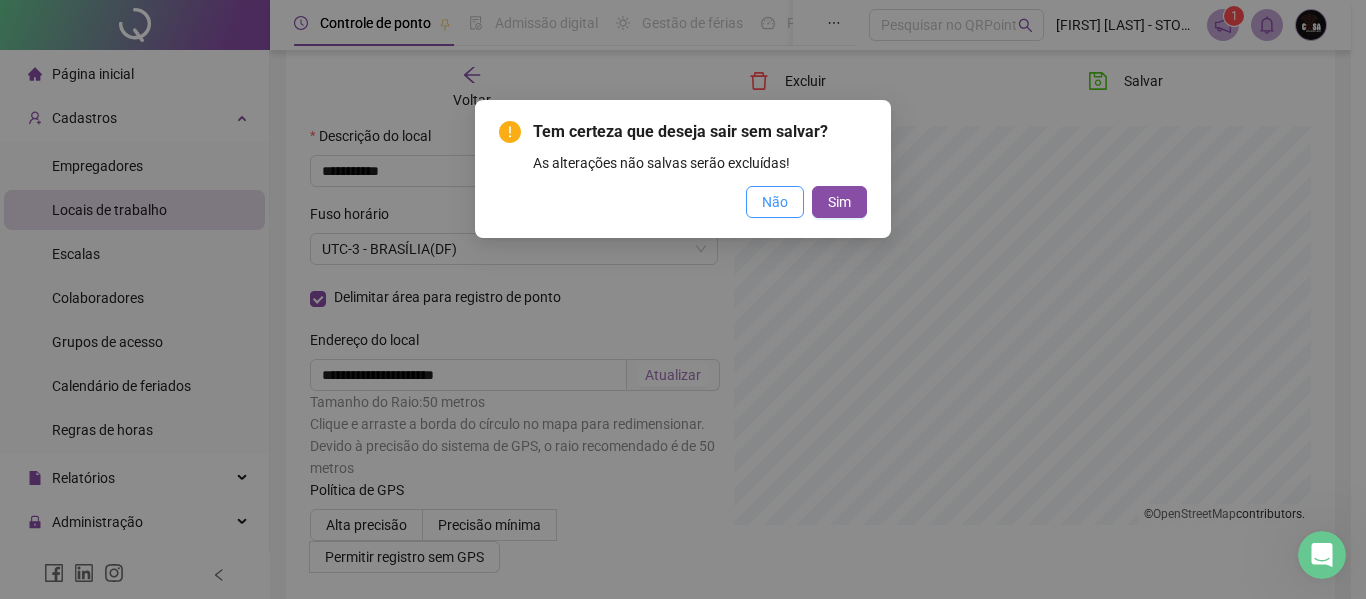 click on "Não" at bounding box center [775, 202] 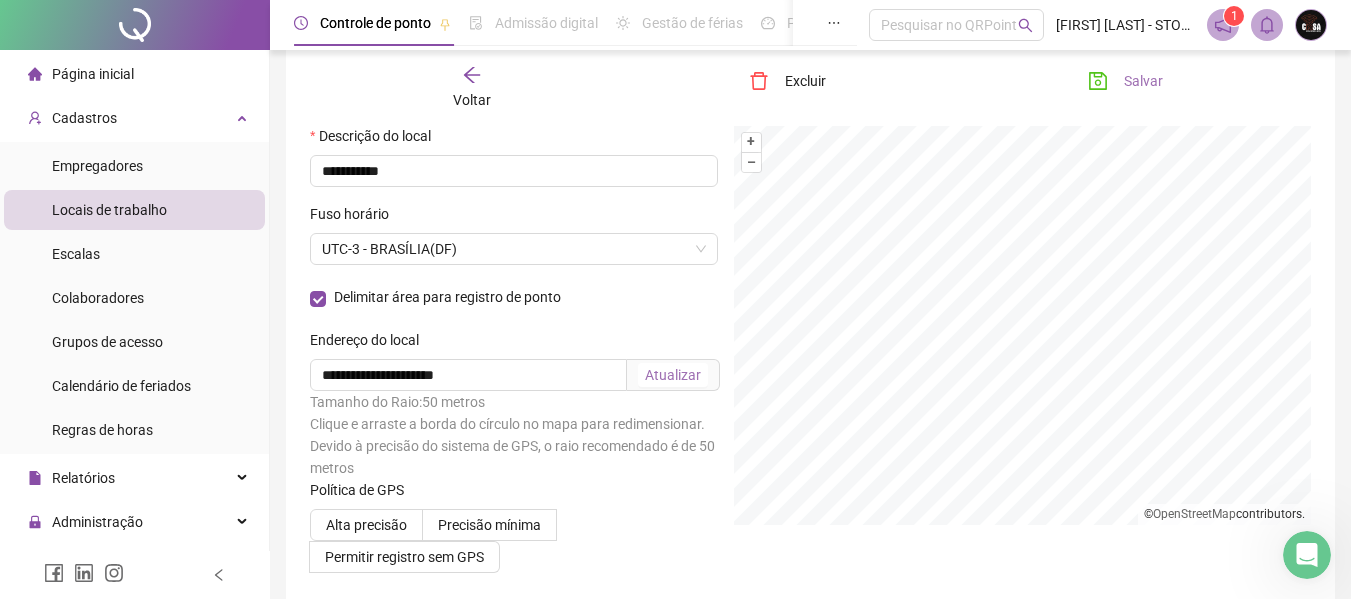 click on "Salvar" at bounding box center [1143, 81] 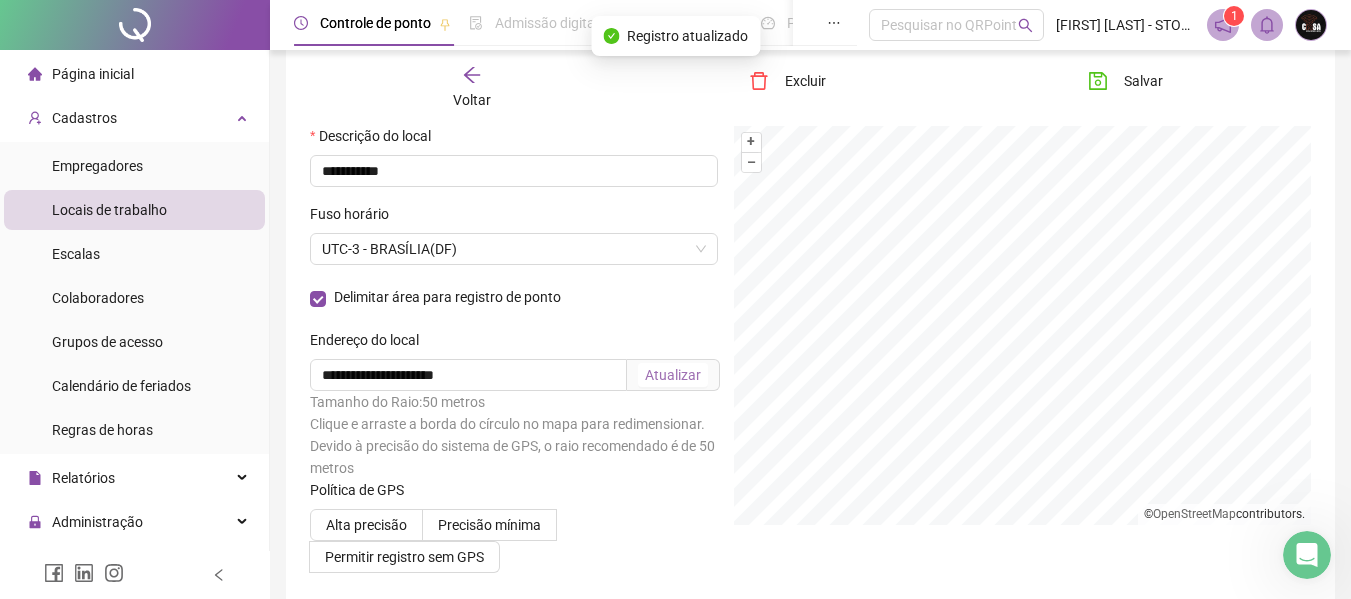 click at bounding box center (135, 25) 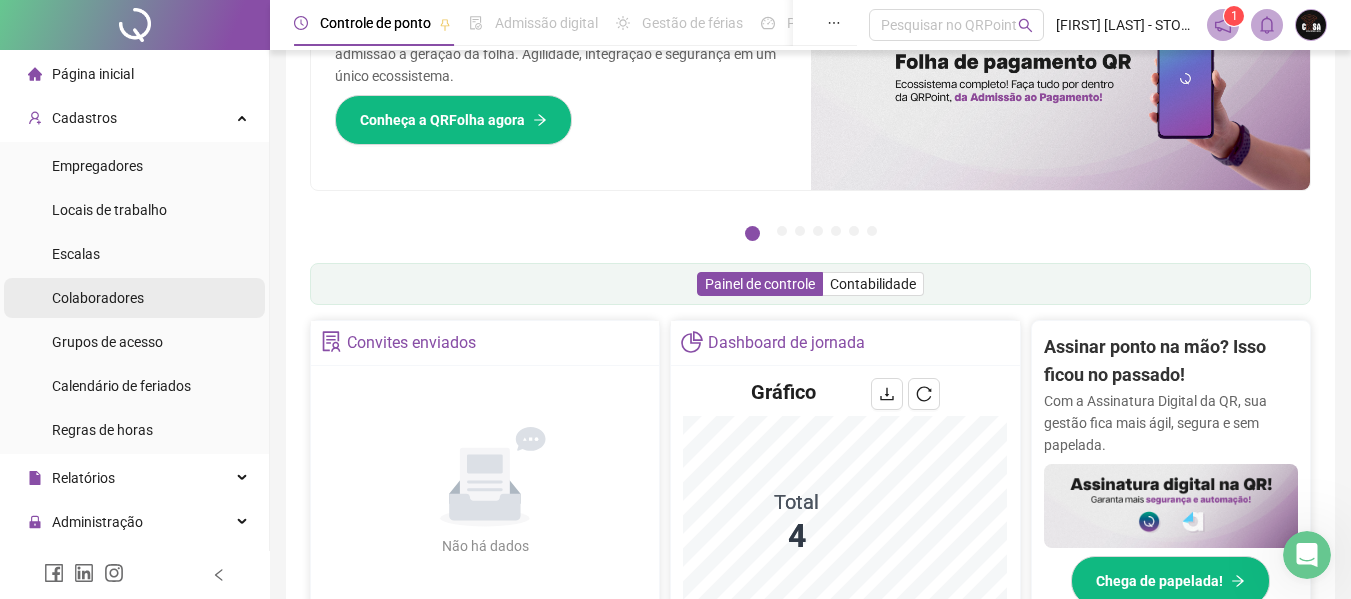click on "Colaboradores" at bounding box center [134, 298] 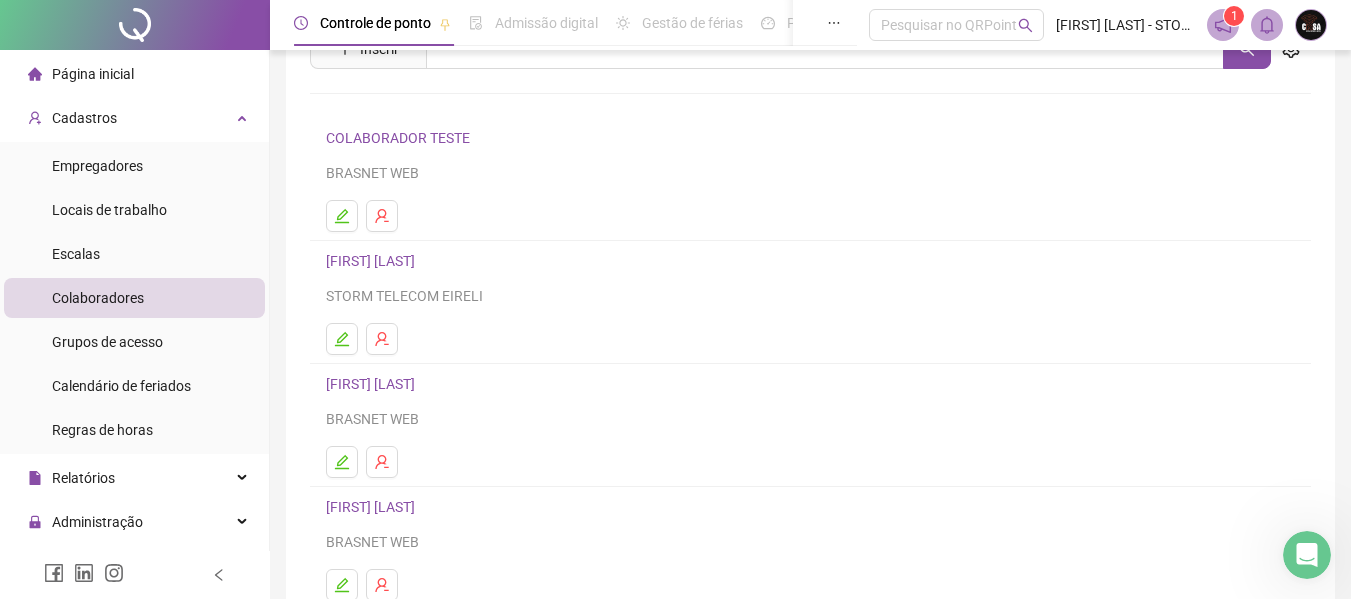 scroll, scrollTop: 0, scrollLeft: 0, axis: both 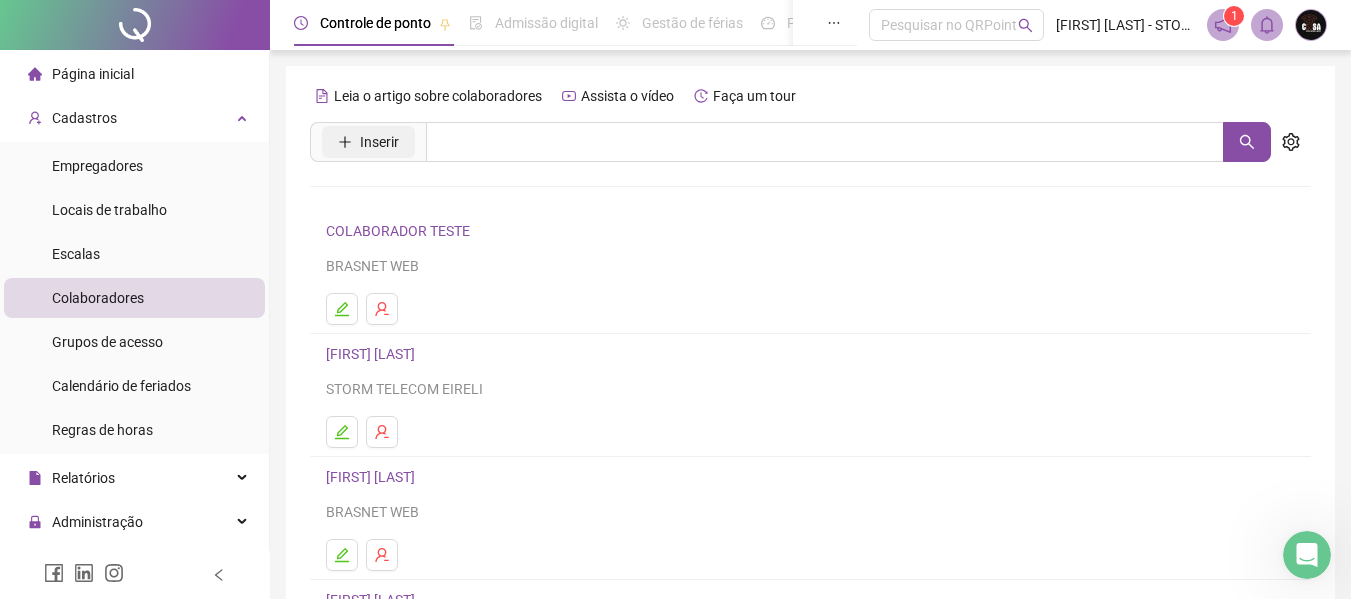 click on "Inserir" at bounding box center [379, 142] 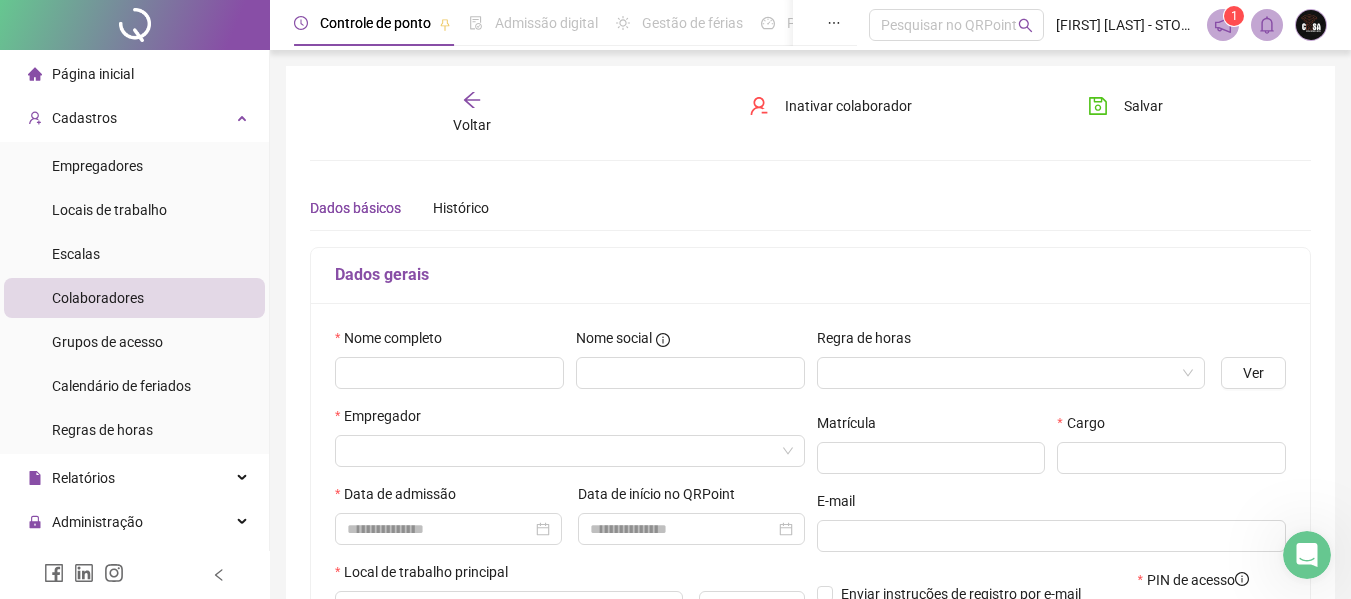 type on "*****" 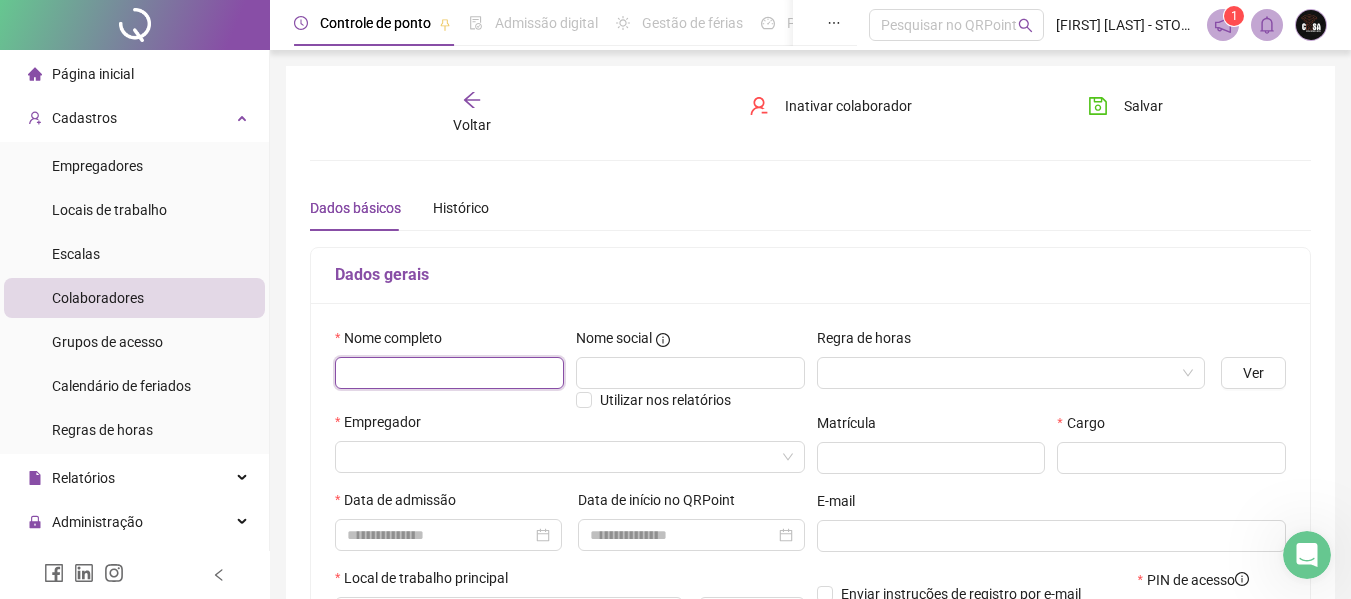 click at bounding box center (449, 373) 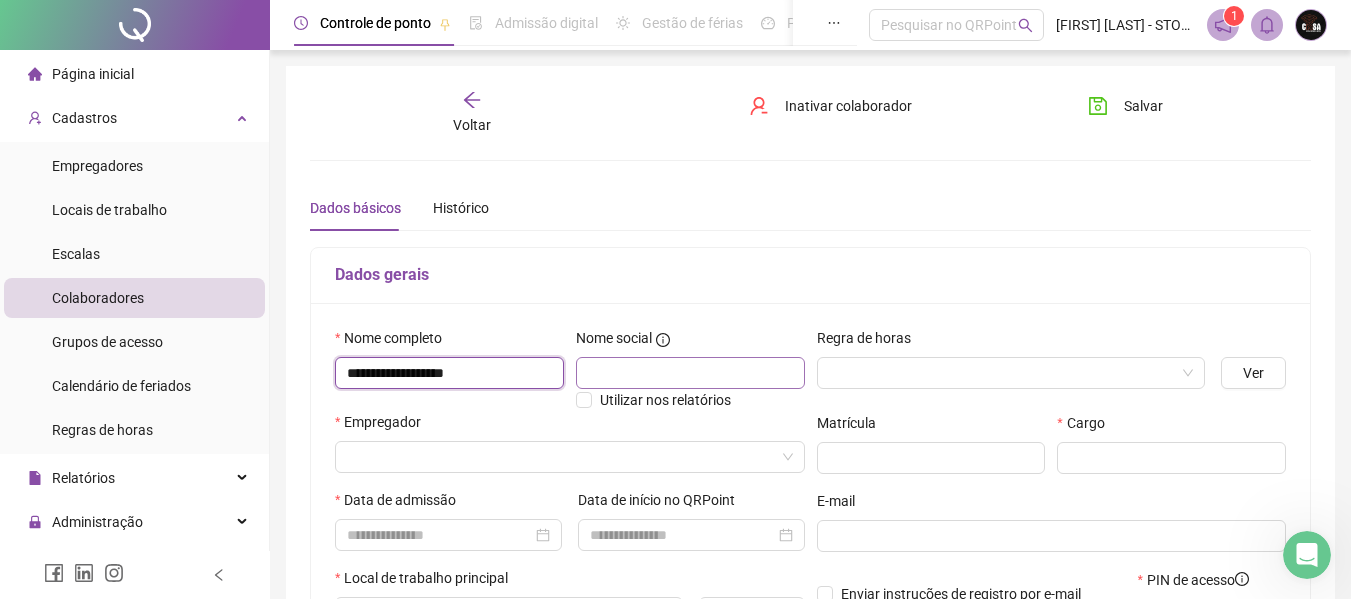 type on "**********" 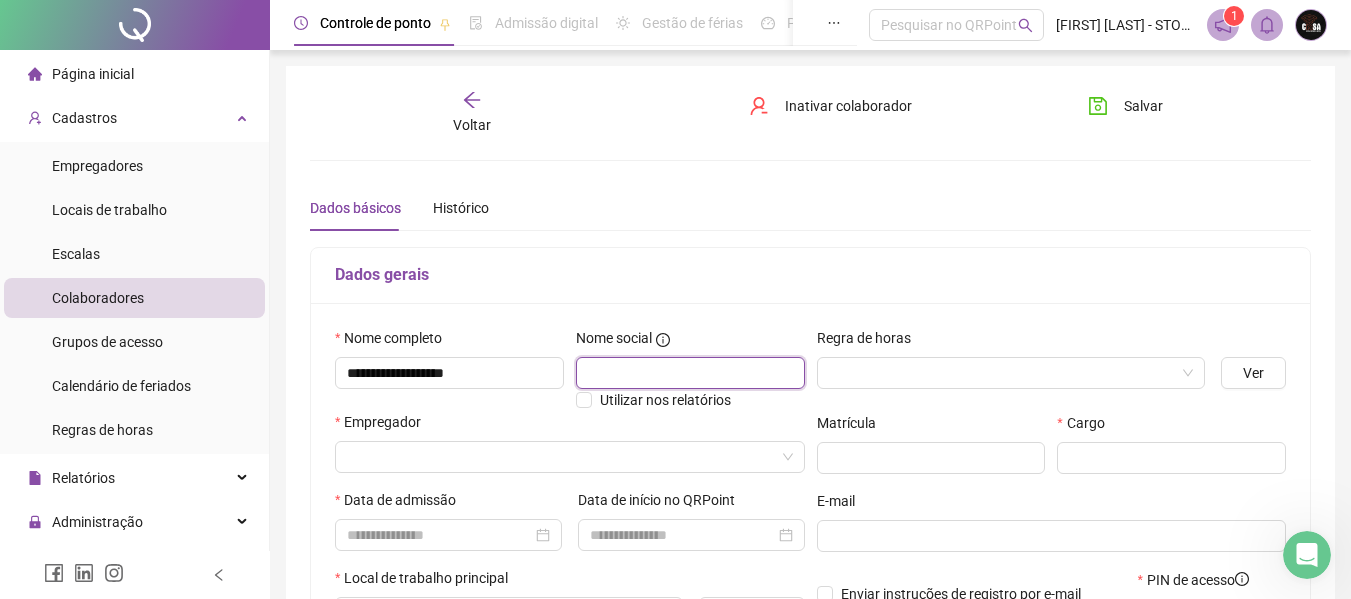 click at bounding box center (690, 373) 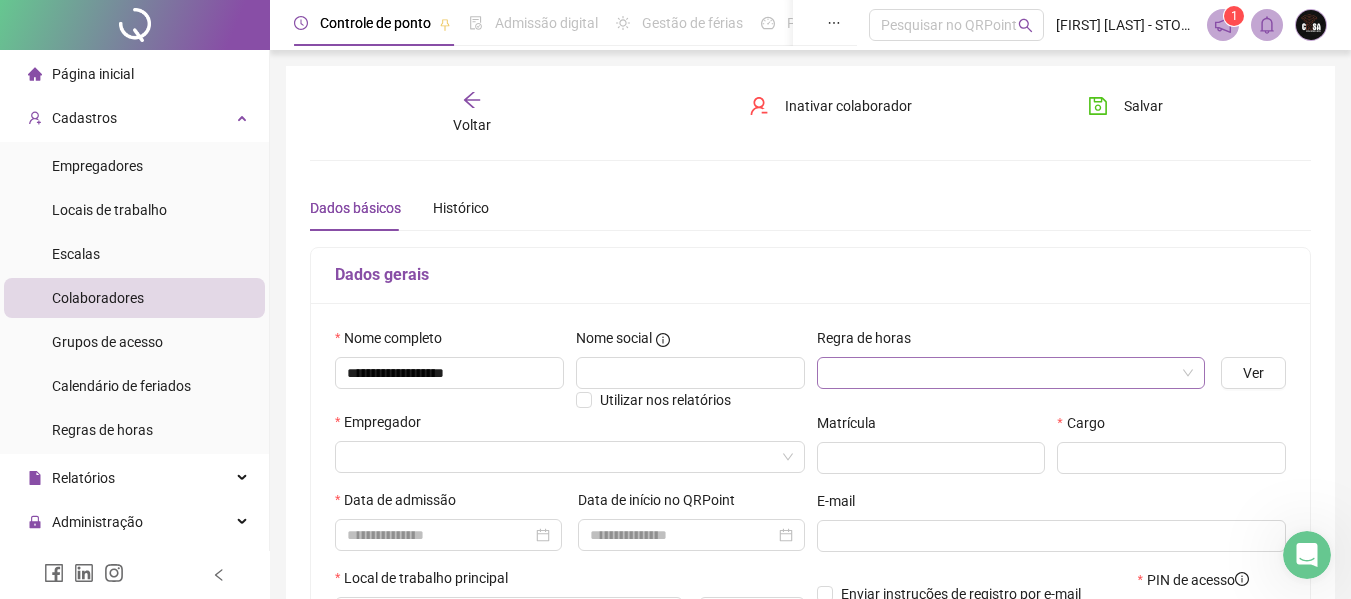 click at bounding box center (1002, 373) 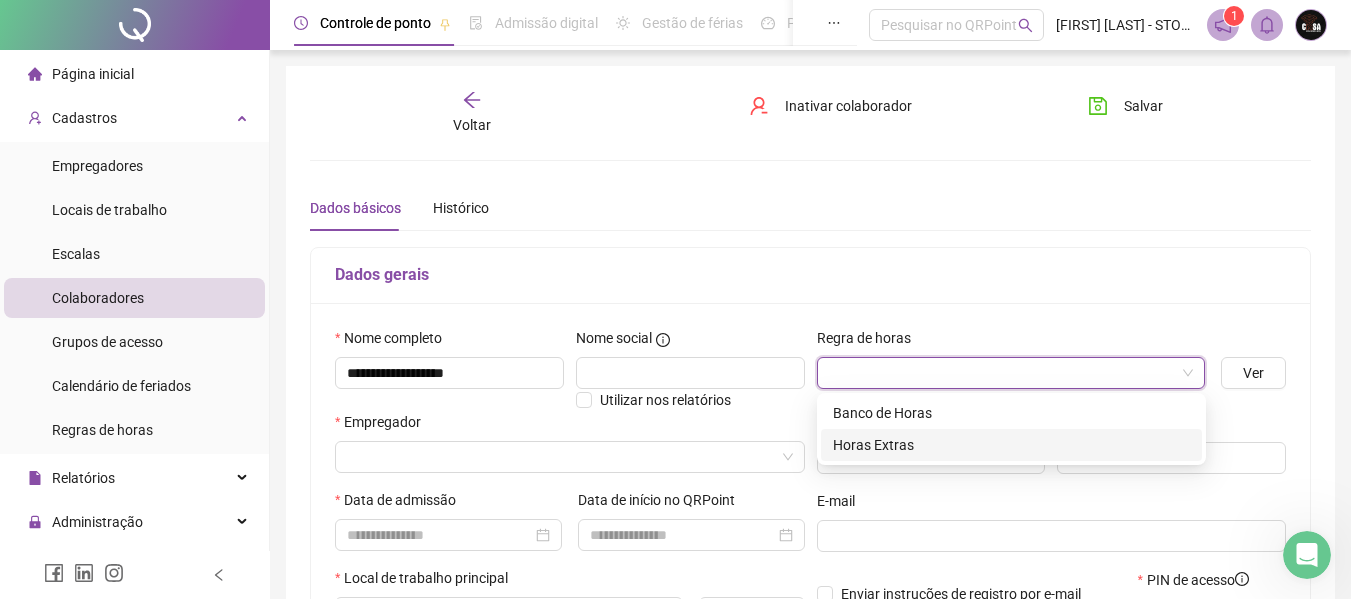 click on "Horas Extras" at bounding box center (1011, 445) 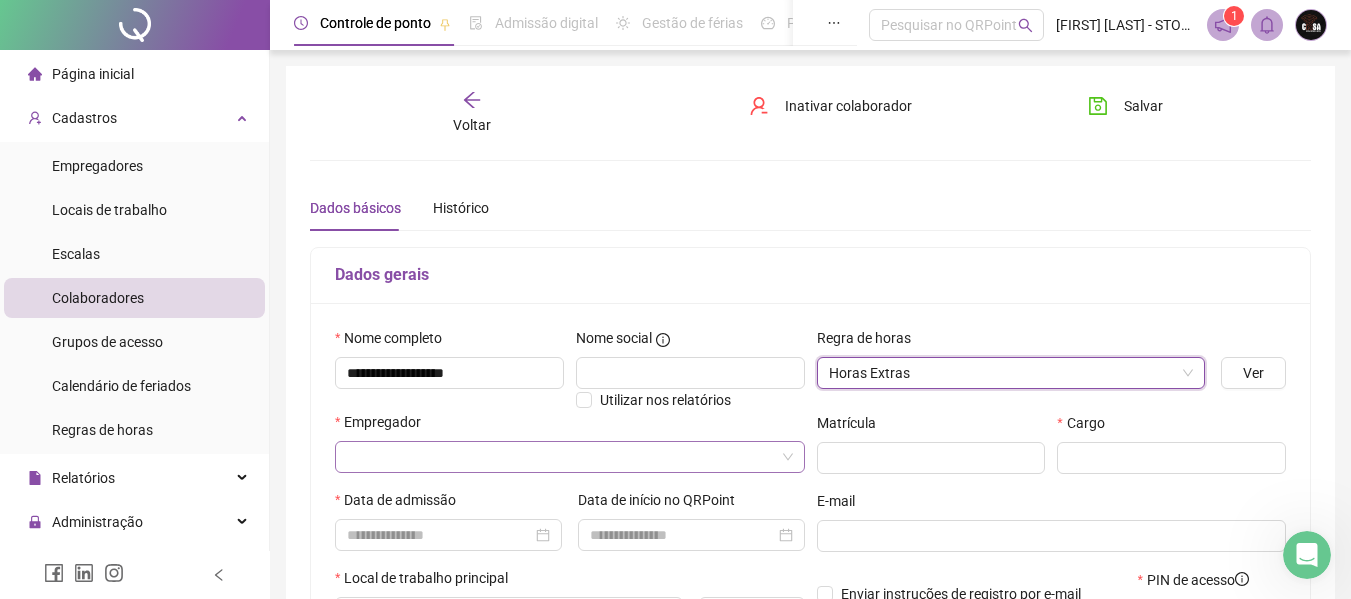 scroll, scrollTop: 100, scrollLeft: 0, axis: vertical 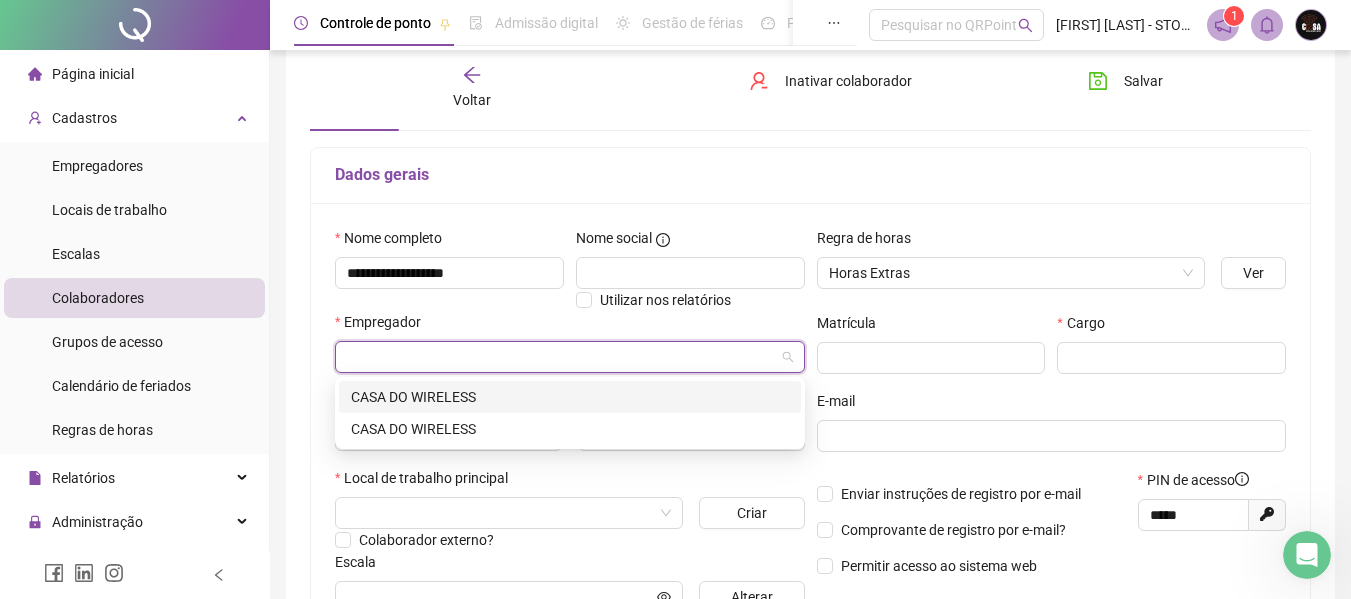 click at bounding box center (561, 357) 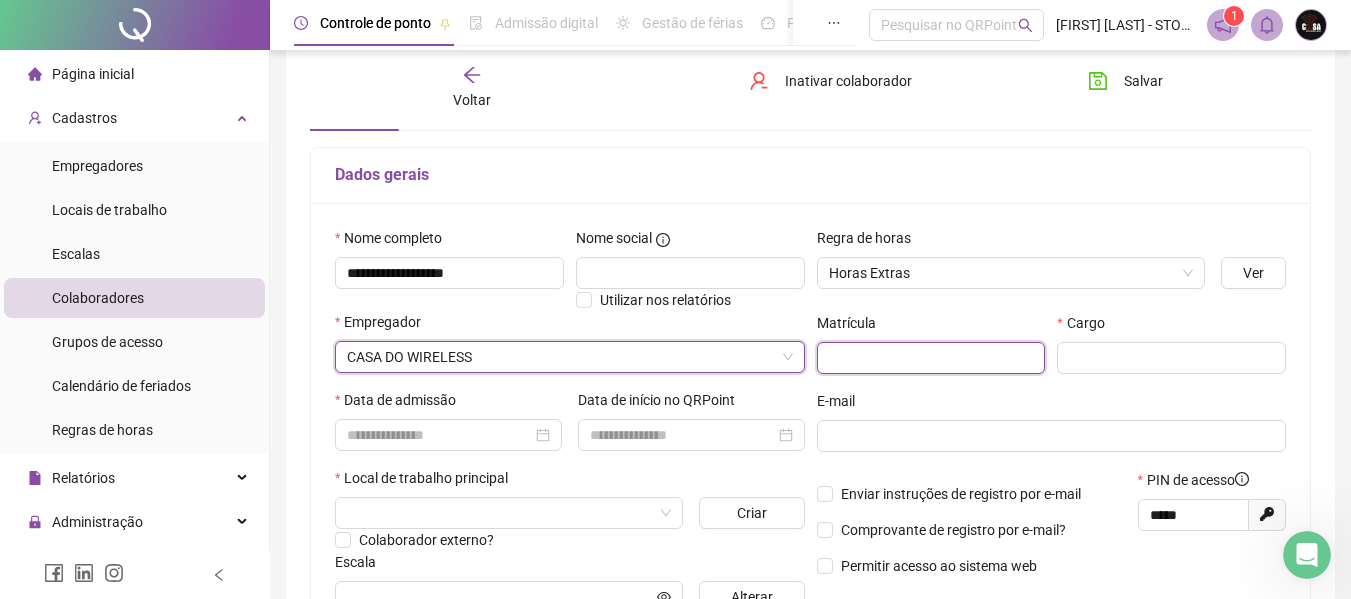 click at bounding box center [931, 358] 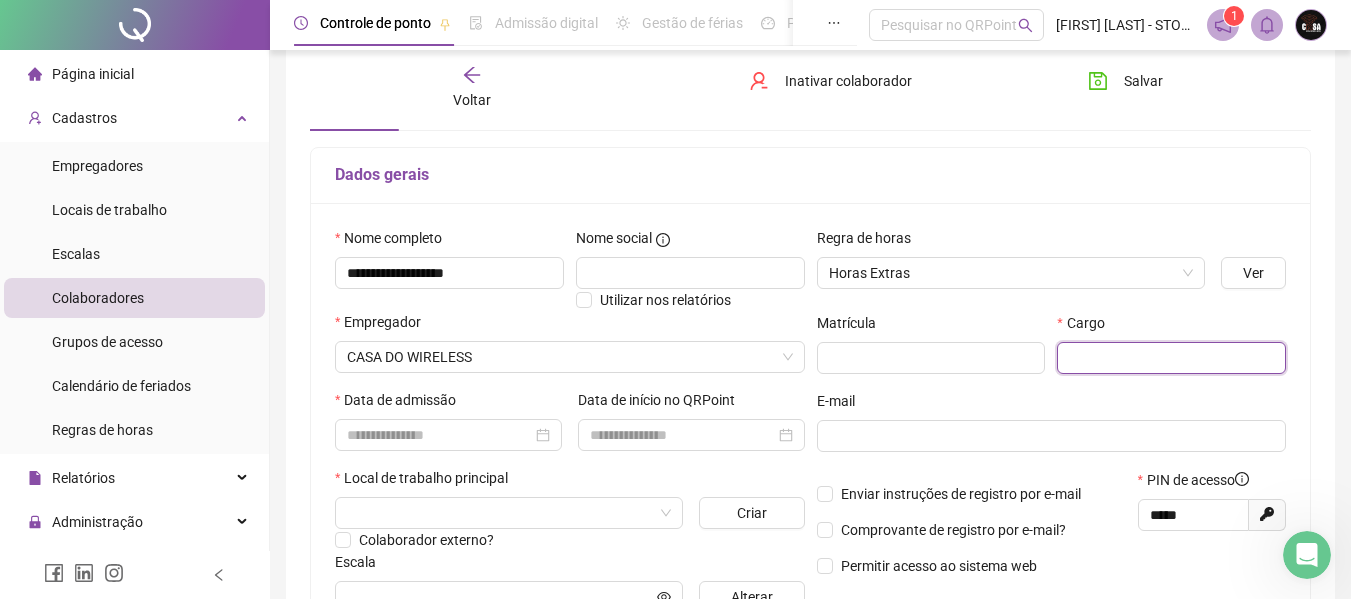 click at bounding box center [1171, 358] 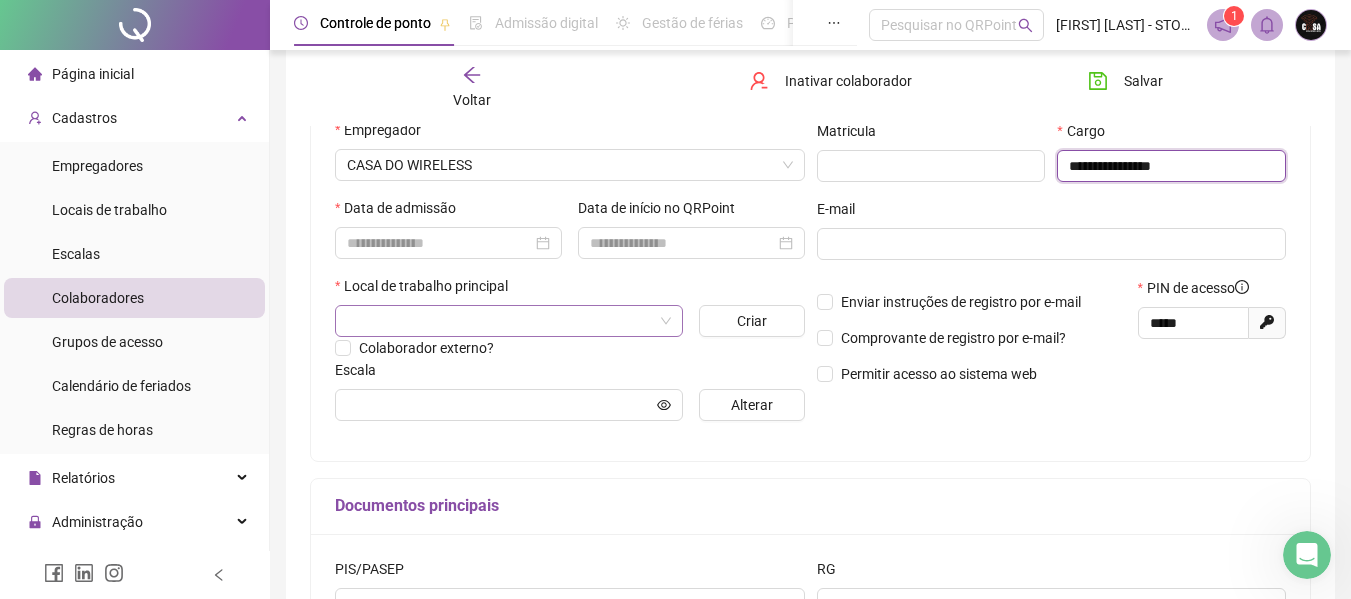 scroll, scrollTop: 300, scrollLeft: 0, axis: vertical 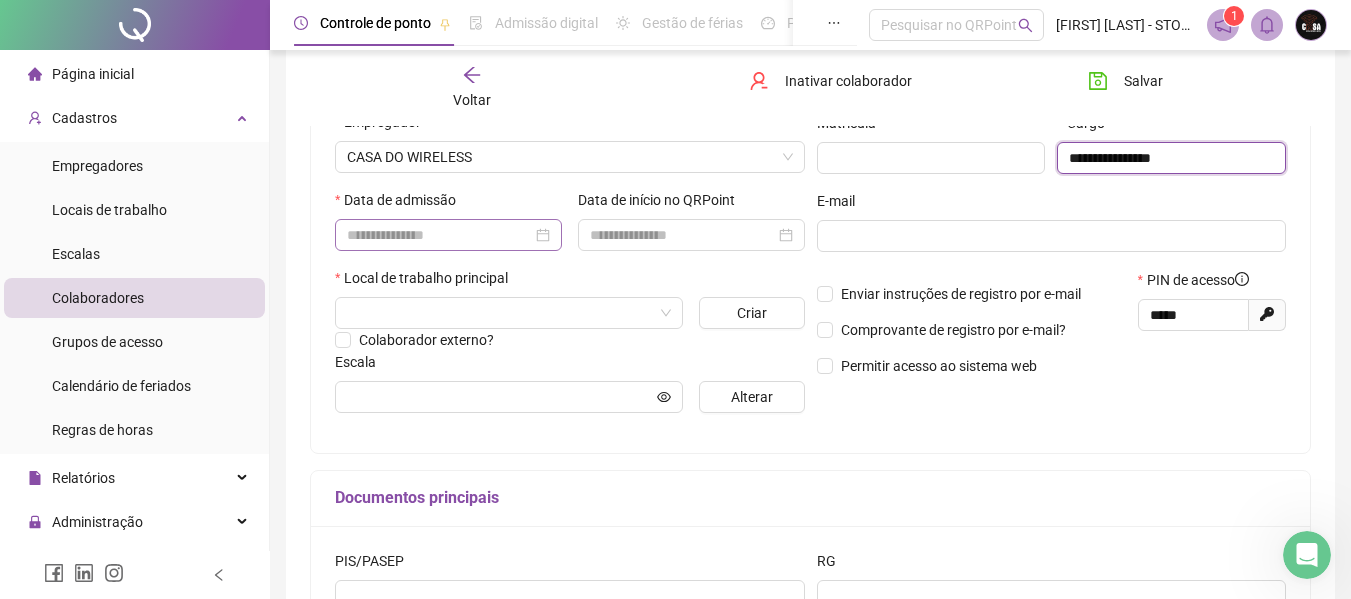 type on "**********" 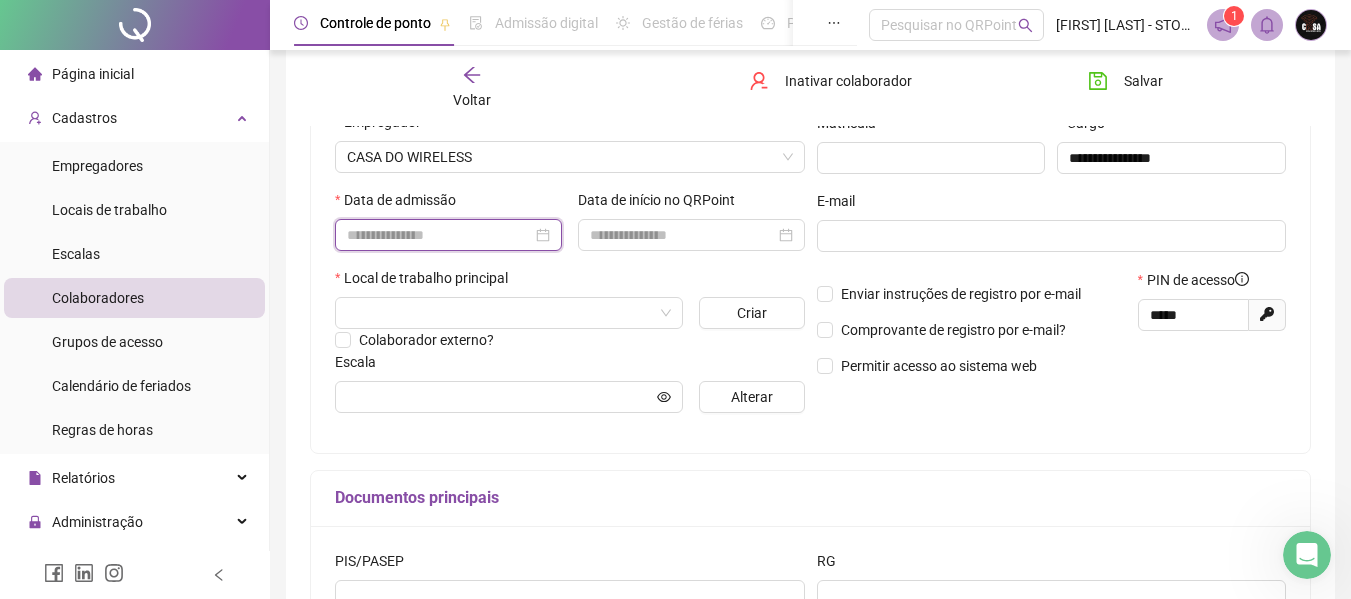 click at bounding box center (439, 235) 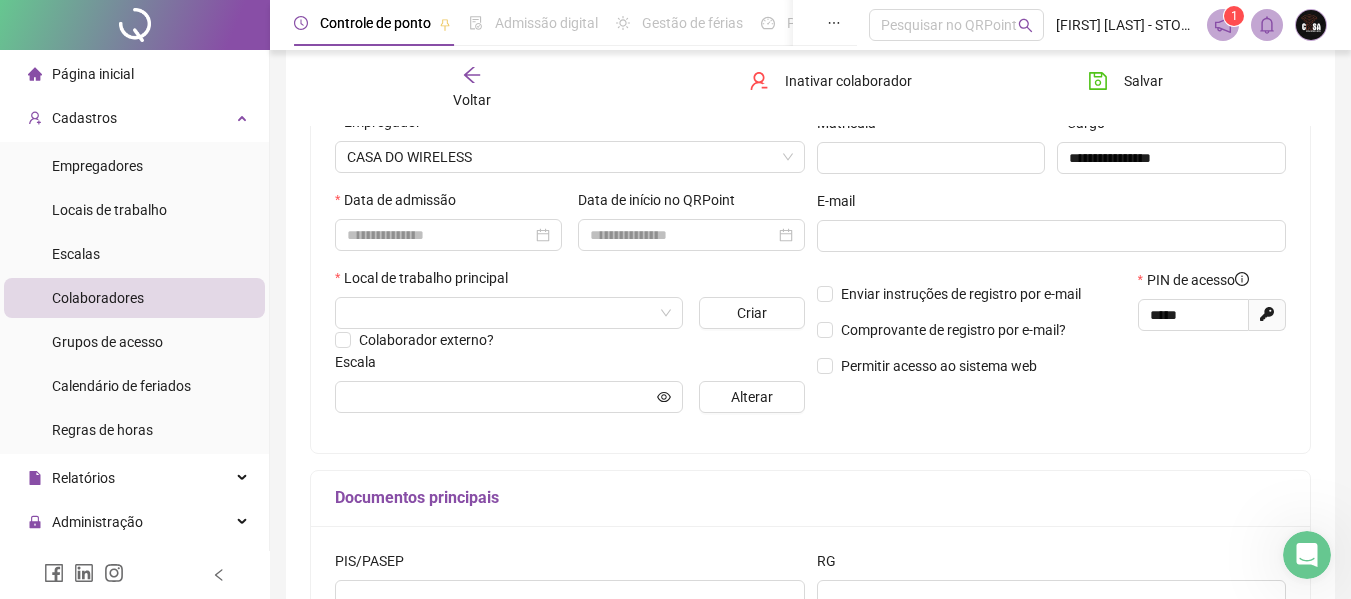 scroll, scrollTop: 200, scrollLeft: 0, axis: vertical 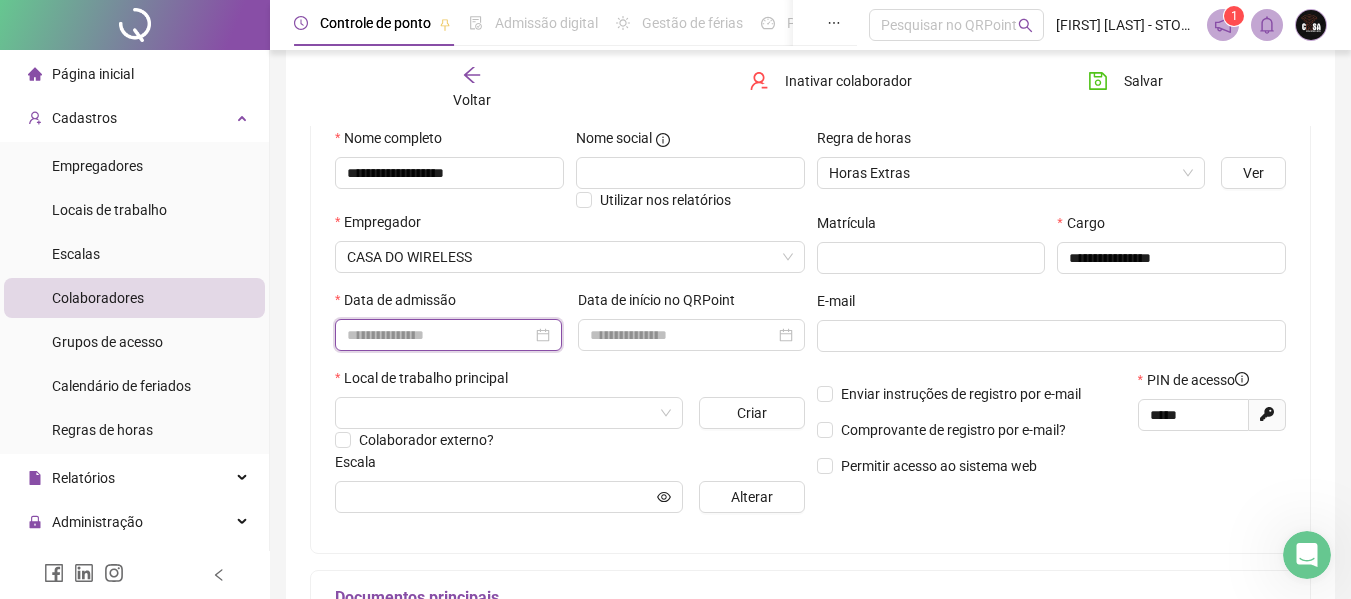 drag, startPoint x: 376, startPoint y: 326, endPoint x: 392, endPoint y: 328, distance: 16.124516 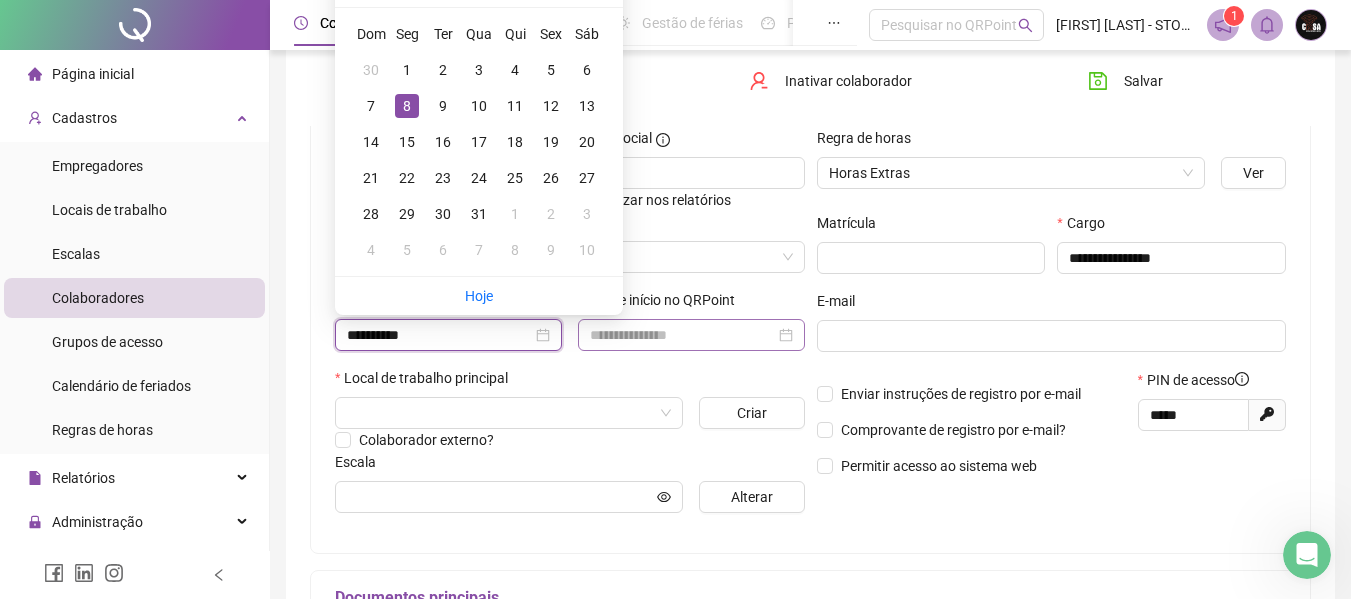 type on "**********" 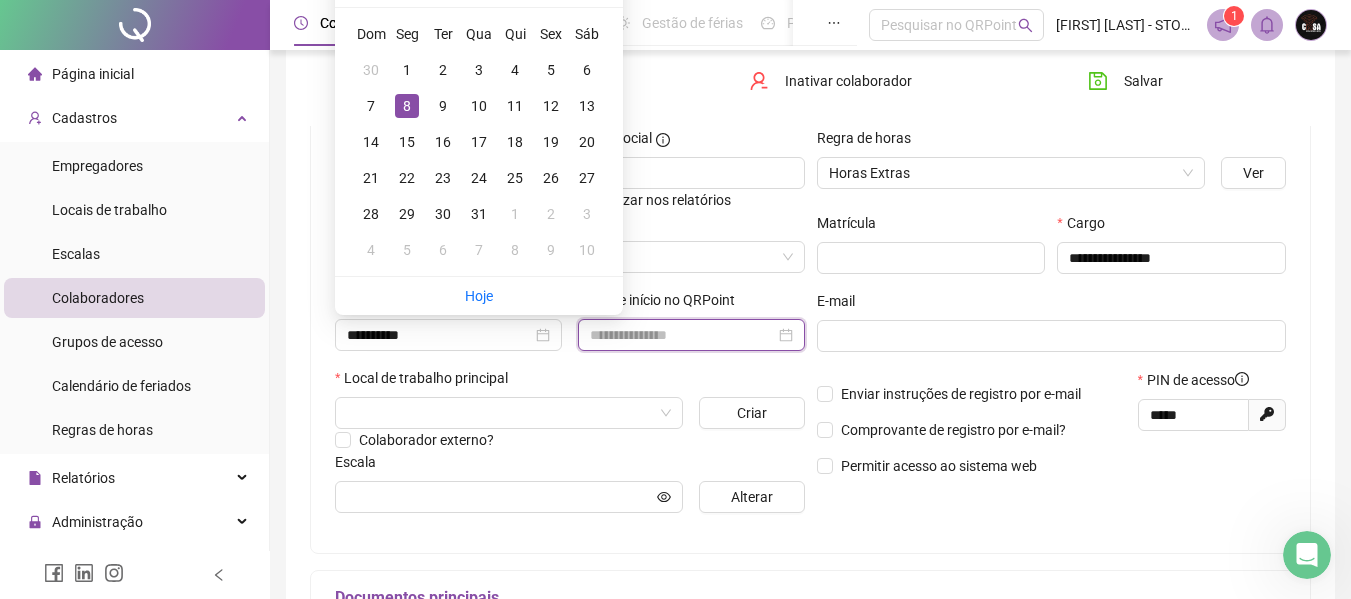 click at bounding box center (682, 335) 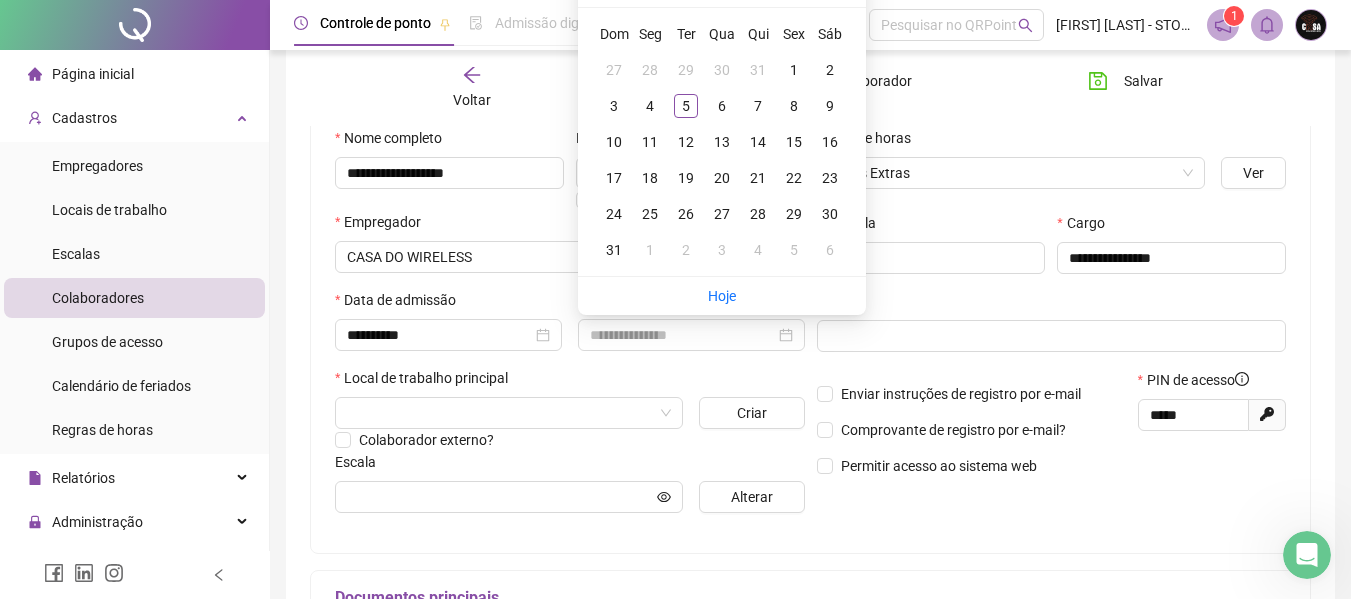 click on "Local de trabalho principal" at bounding box center [570, 382] 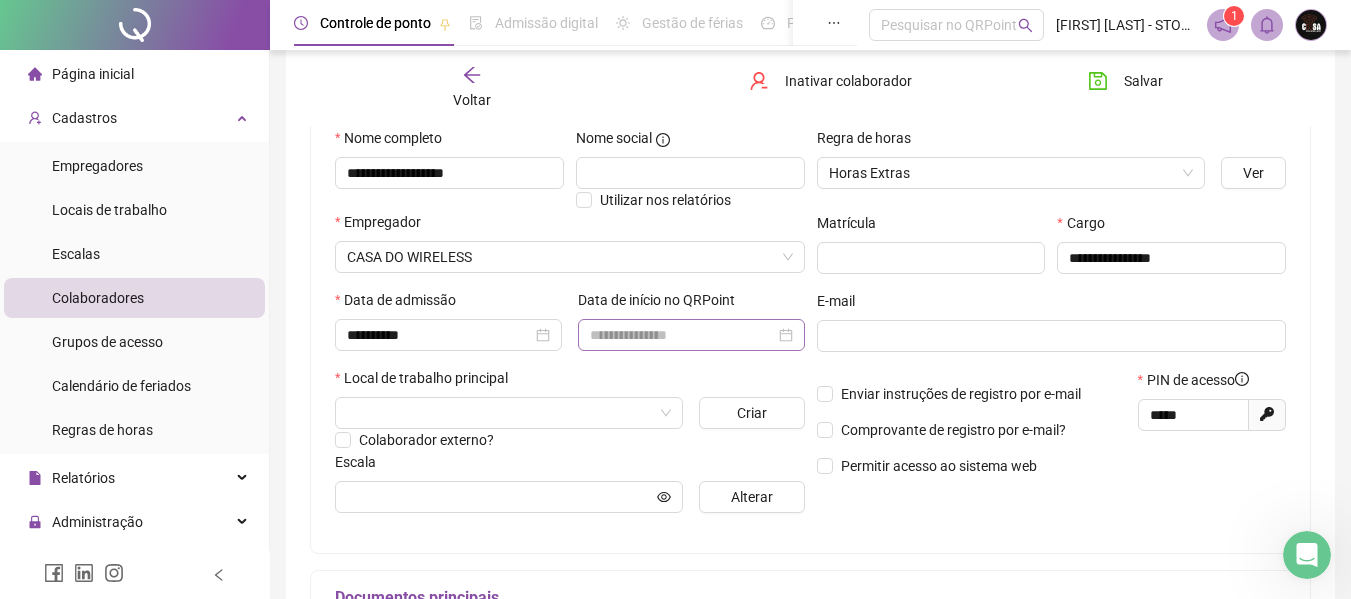 click at bounding box center (691, 335) 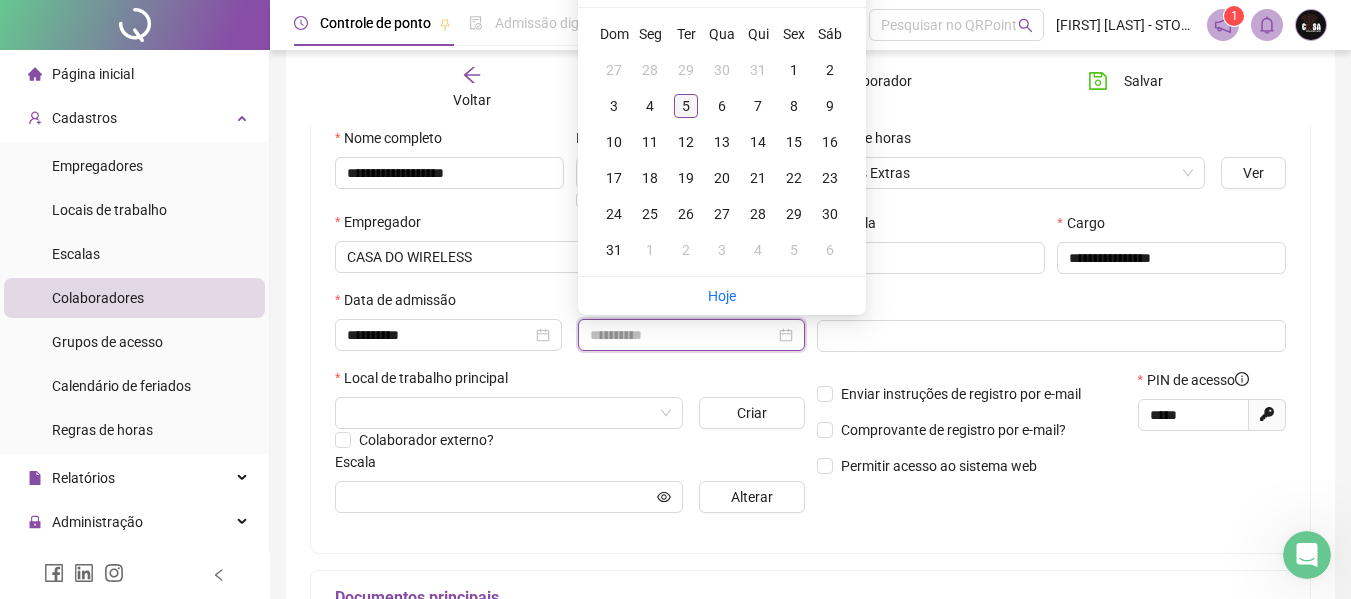 type on "**********" 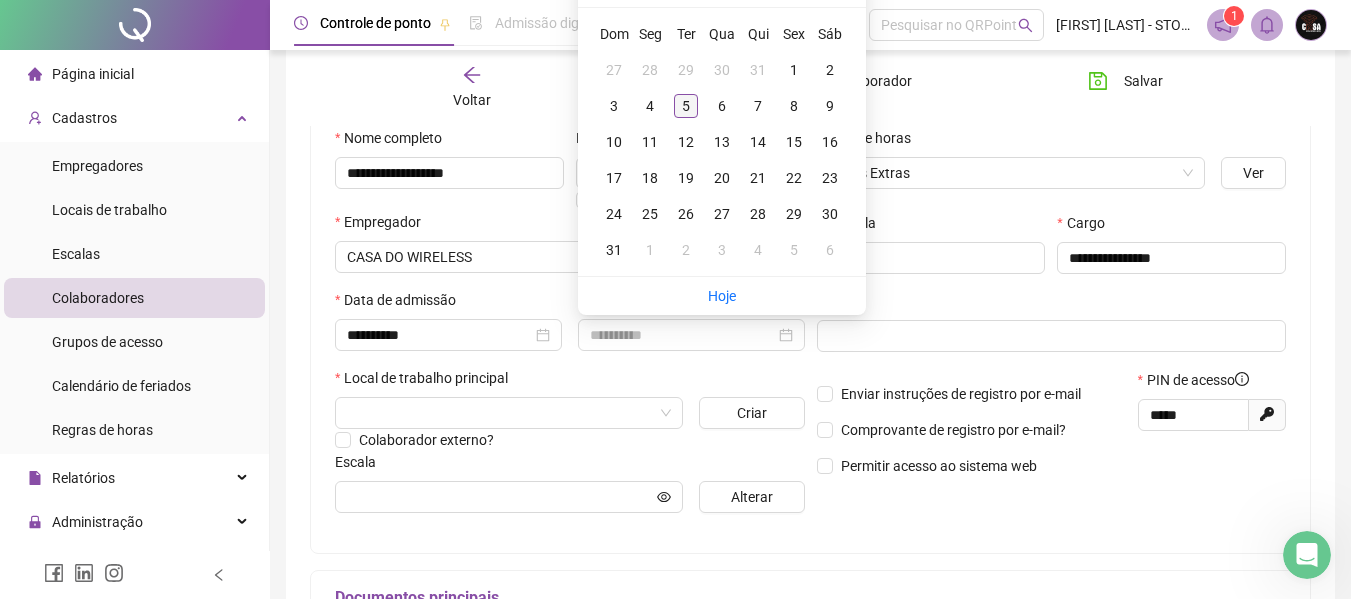 click on "5" at bounding box center [686, 106] 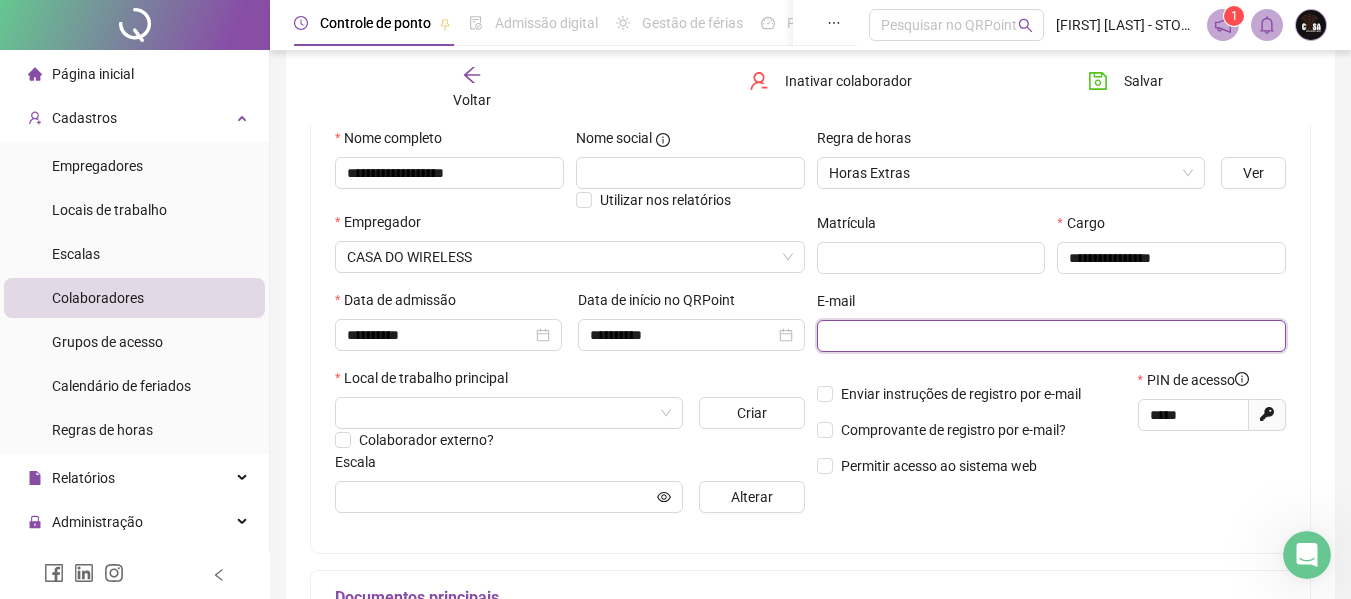 click at bounding box center (1050, 336) 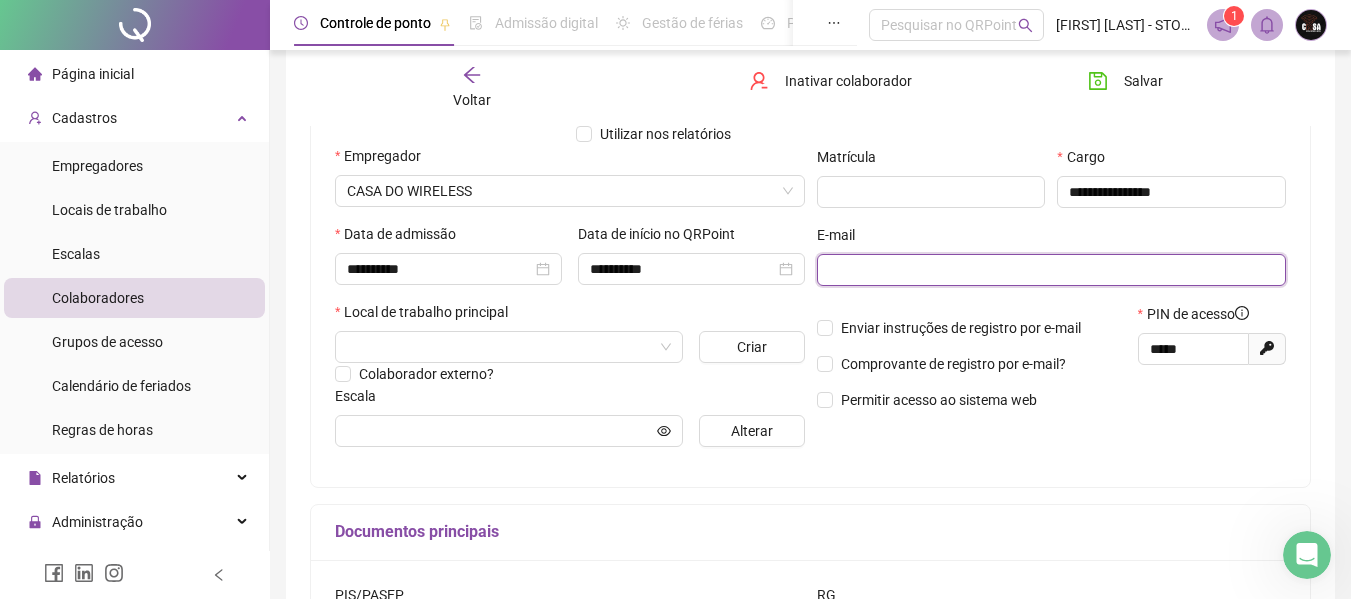 scroll, scrollTop: 300, scrollLeft: 0, axis: vertical 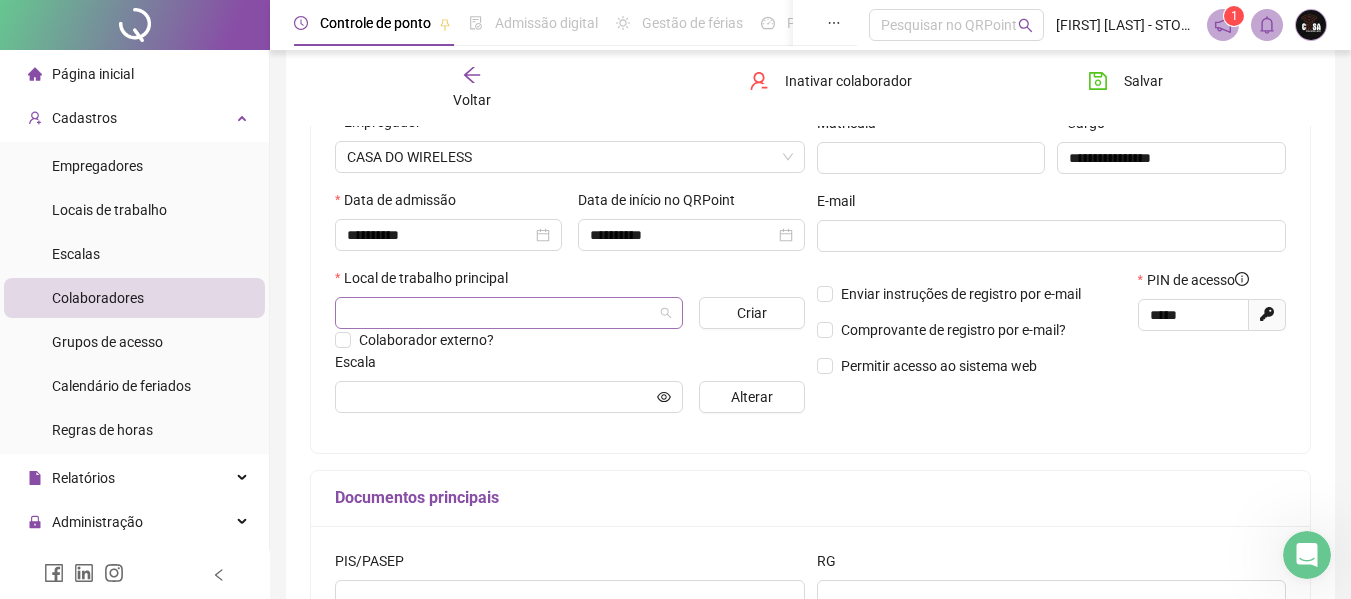 click at bounding box center [500, 313] 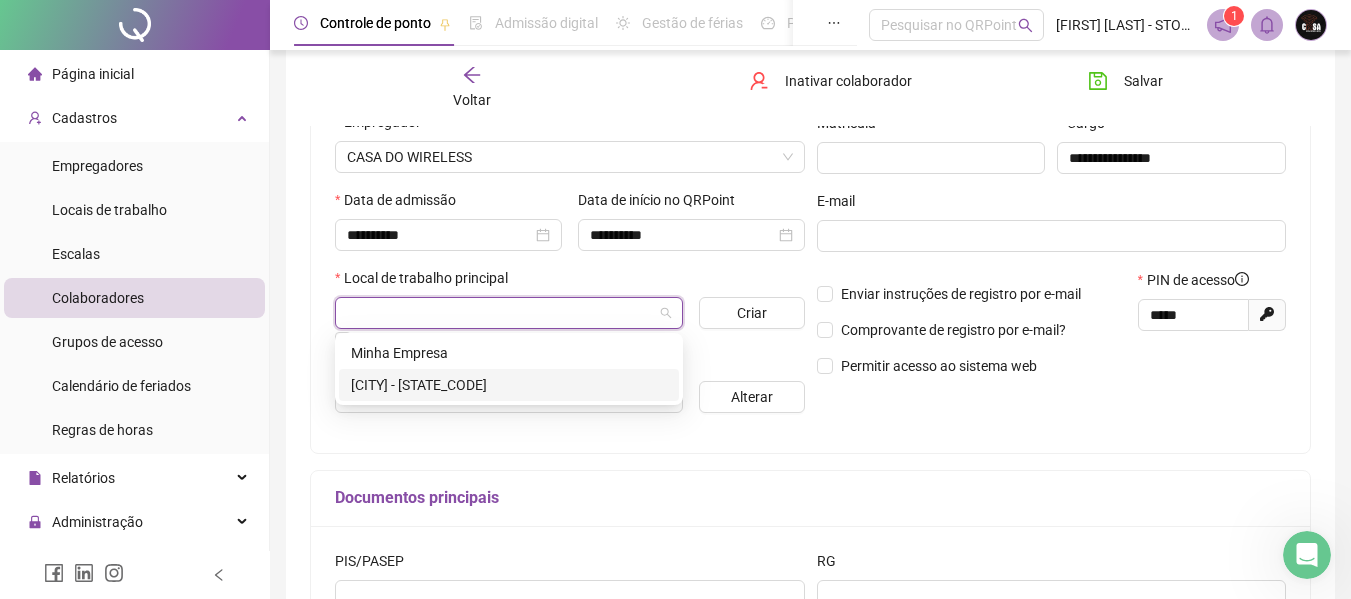 click on "[CITY] - [STATE_CODE]" at bounding box center [509, 385] 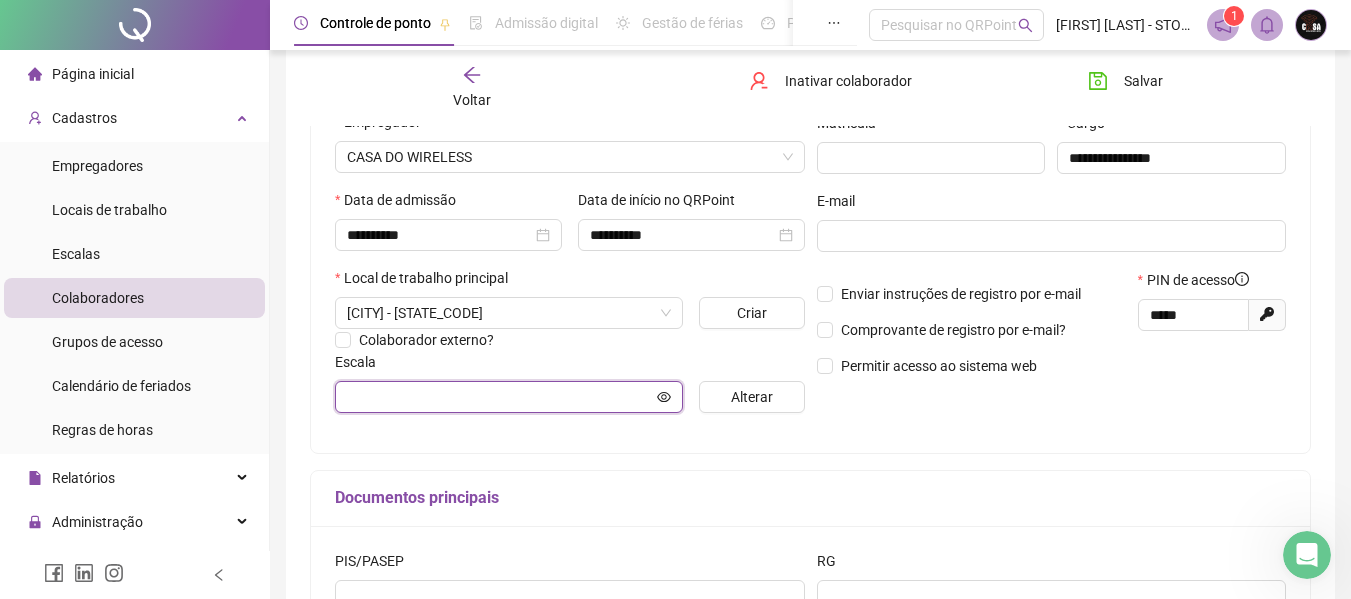 click at bounding box center (500, 397) 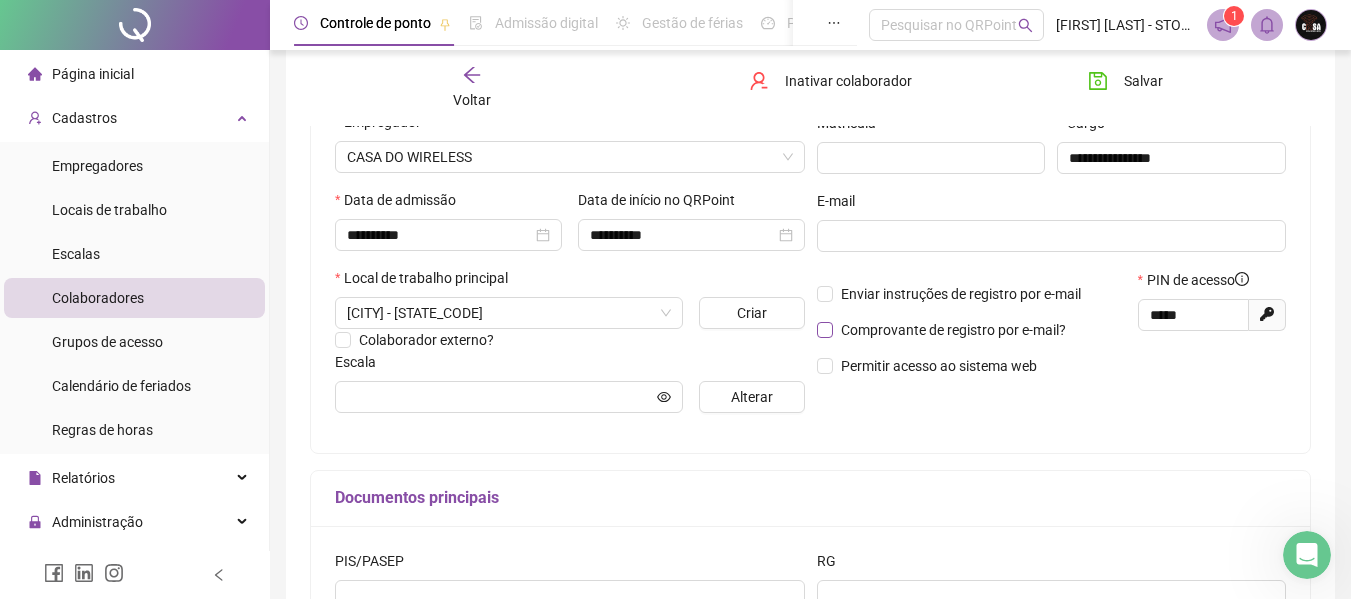 click on "Comprovante de registro por e-mail?" at bounding box center (953, 330) 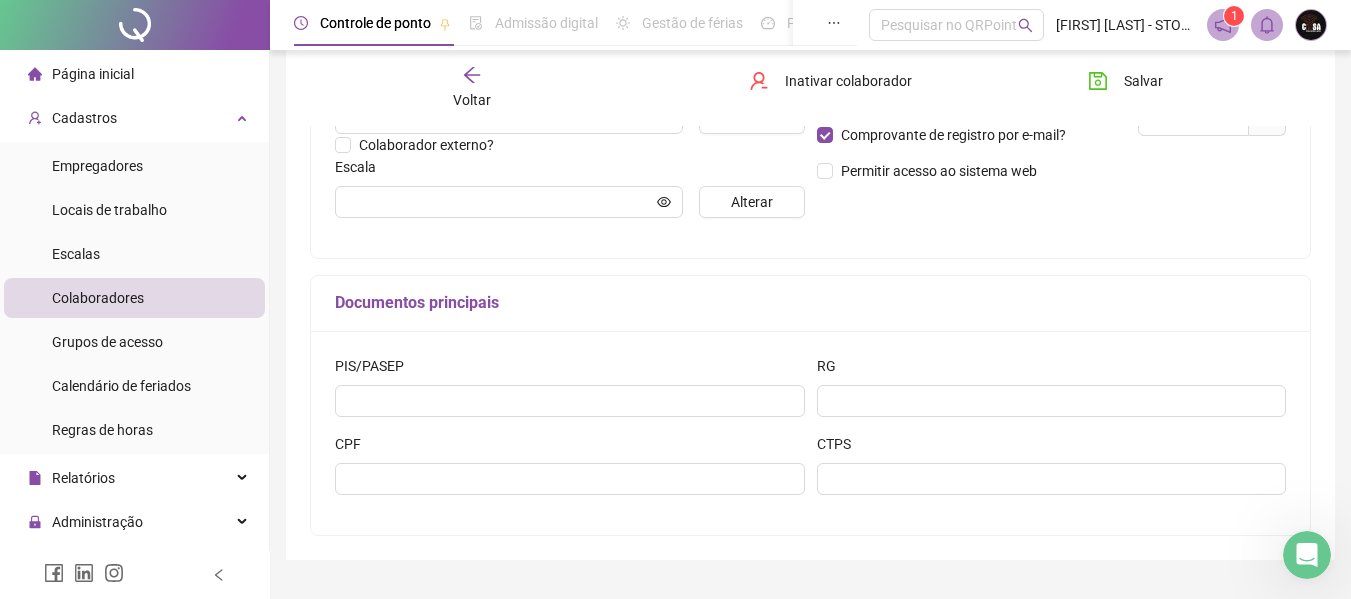 scroll, scrollTop: 500, scrollLeft: 0, axis: vertical 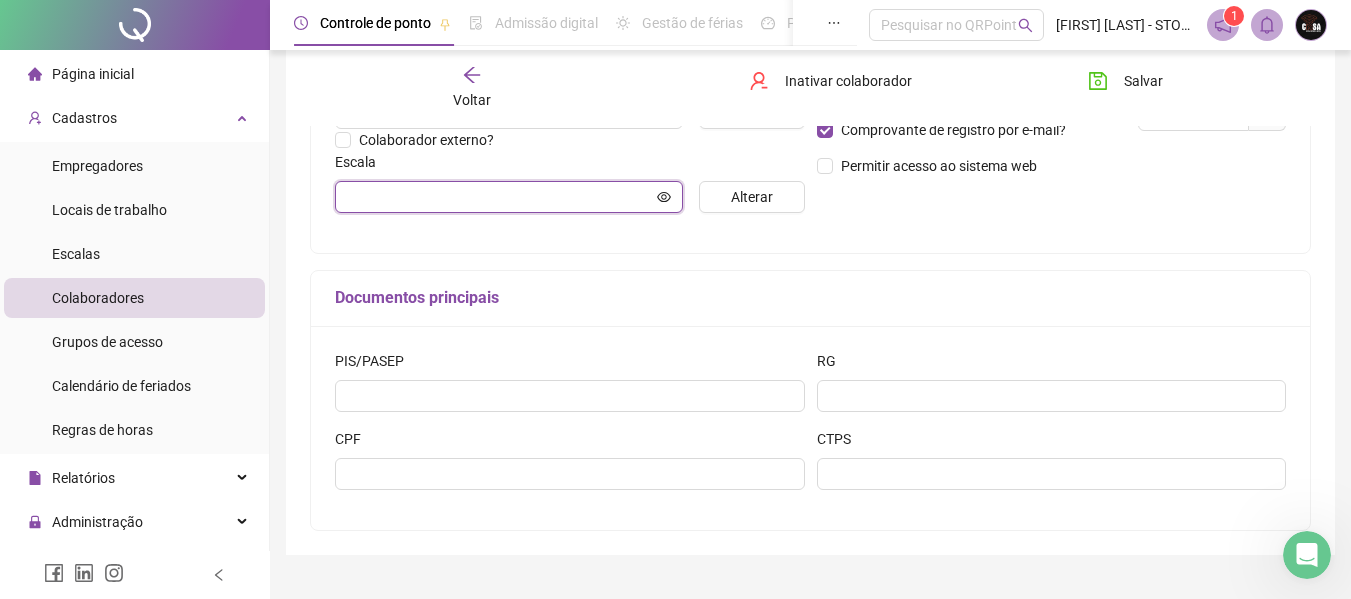click at bounding box center [500, 197] 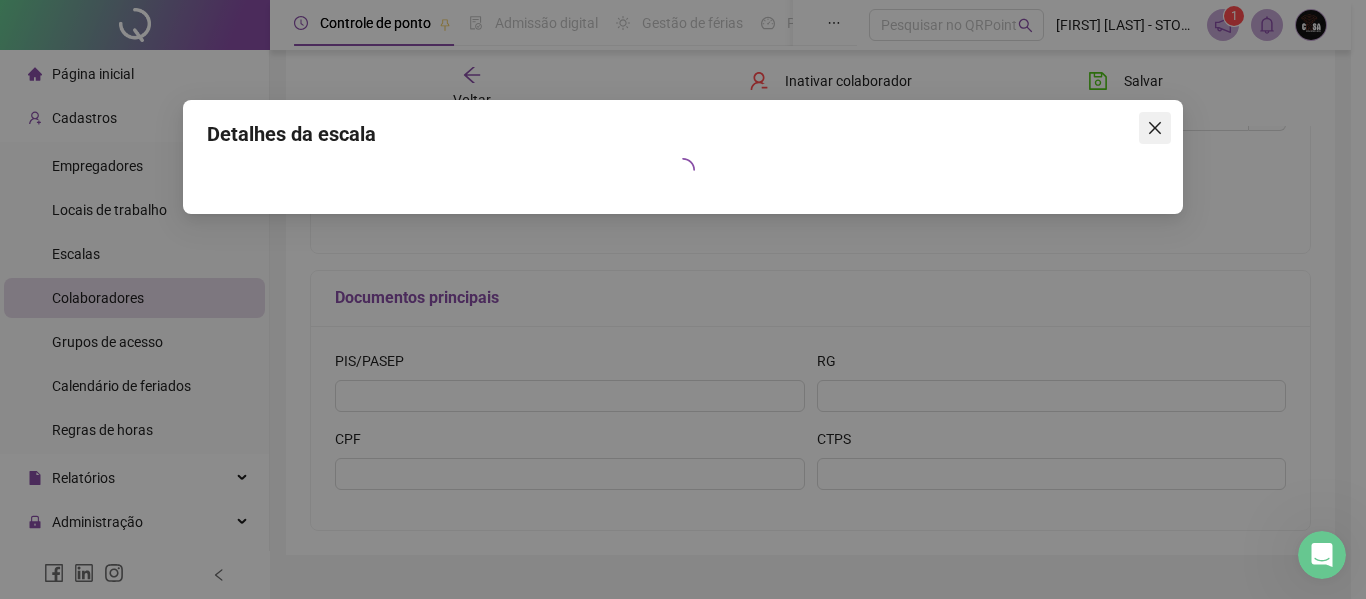 click 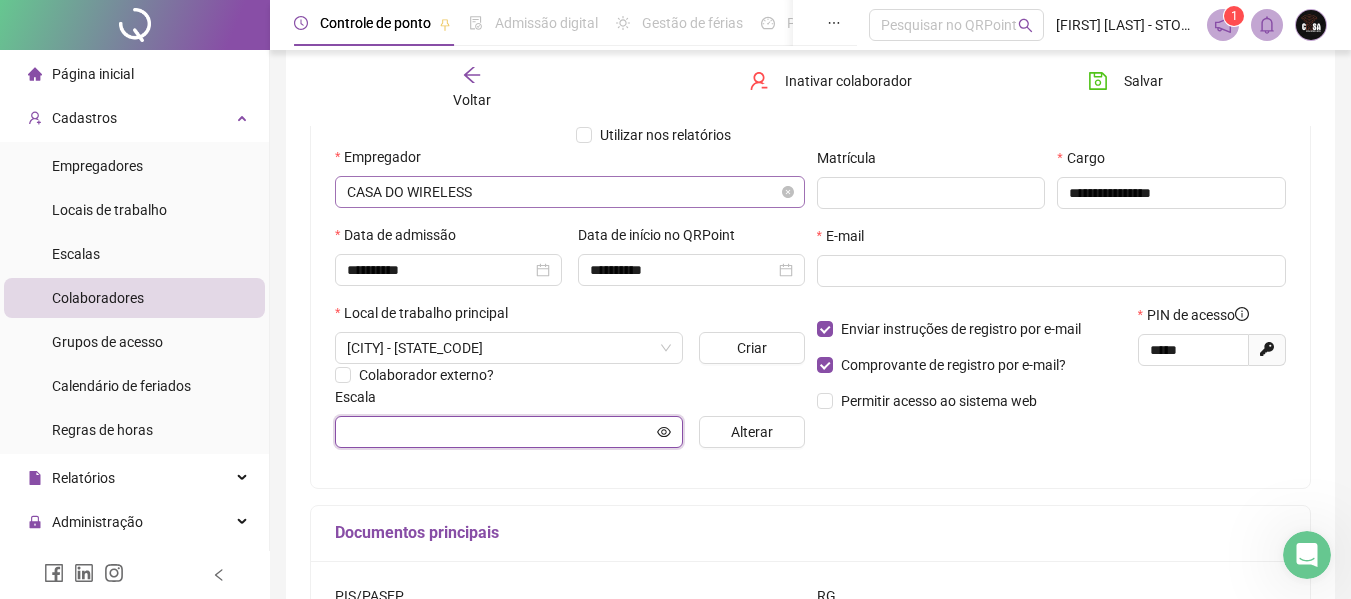 scroll, scrollTop: 300, scrollLeft: 0, axis: vertical 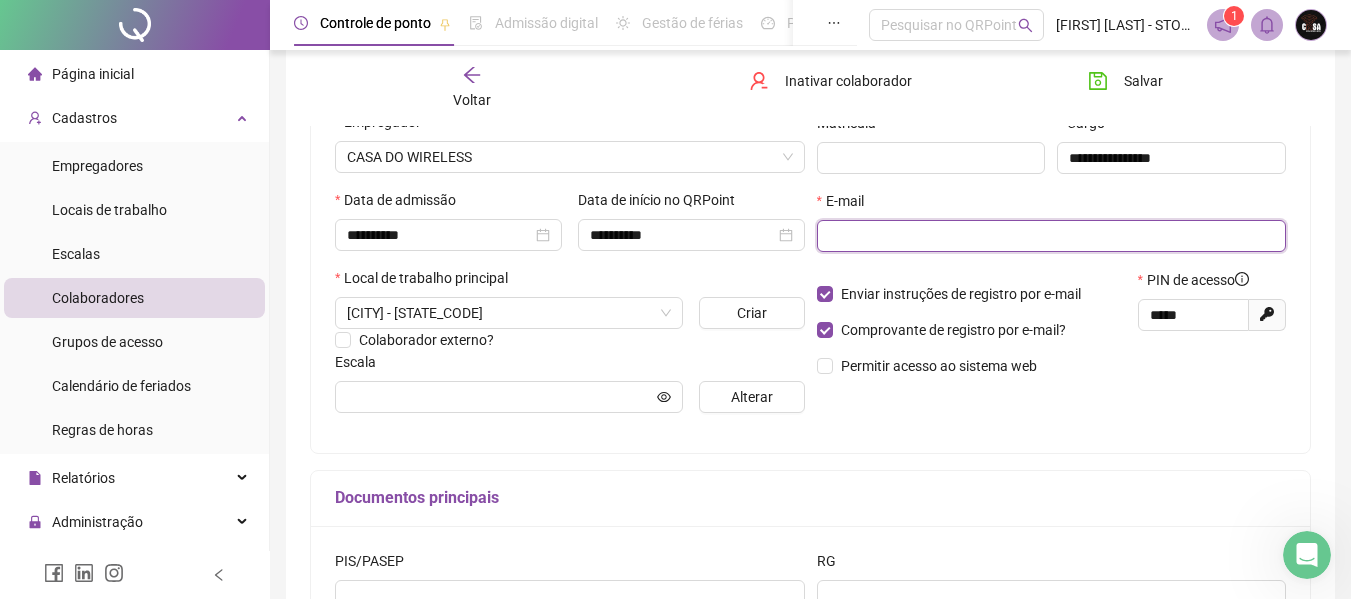 click at bounding box center [1050, 236] 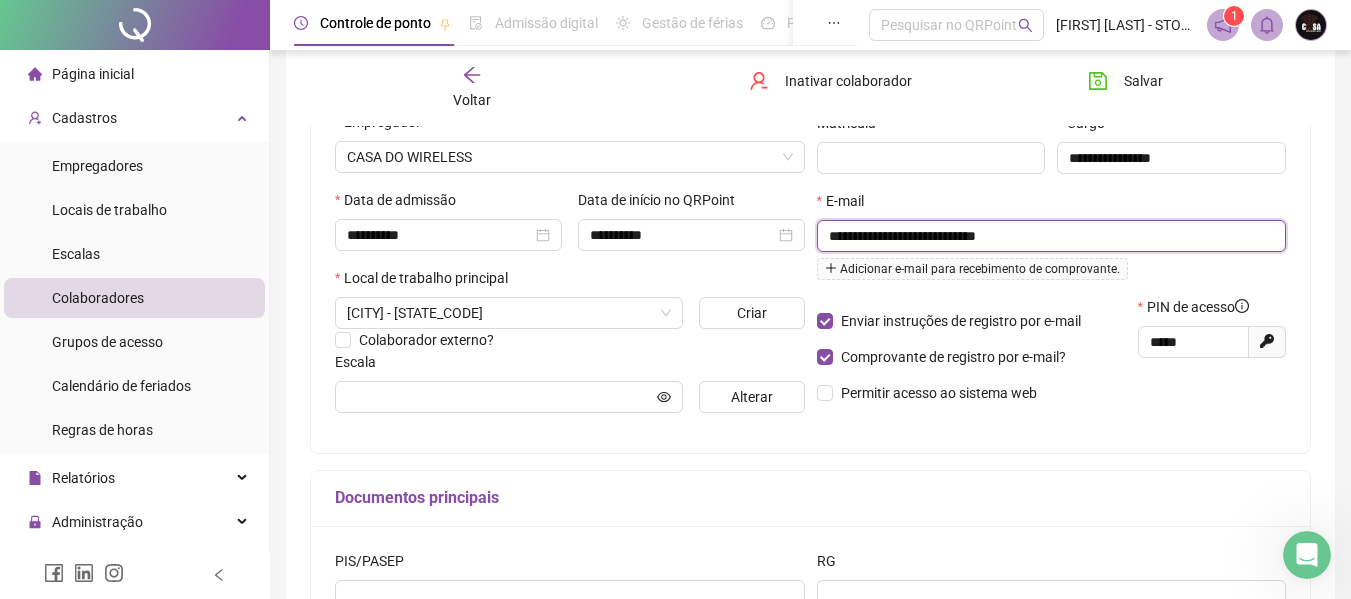 click on "**********" at bounding box center [1050, 236] 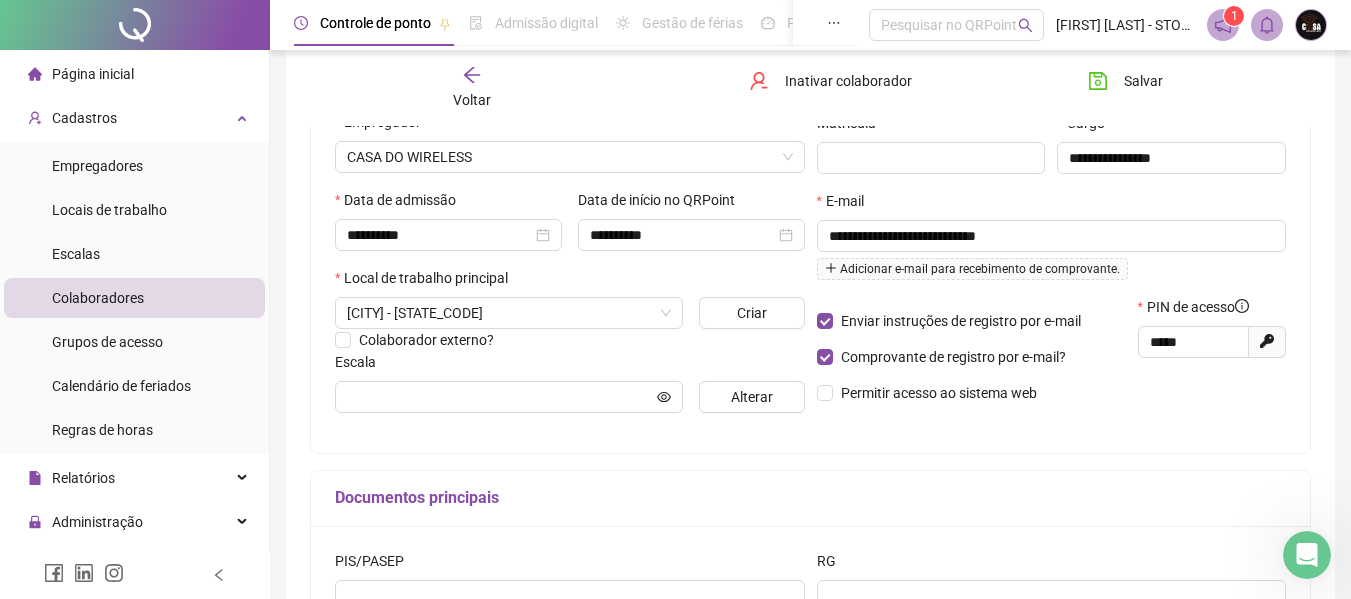 click on "Adicionar e-mail para recebimento de comprovante." at bounding box center [972, 269] 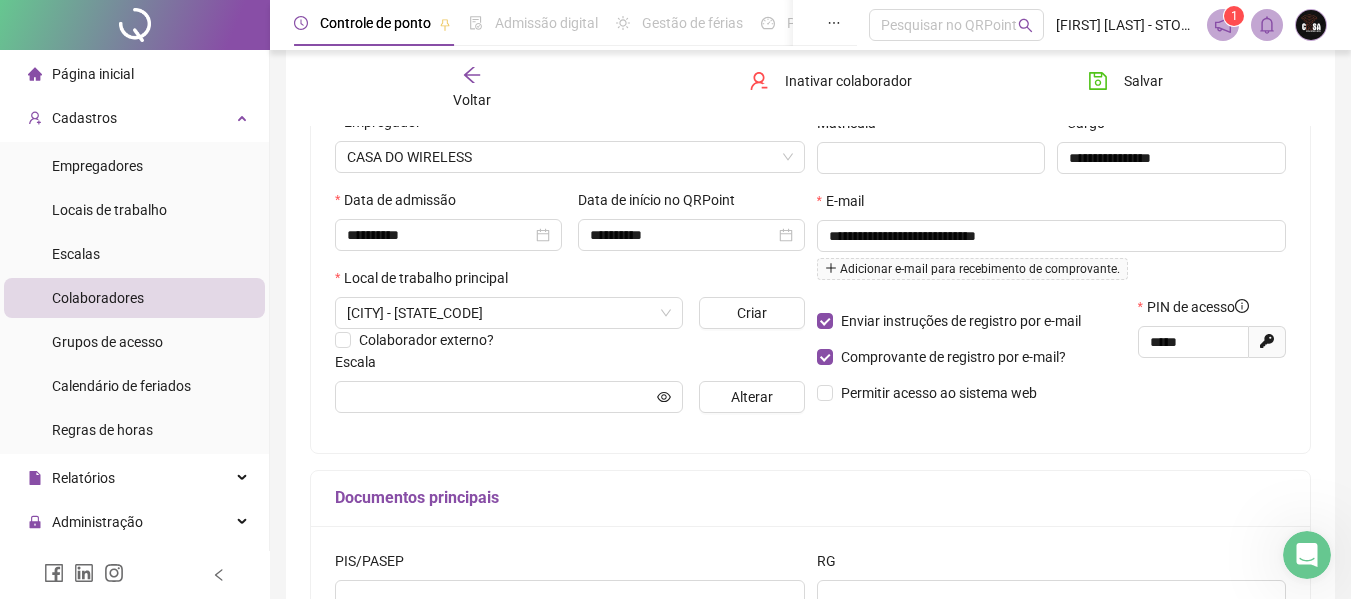 click on "Documentos principais" at bounding box center (810, 498) 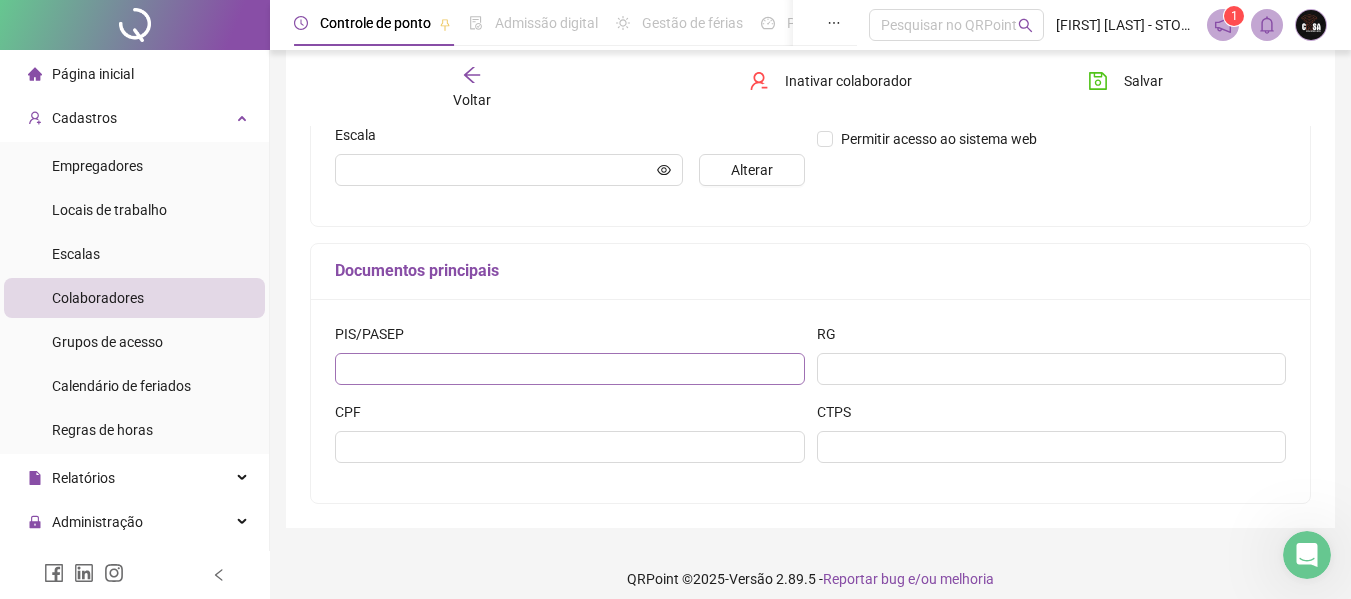 scroll, scrollTop: 542, scrollLeft: 0, axis: vertical 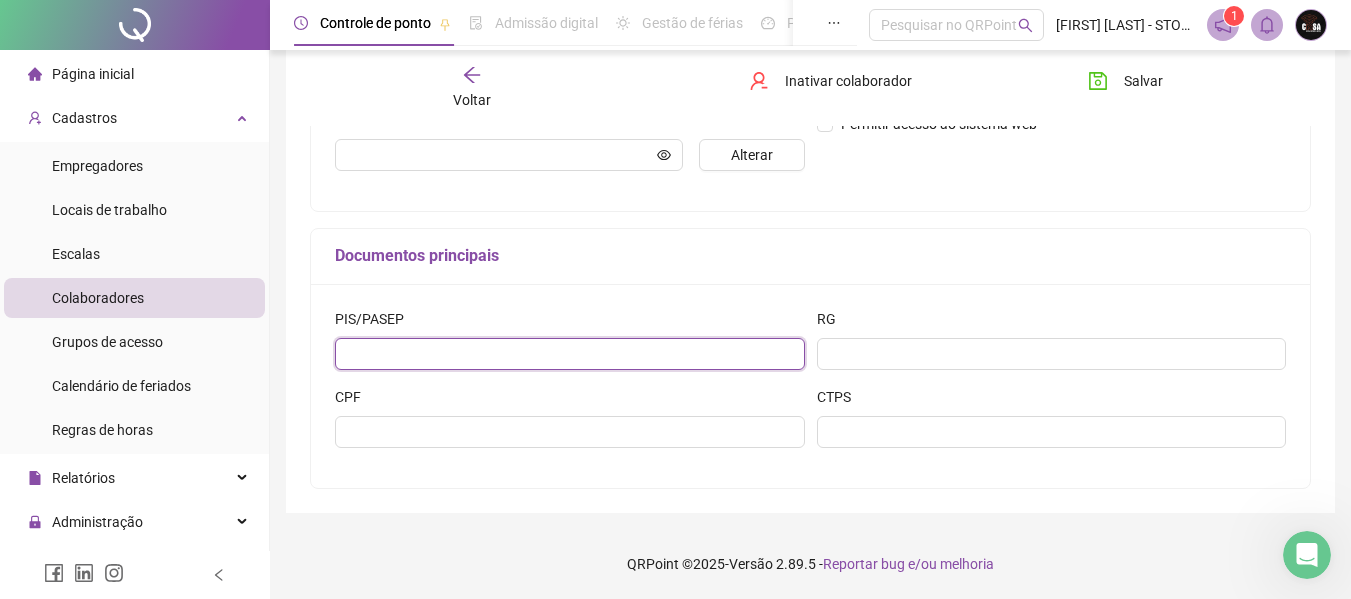 click at bounding box center [570, 354] 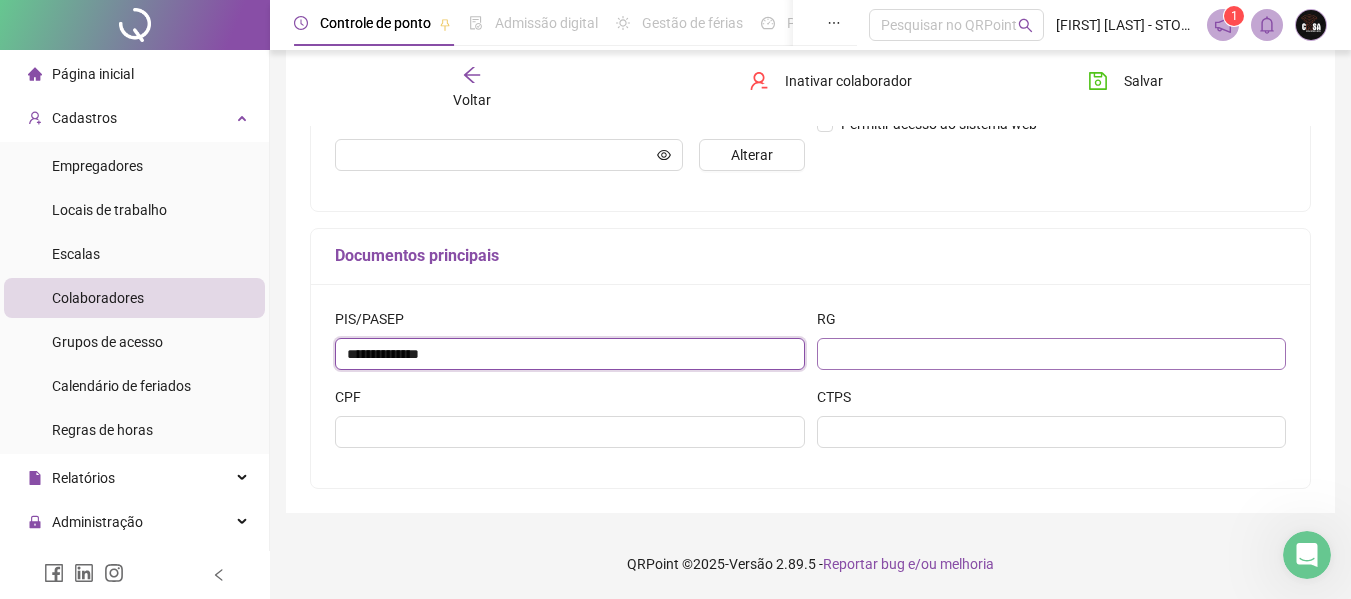 type on "**********" 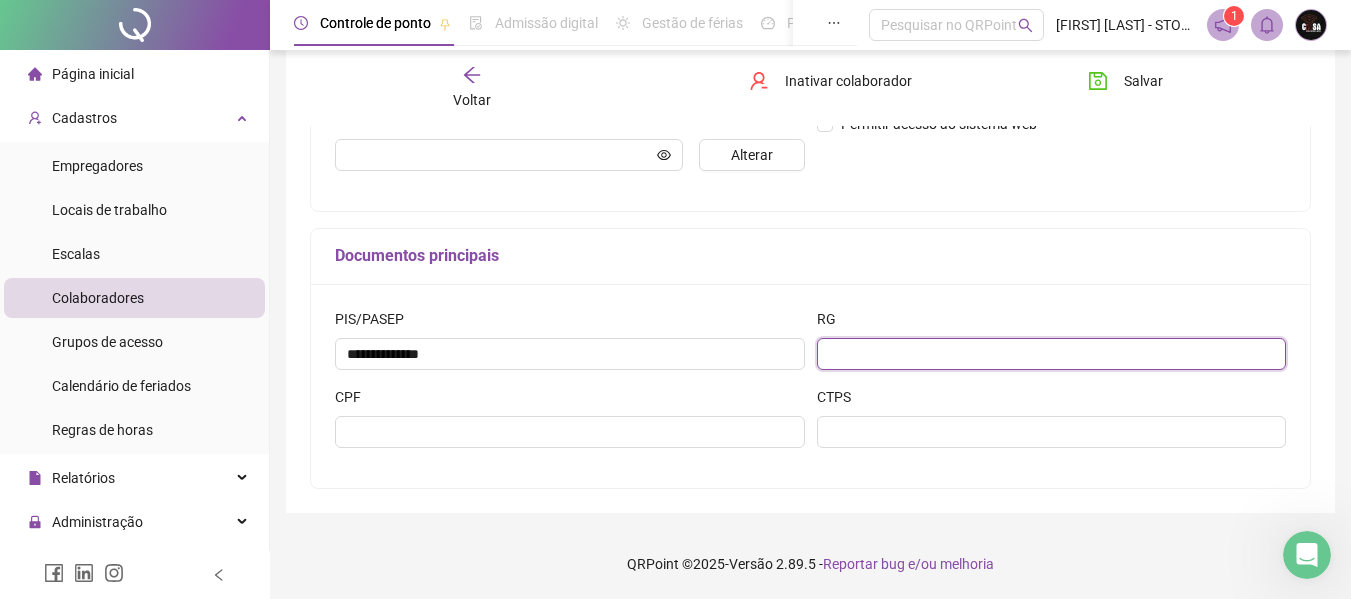 click at bounding box center [1052, 354] 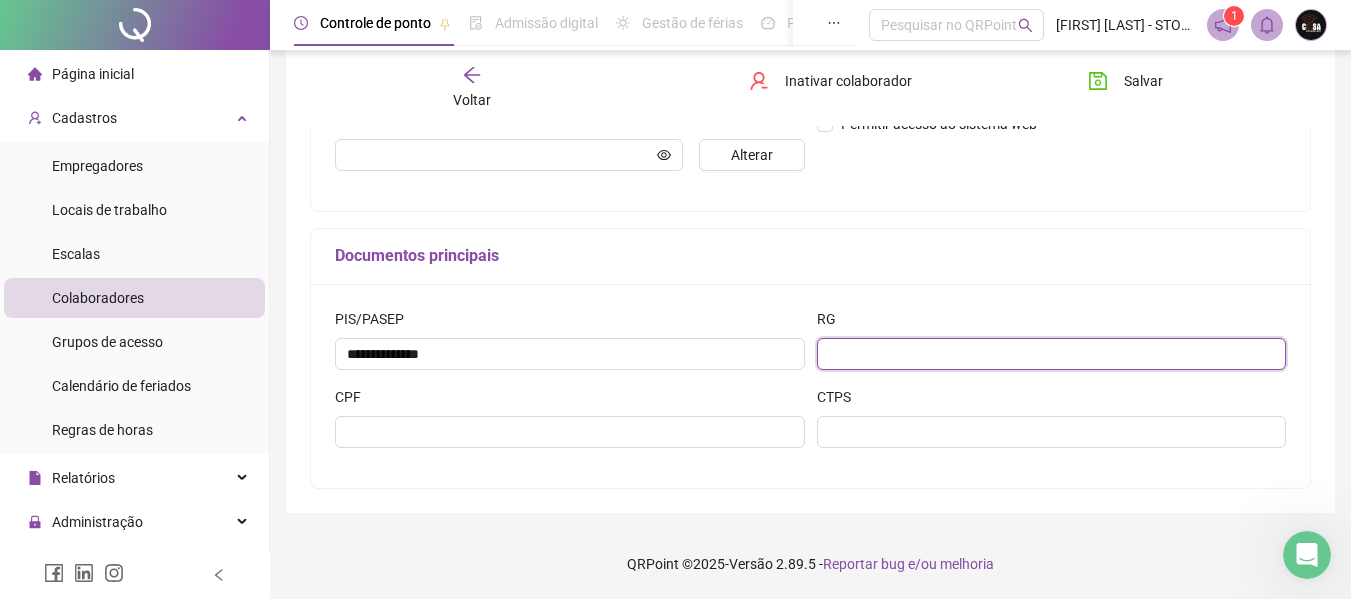 click at bounding box center [1052, 354] 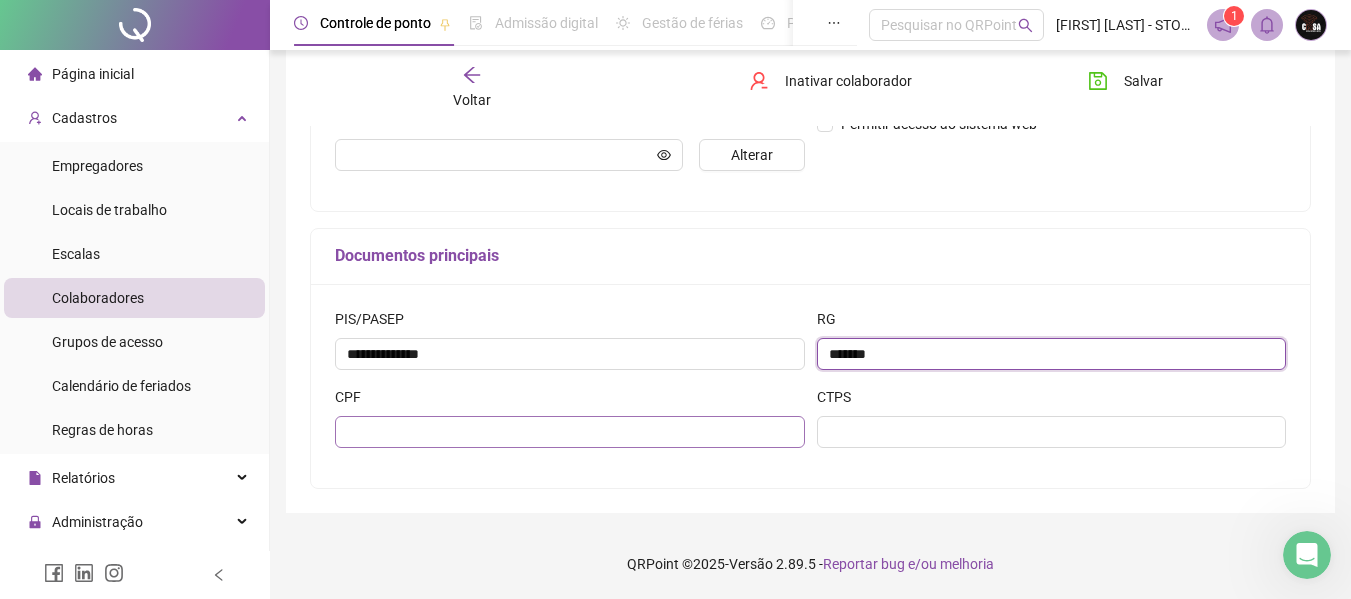 type on "*******" 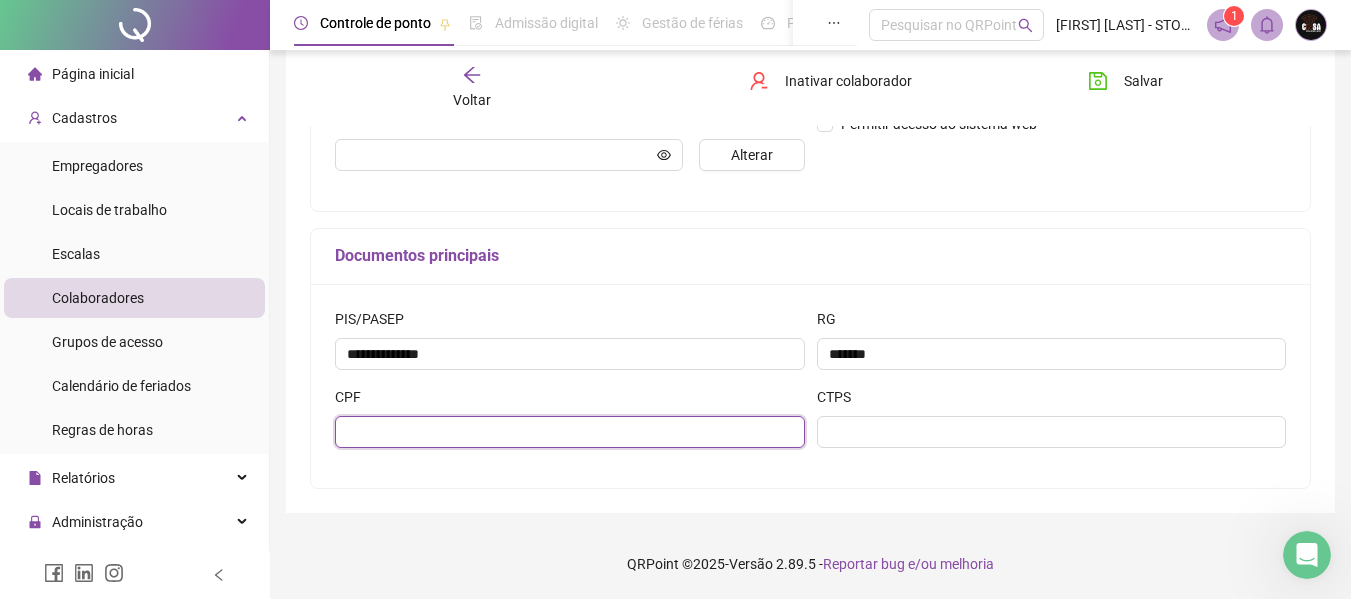 click at bounding box center (570, 432) 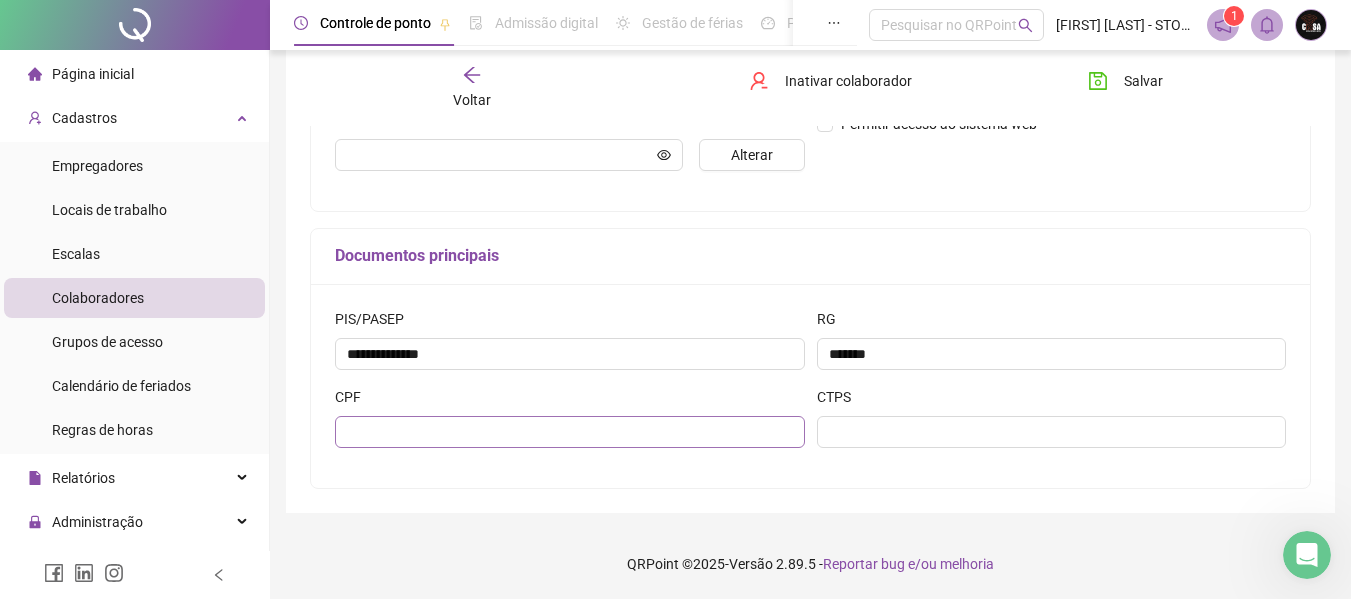 click on "CPF" at bounding box center [570, 425] 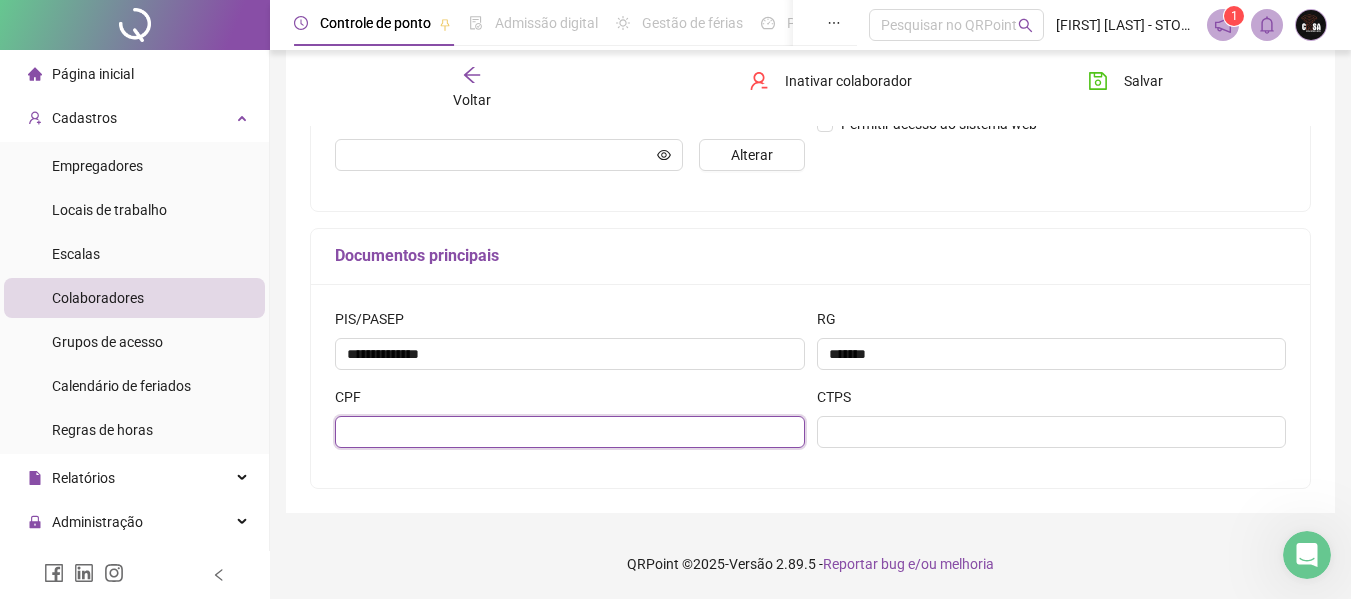 click at bounding box center (570, 432) 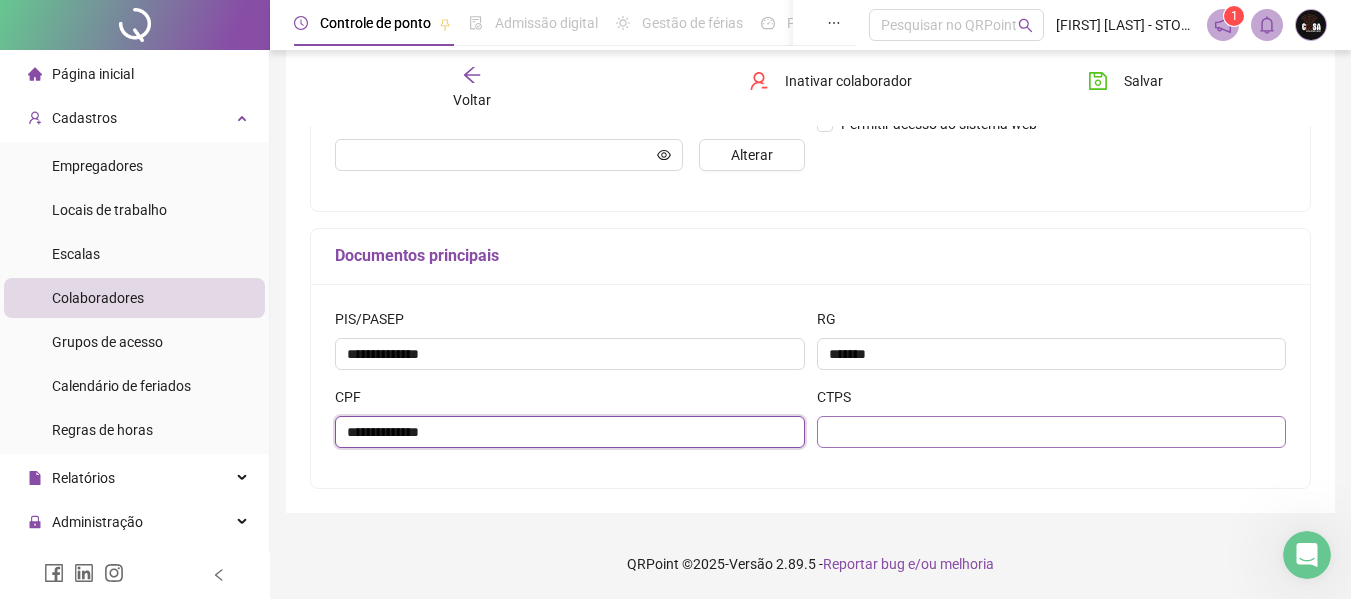type on "**********" 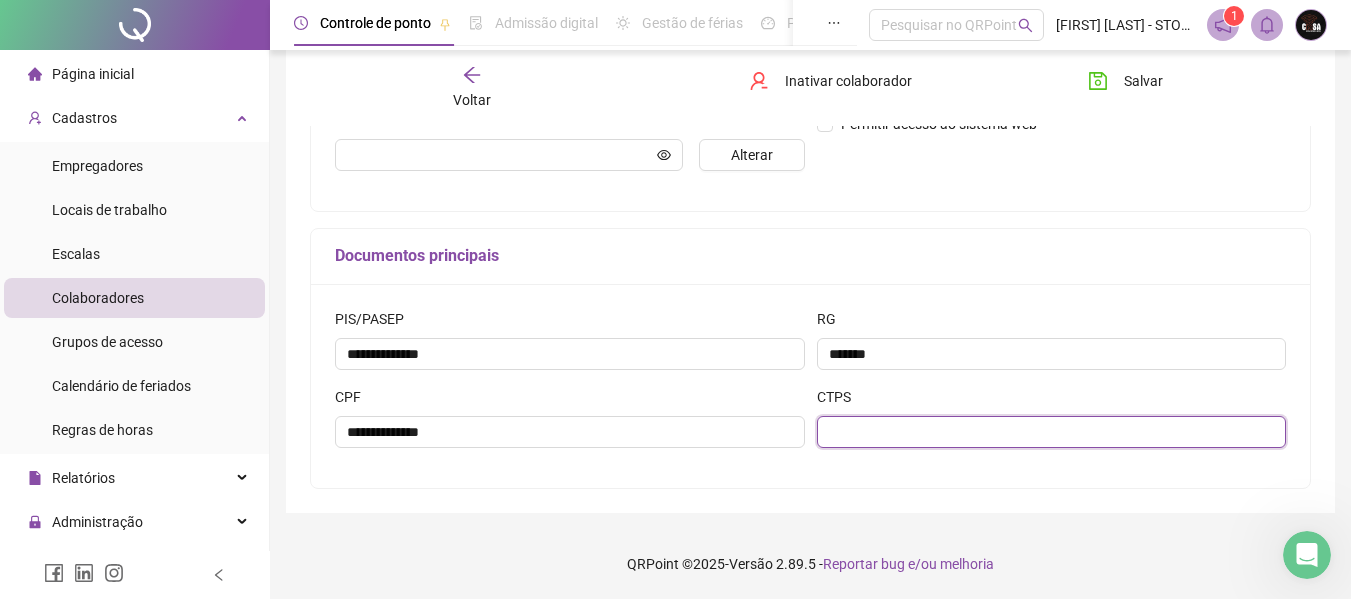 click at bounding box center [1052, 432] 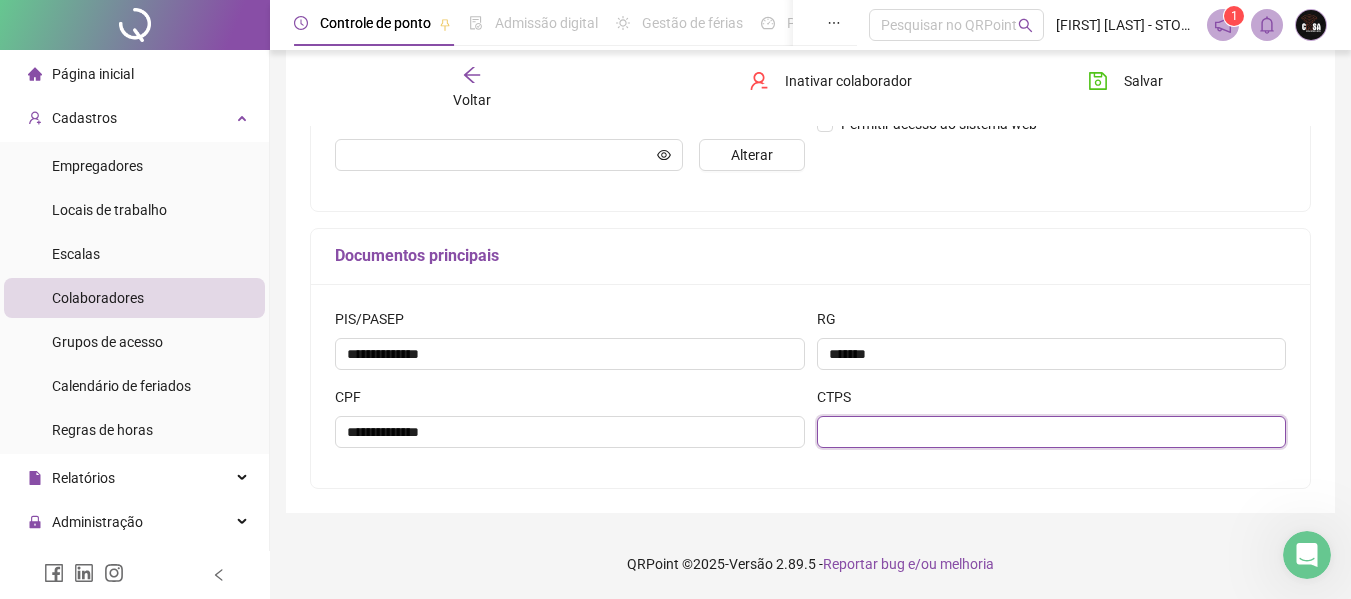 click at bounding box center (1052, 432) 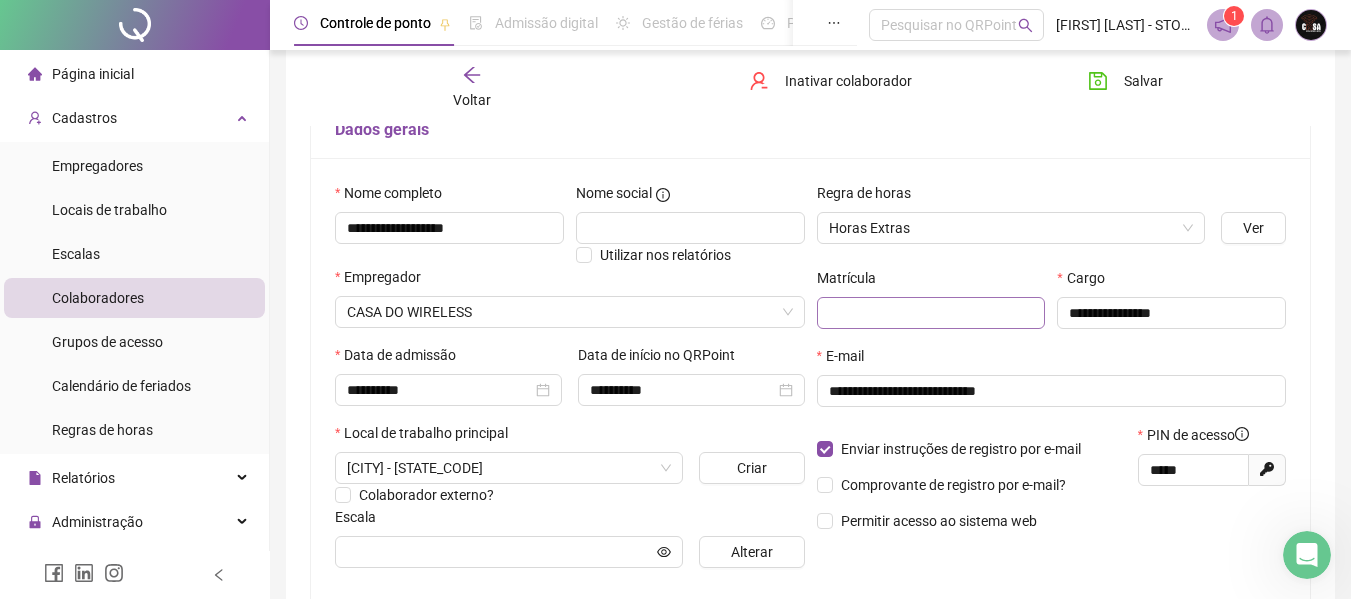 scroll, scrollTop: 142, scrollLeft: 0, axis: vertical 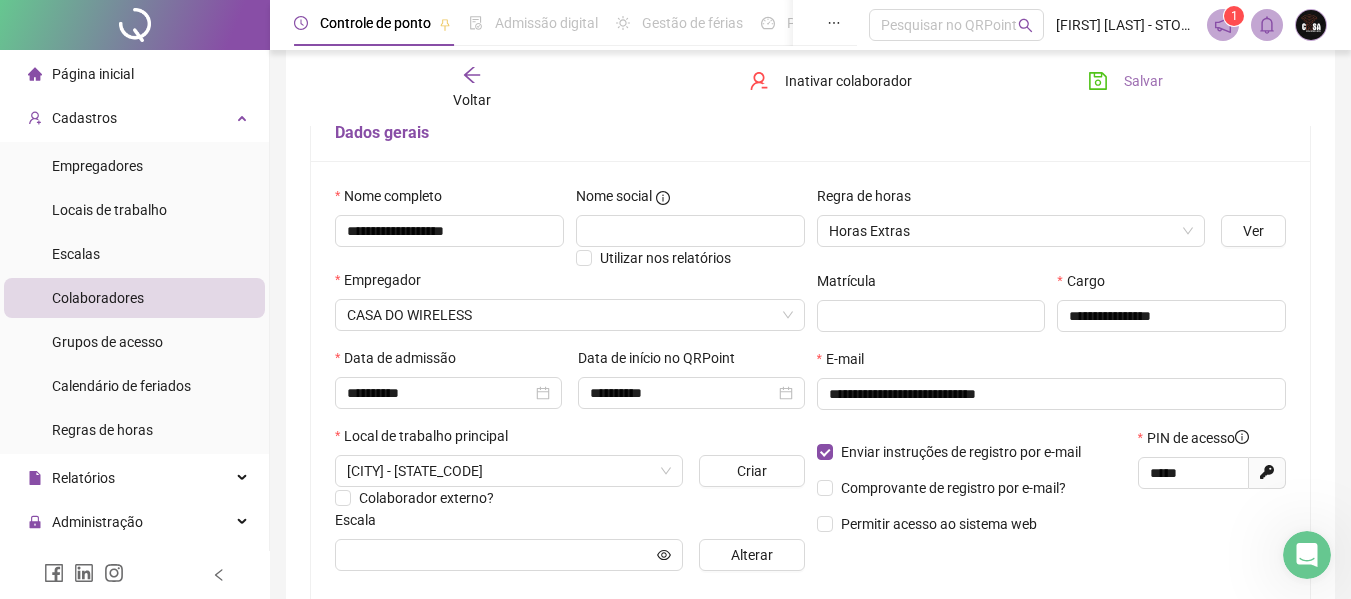 type on "**********" 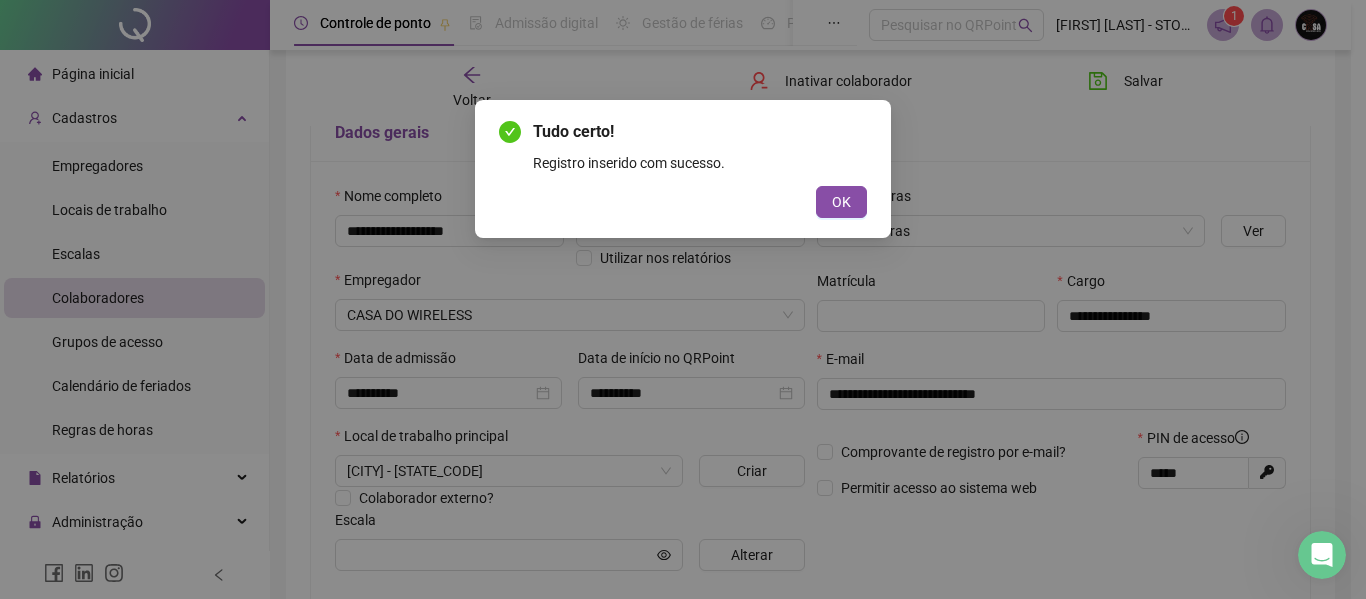 click on "OK" at bounding box center (841, 202) 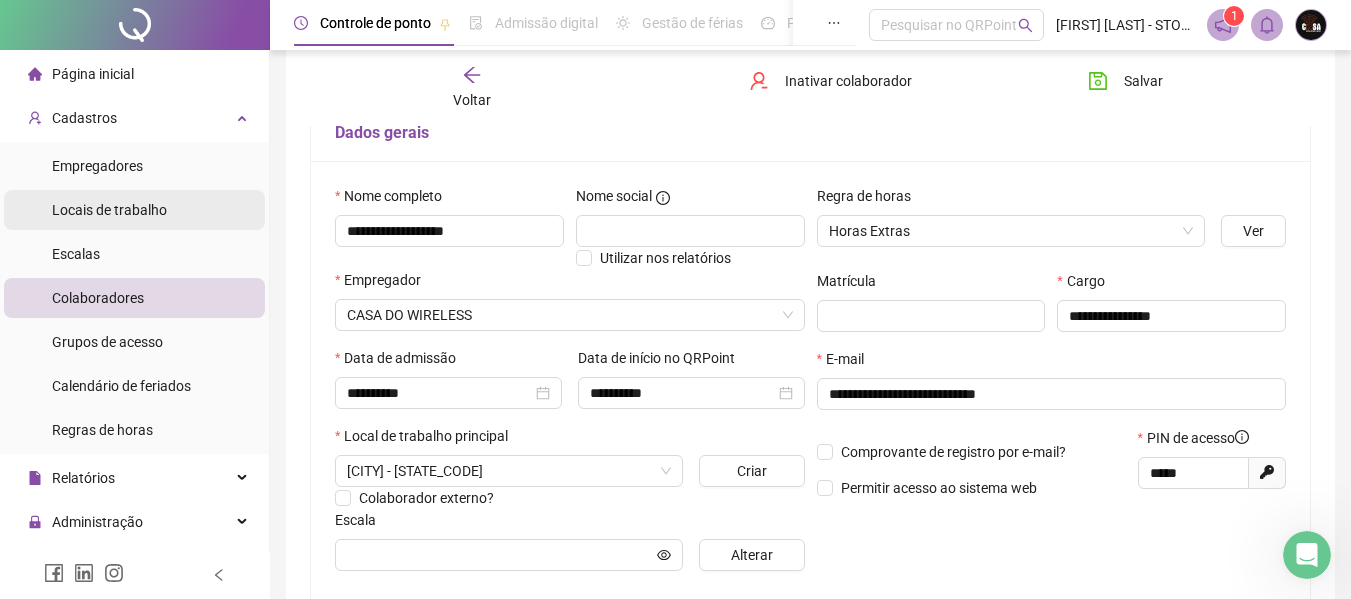 click on "Locais de trabalho" at bounding box center [109, 210] 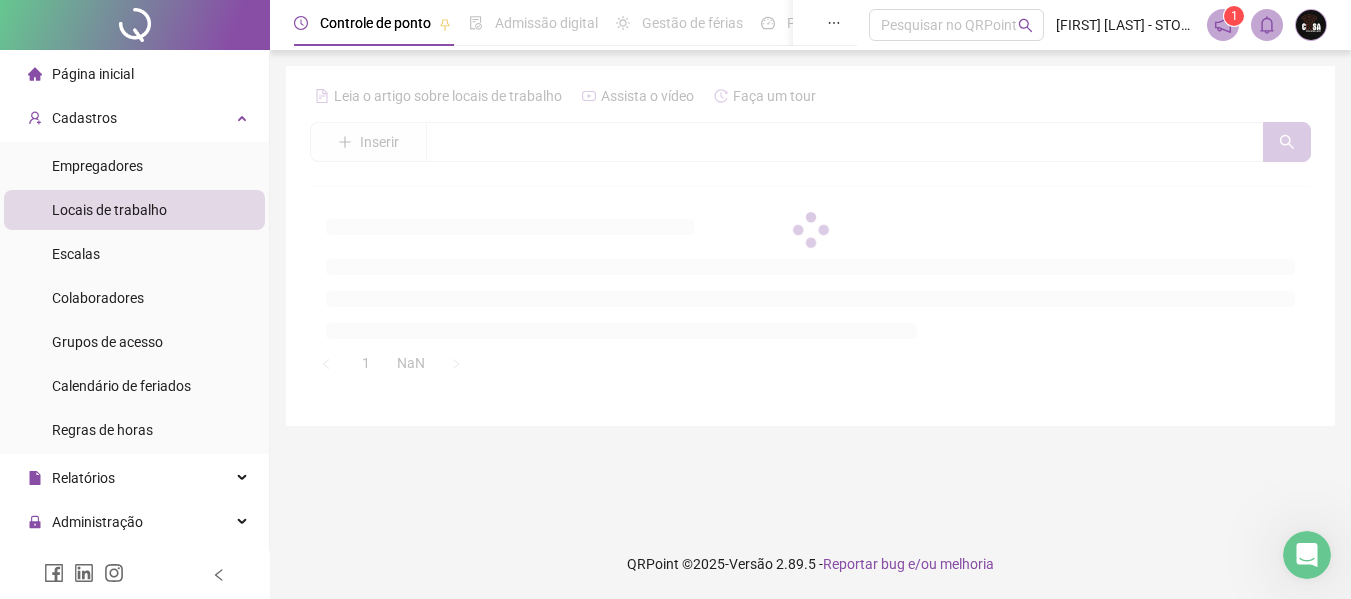 scroll, scrollTop: 0, scrollLeft: 0, axis: both 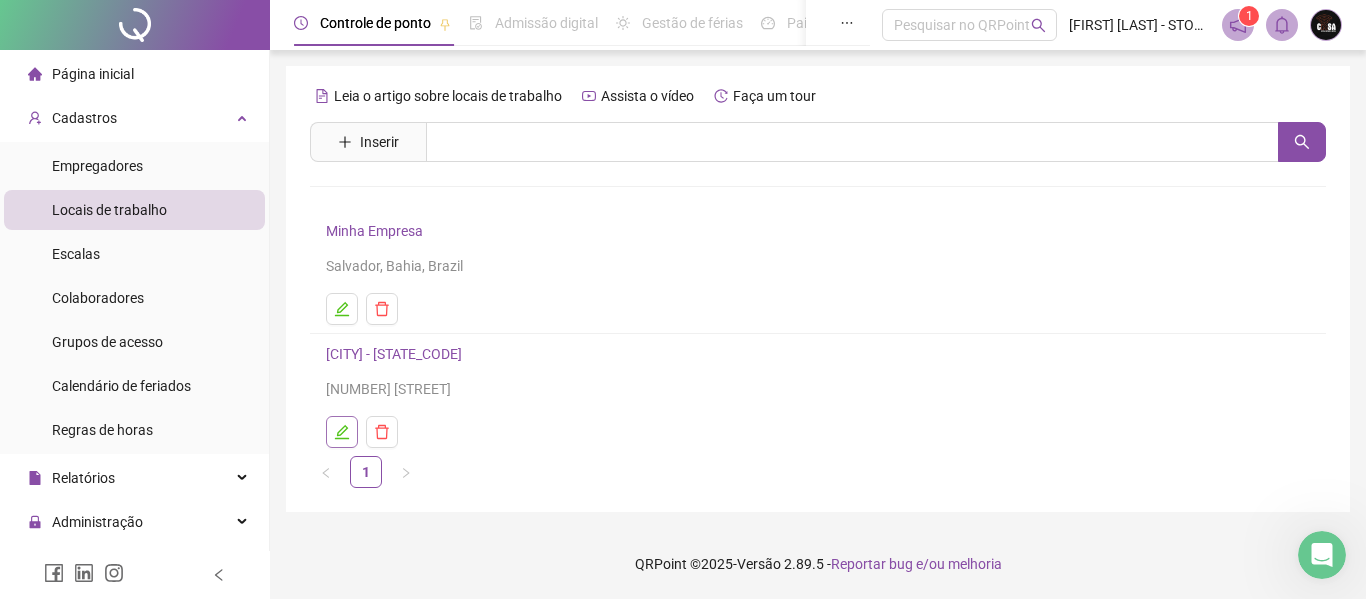 click 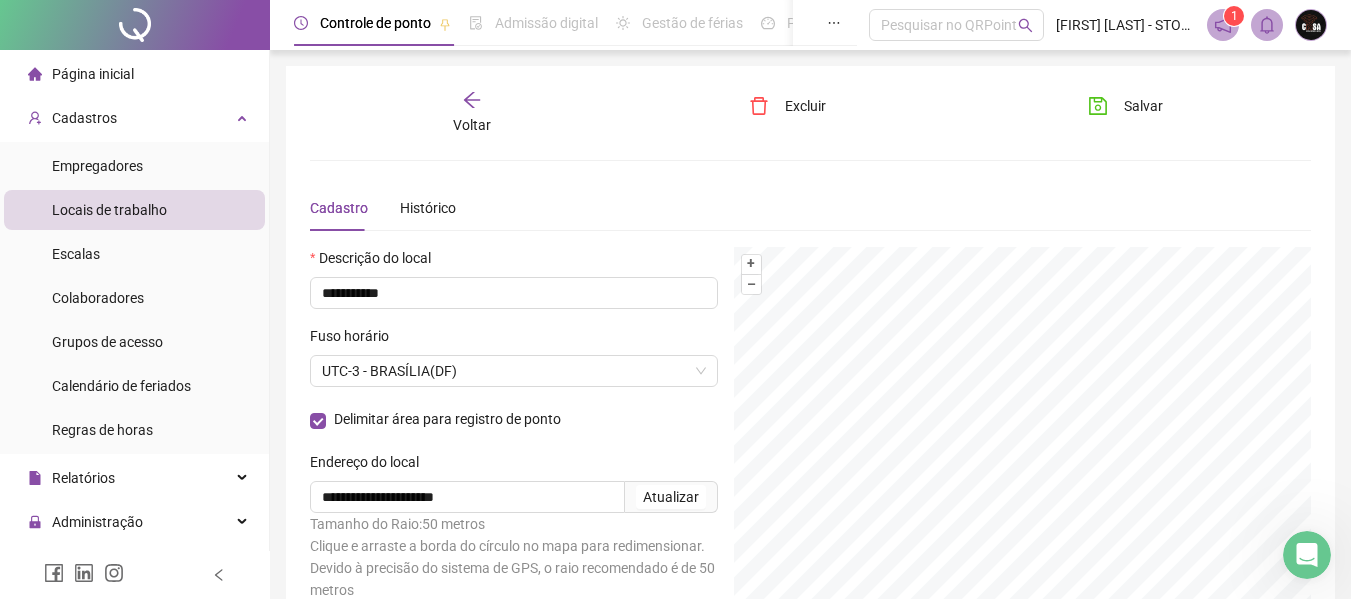 click 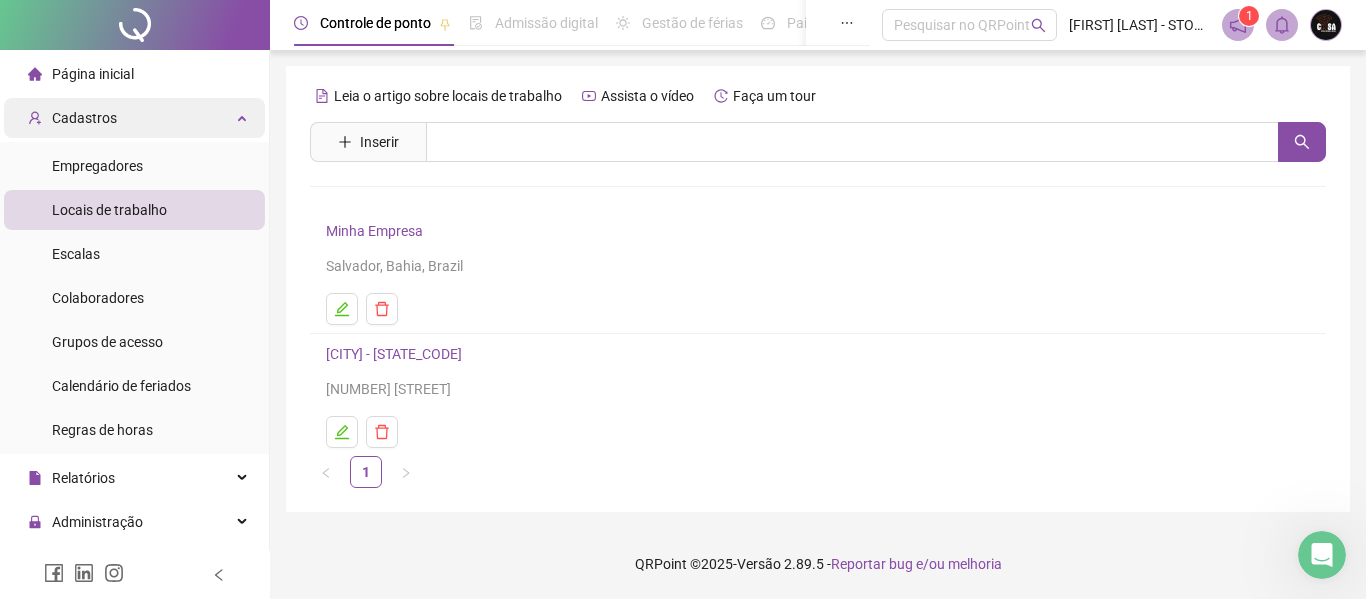 click on "Cadastros" at bounding box center (84, 118) 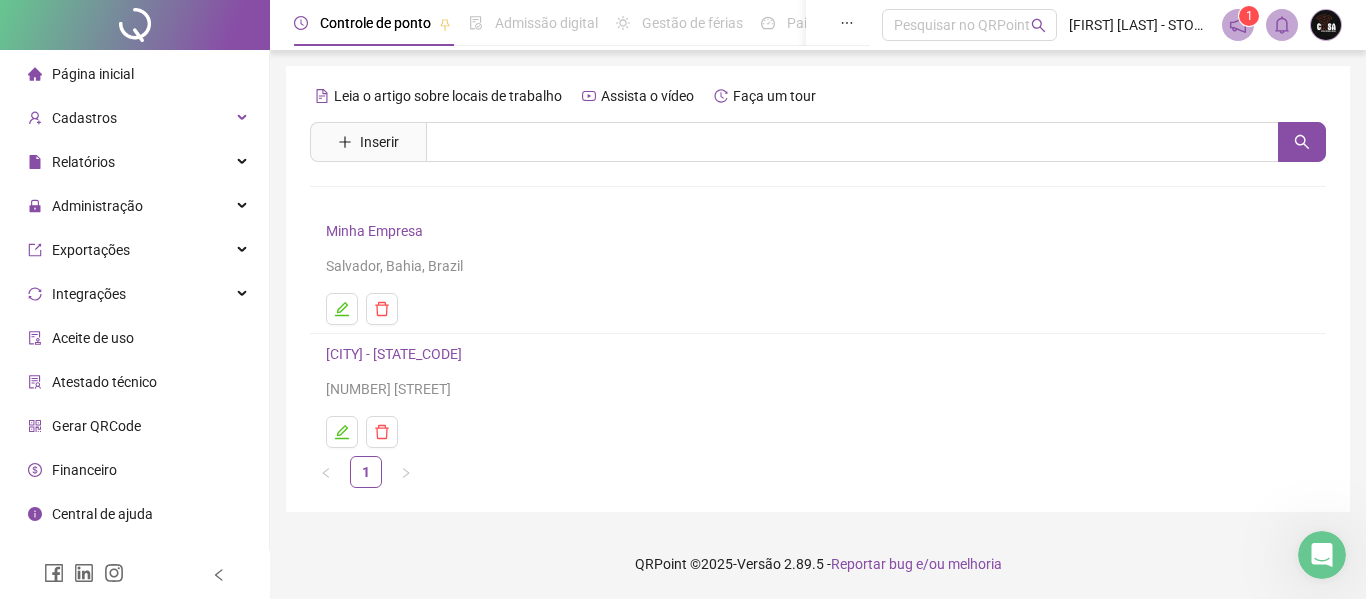 click on "Gerar QRCode" at bounding box center (96, 426) 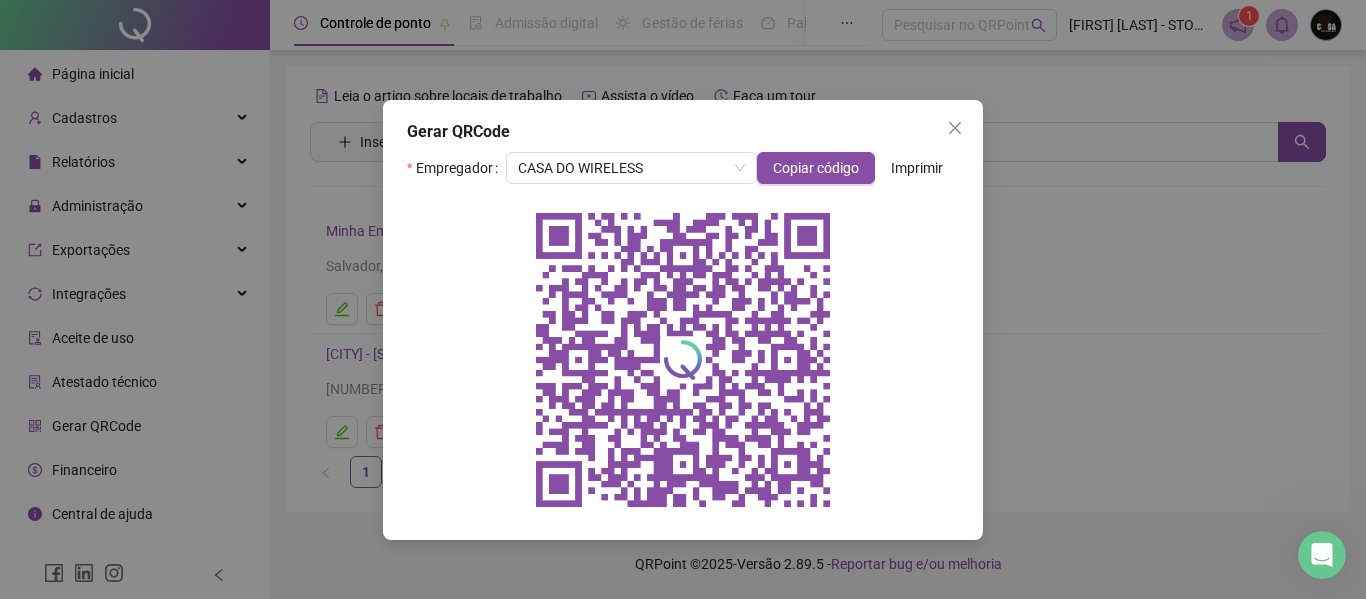 click on "Imprimir" at bounding box center [917, 168] 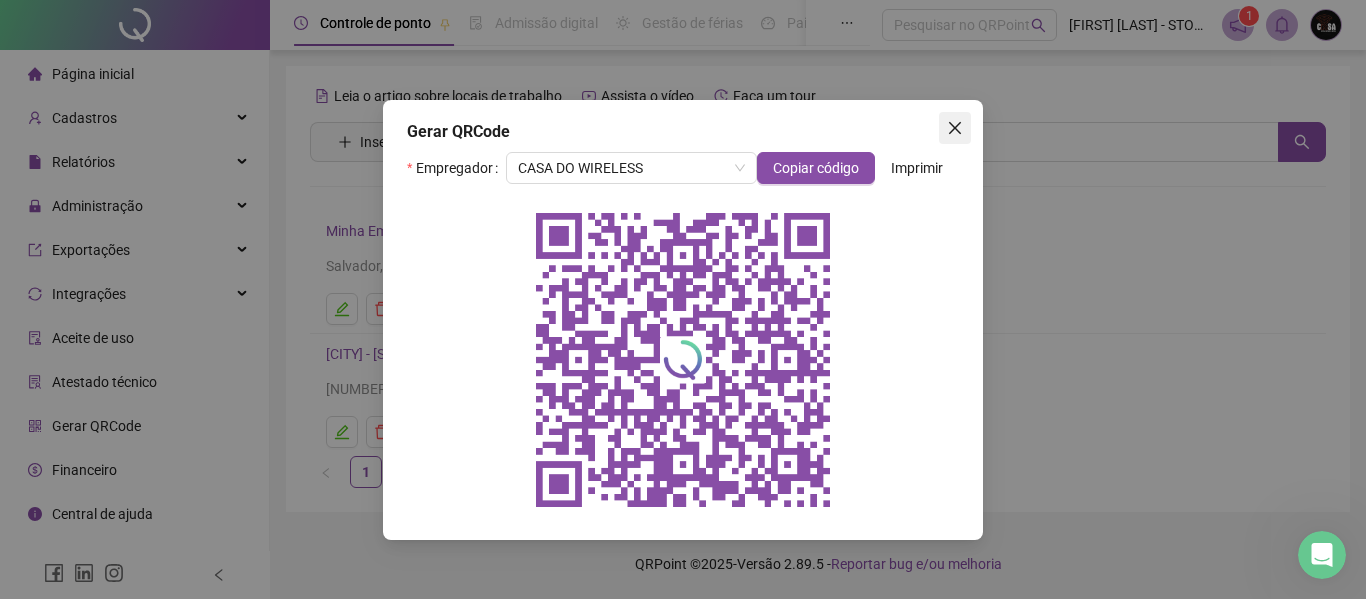 click 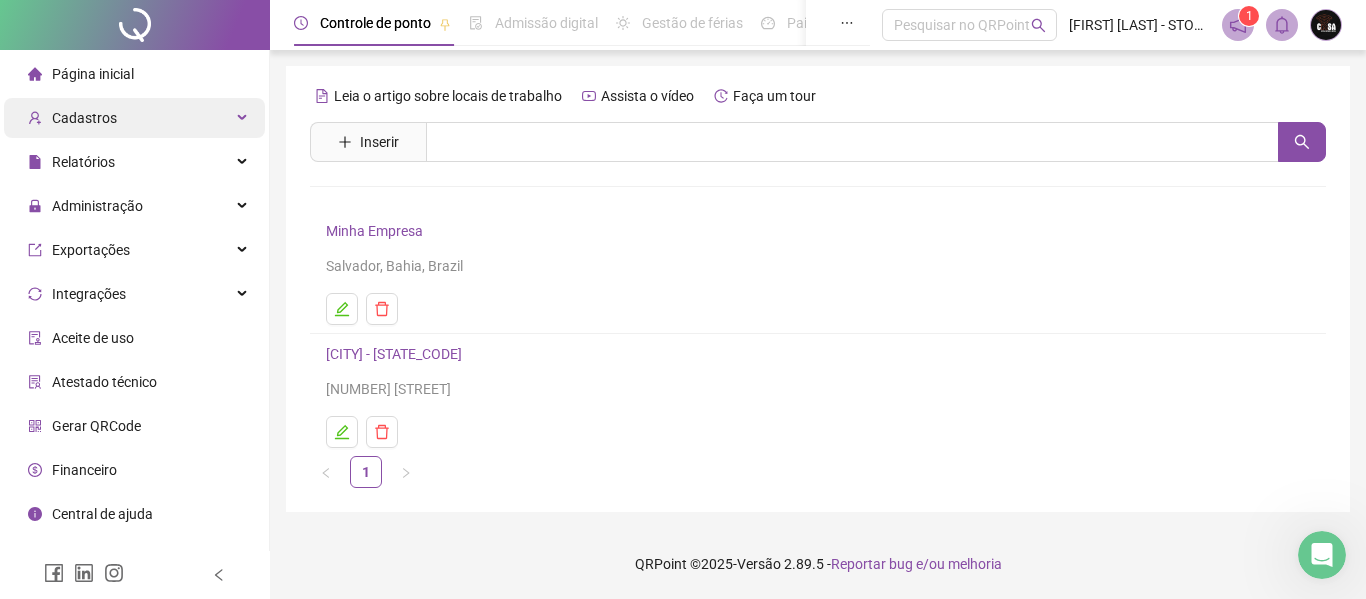click on "Cadastros" at bounding box center (134, 118) 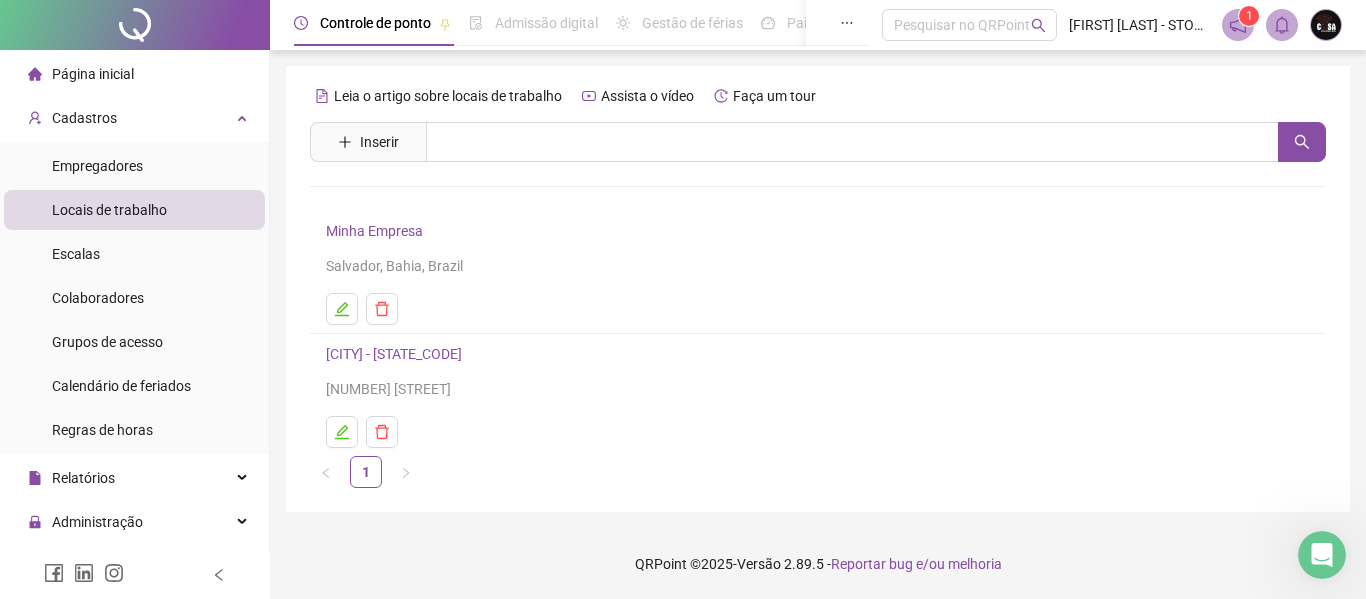 click on "Minha Empresa" at bounding box center [374, 231] 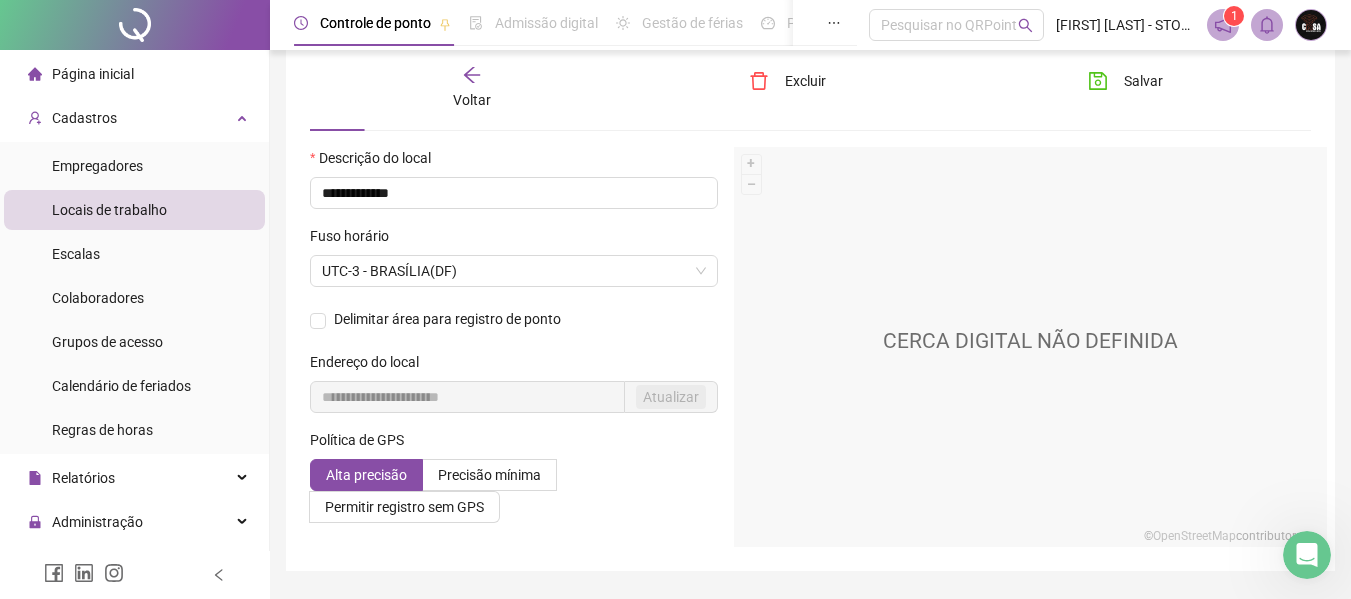 scroll, scrollTop: 158, scrollLeft: 0, axis: vertical 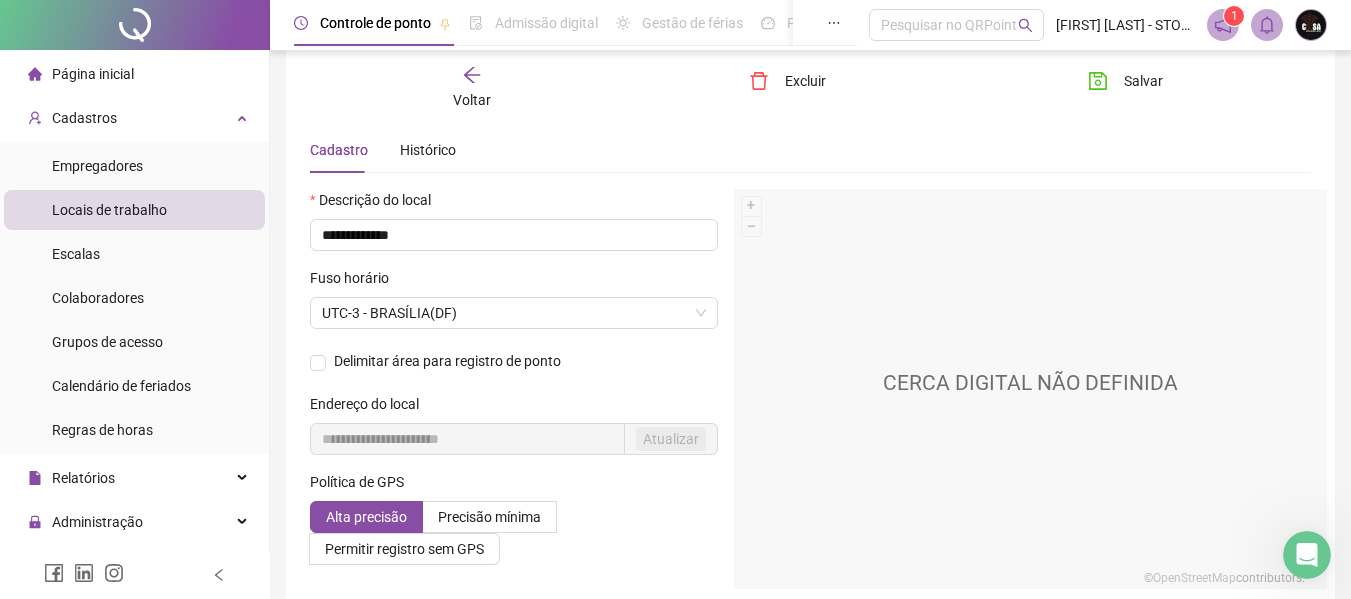 click on "Página inicial" at bounding box center (93, 74) 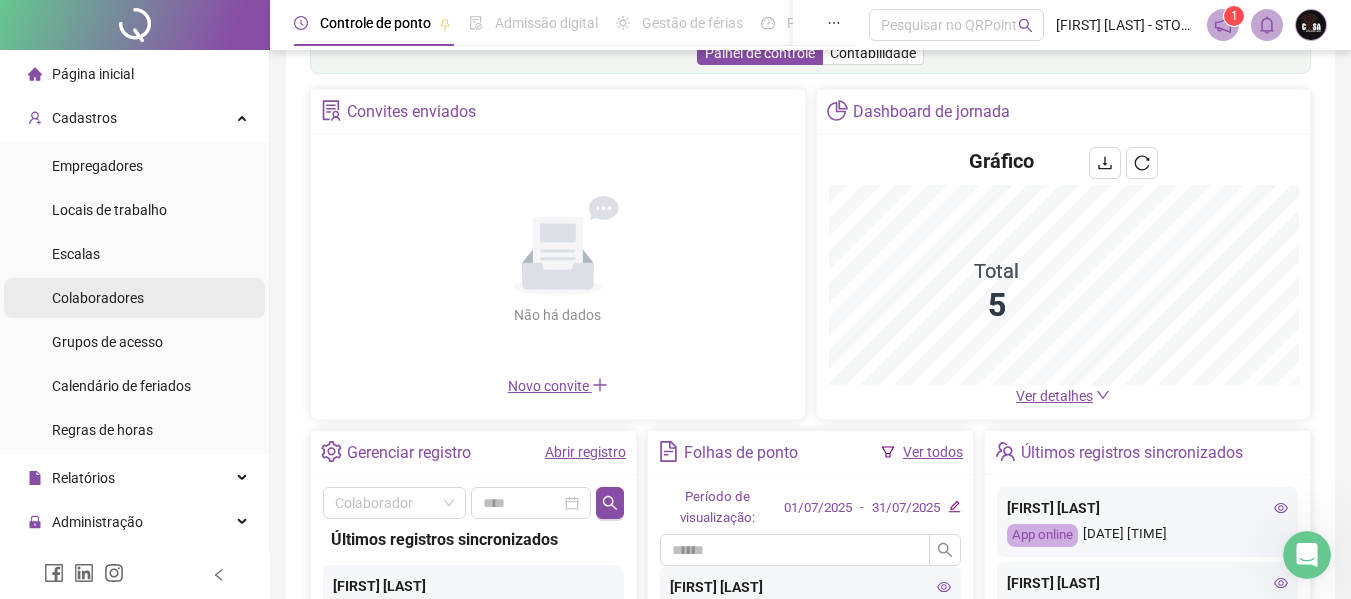 click on "Colaboradores" at bounding box center (98, 298) 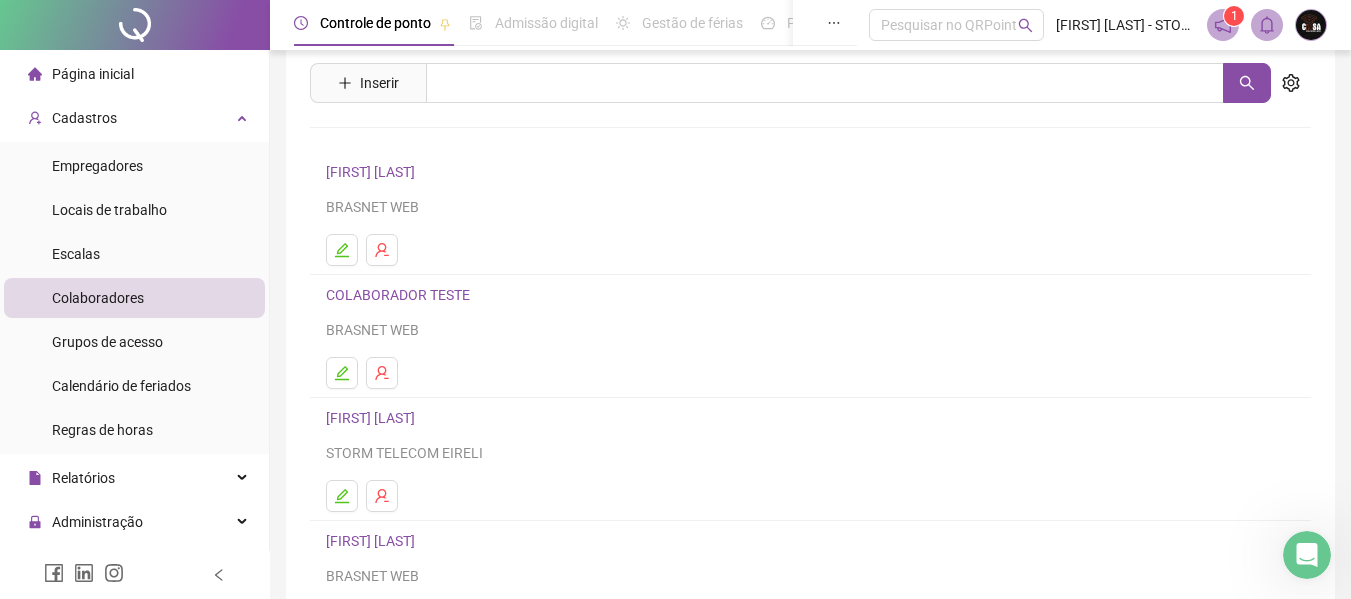 scroll, scrollTop: 0, scrollLeft: 0, axis: both 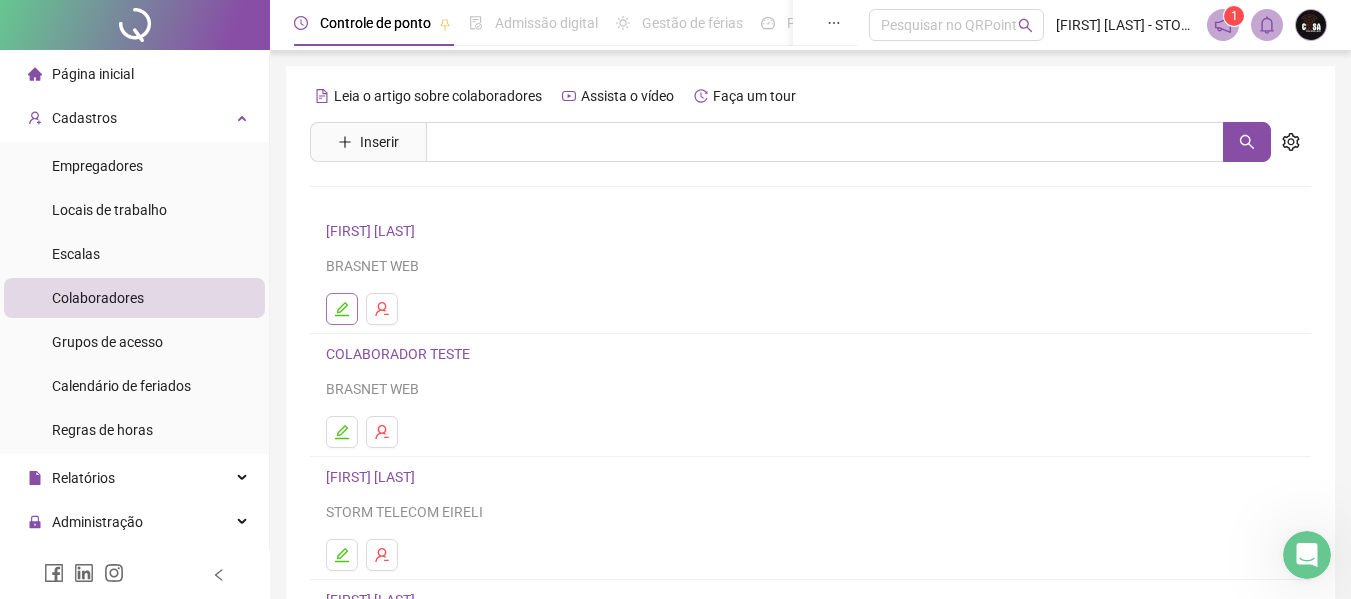 click 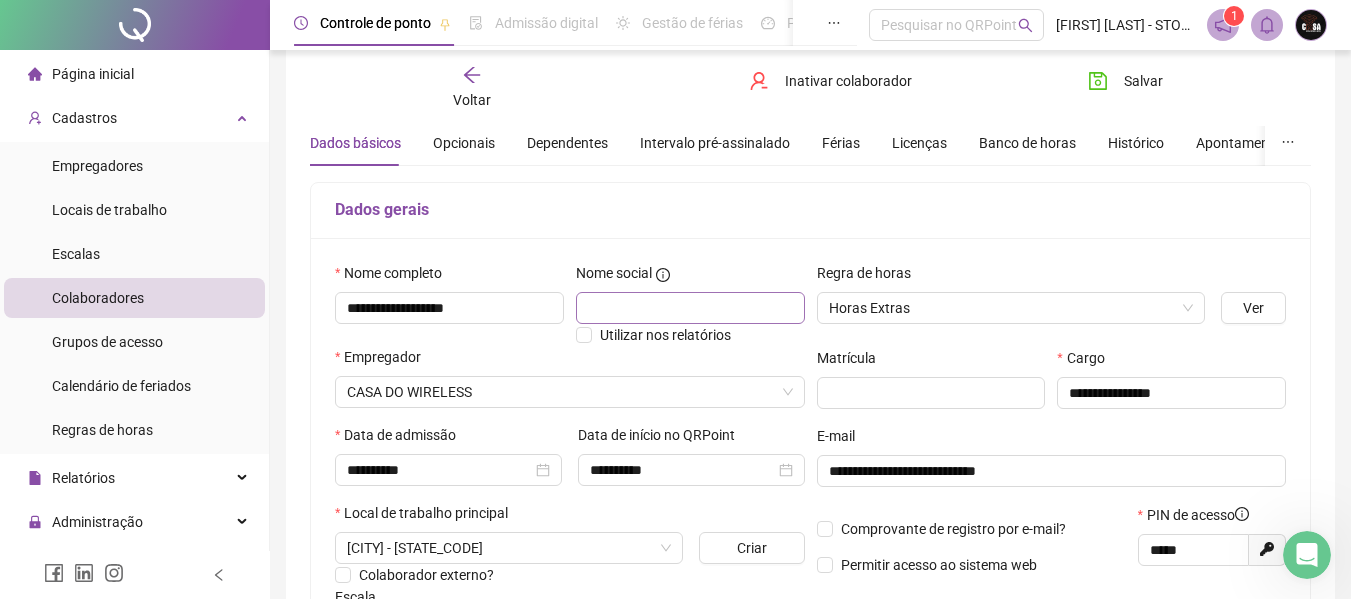 scroll, scrollTop: 100, scrollLeft: 0, axis: vertical 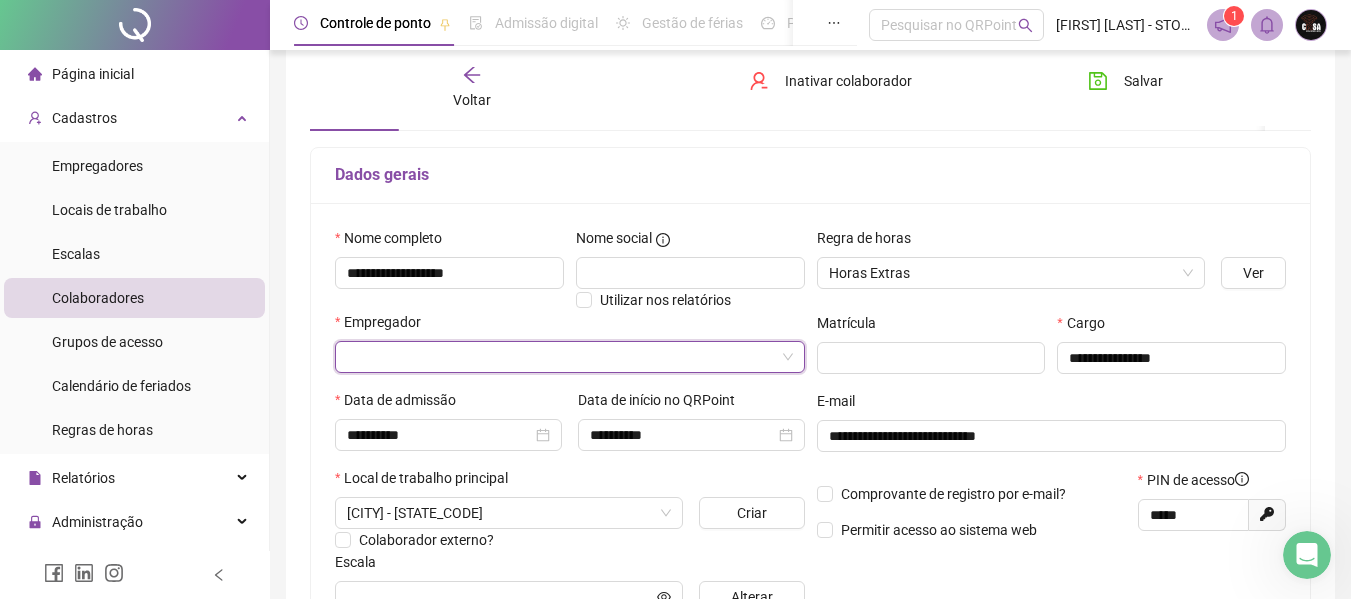 click at bounding box center [561, 357] 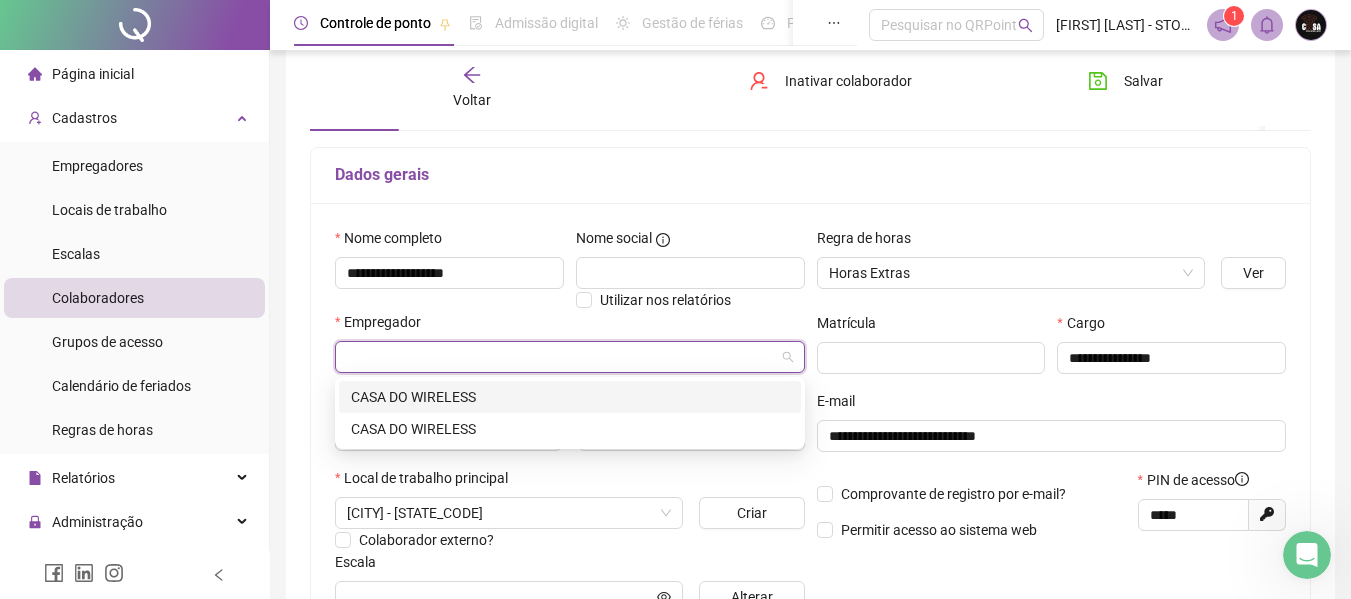 click on "CASA DO WIRELESS" at bounding box center [570, 397] 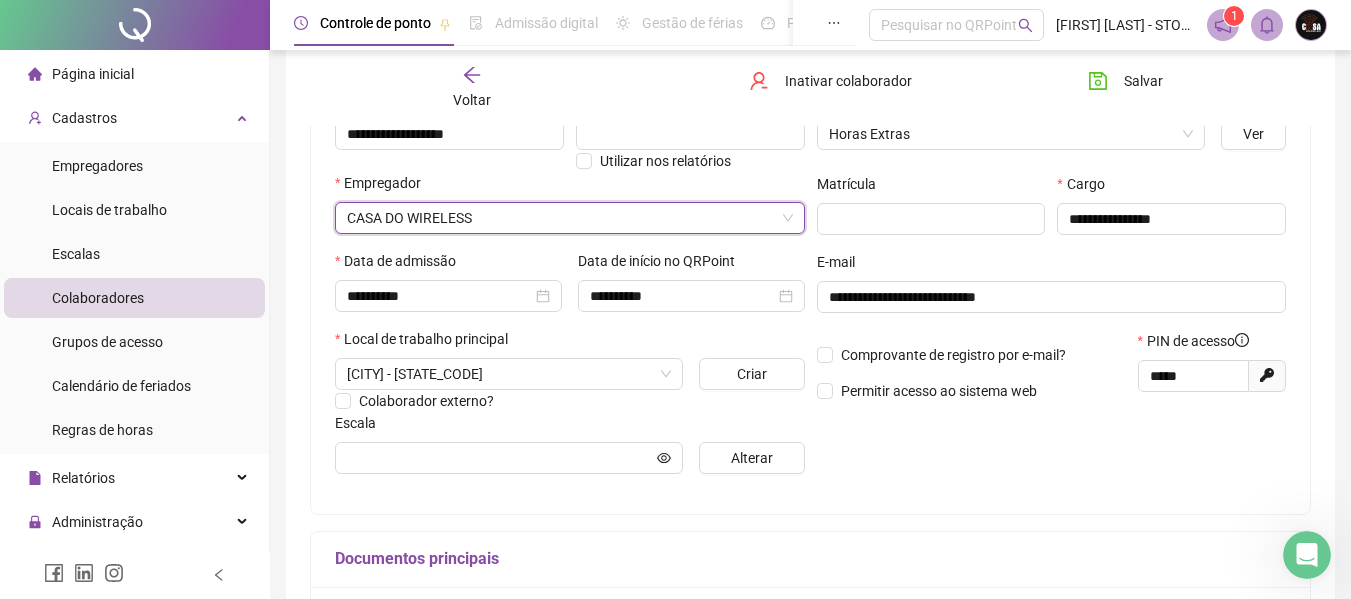 scroll, scrollTop: 42, scrollLeft: 0, axis: vertical 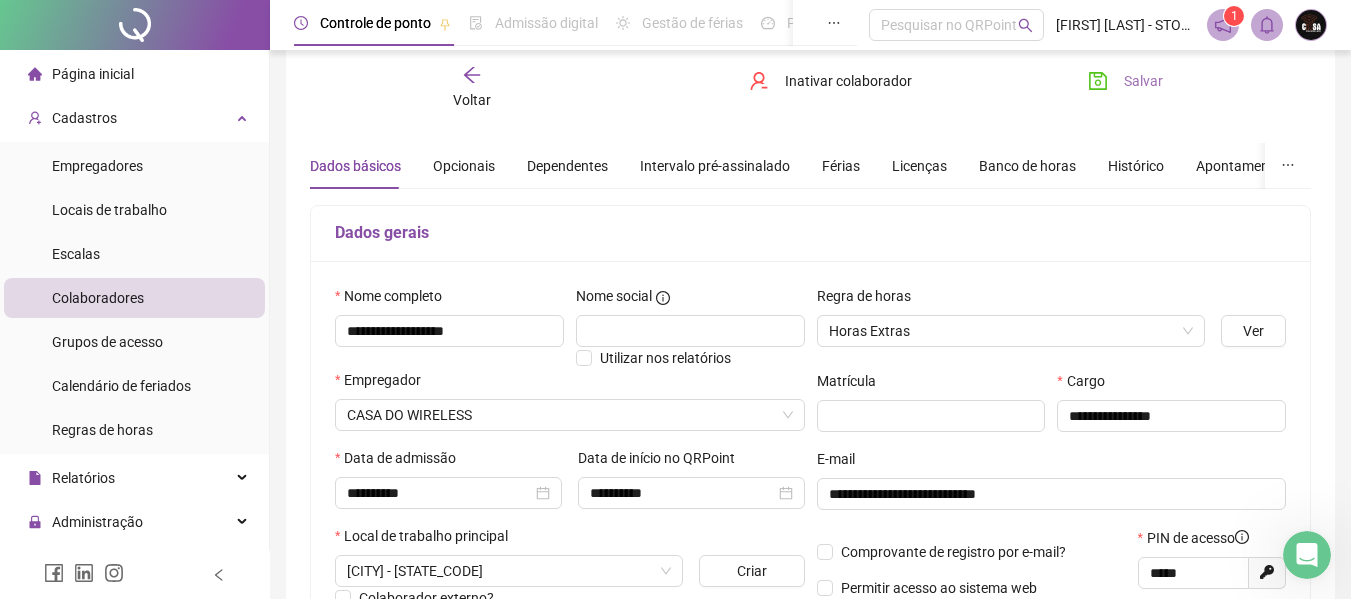 click on "Salvar" at bounding box center (1143, 81) 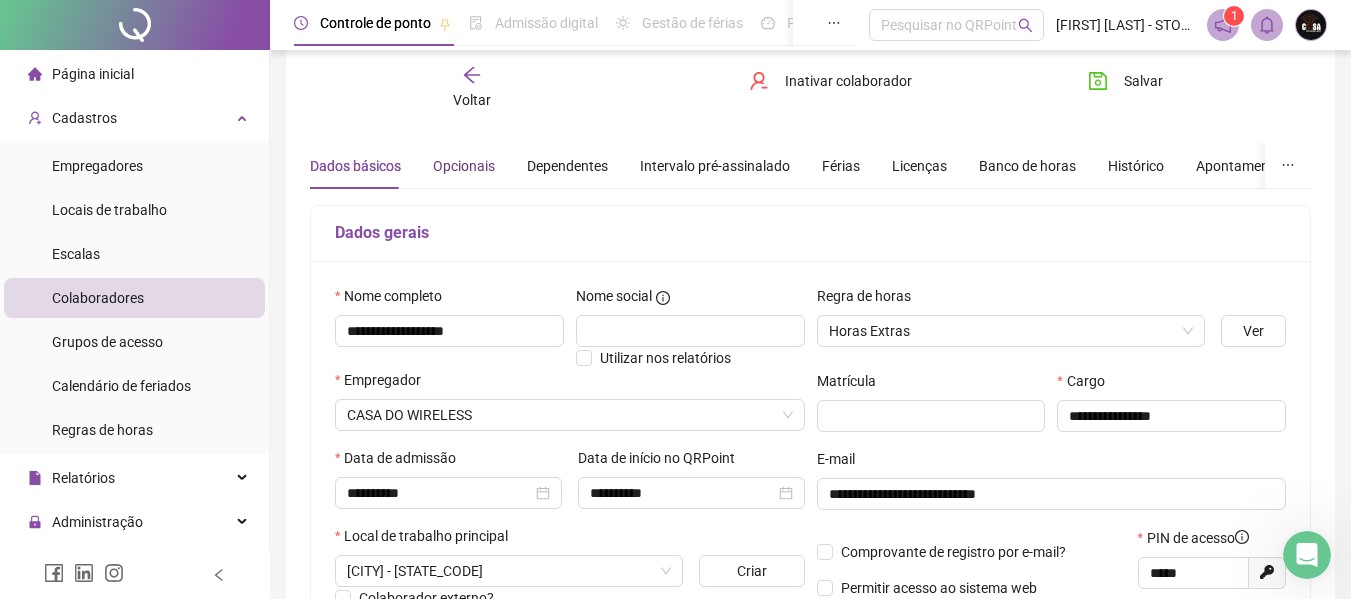 click on "Opcionais" at bounding box center (464, 166) 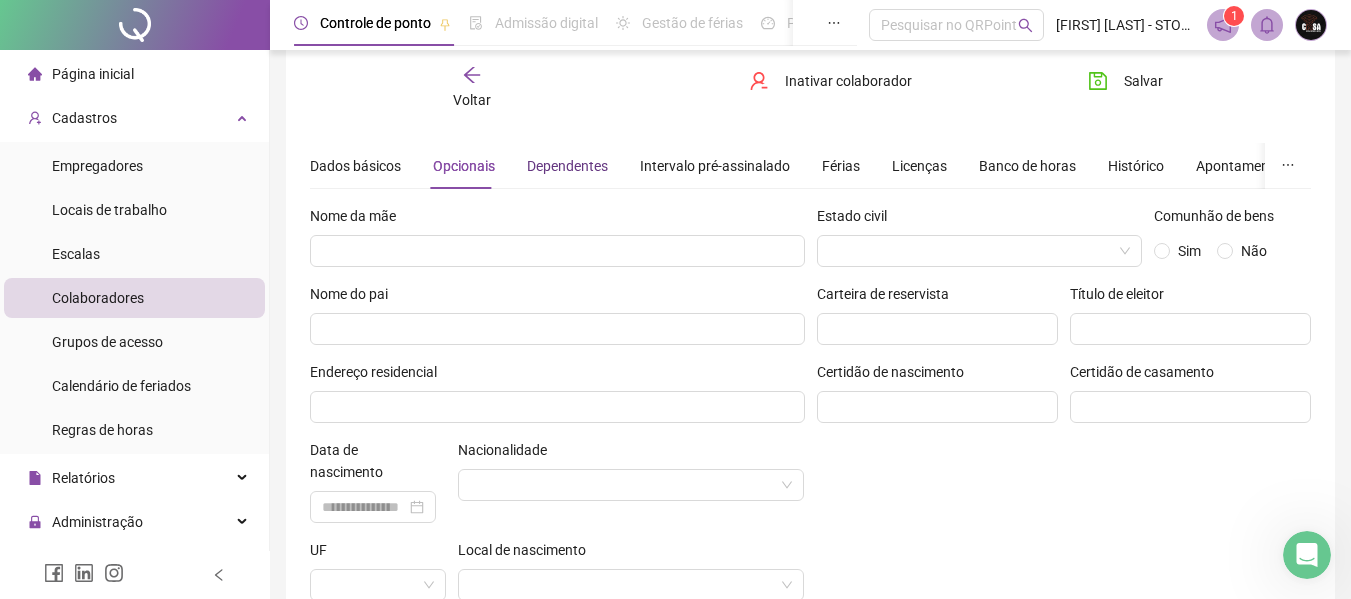 click on "Dependentes" at bounding box center (567, 166) 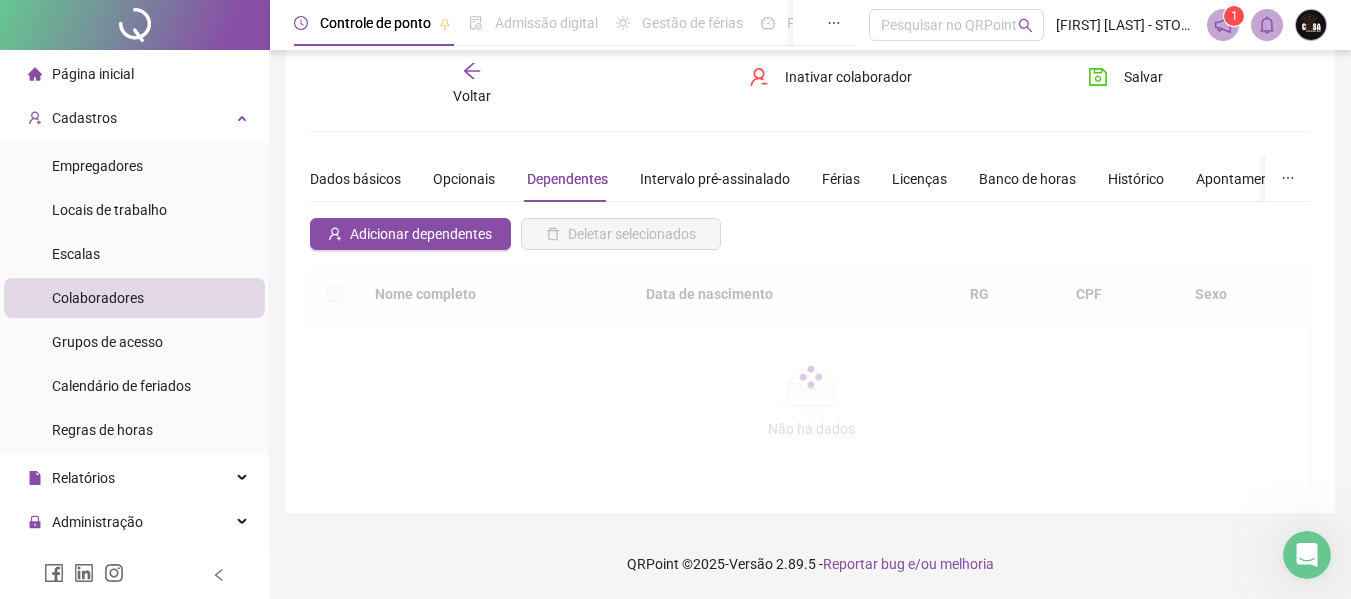 scroll, scrollTop: 29, scrollLeft: 0, axis: vertical 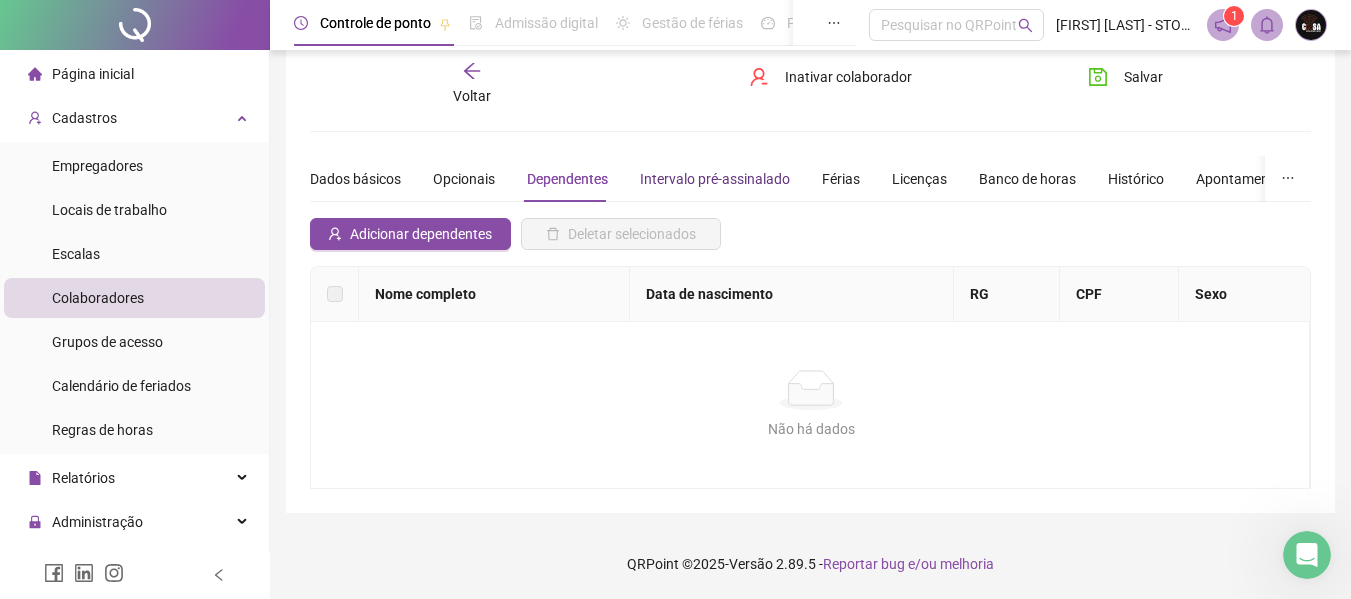 click on "Intervalo pré-assinalado" at bounding box center (715, 179) 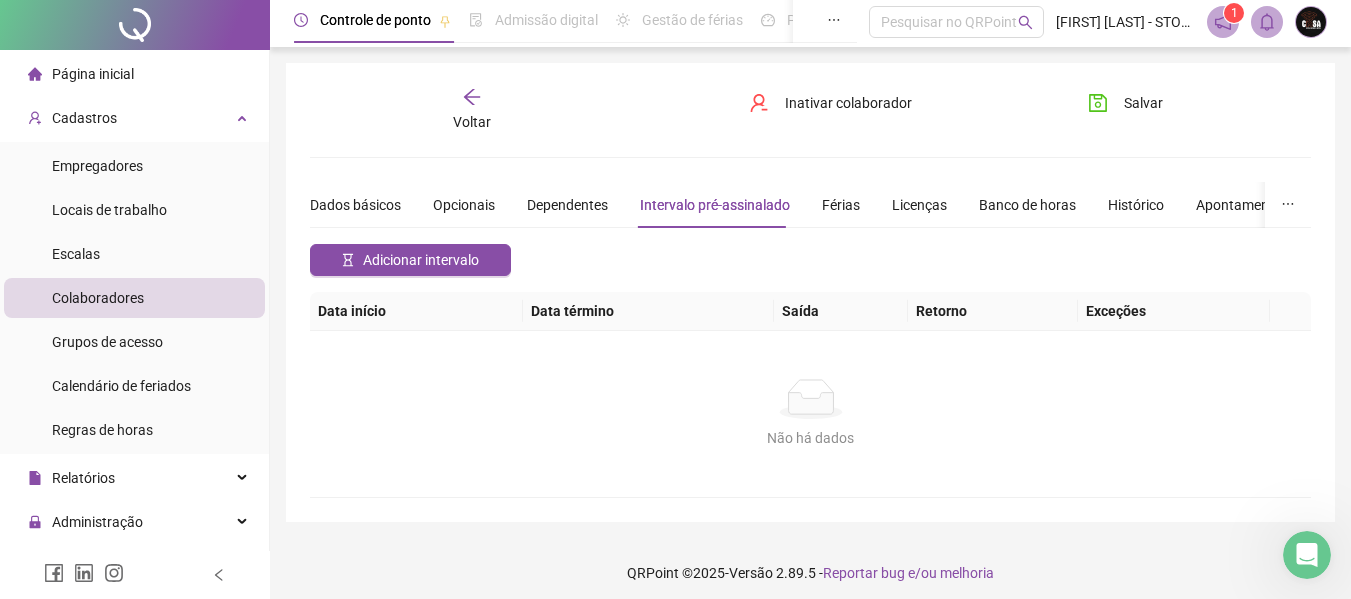 scroll, scrollTop: 0, scrollLeft: 0, axis: both 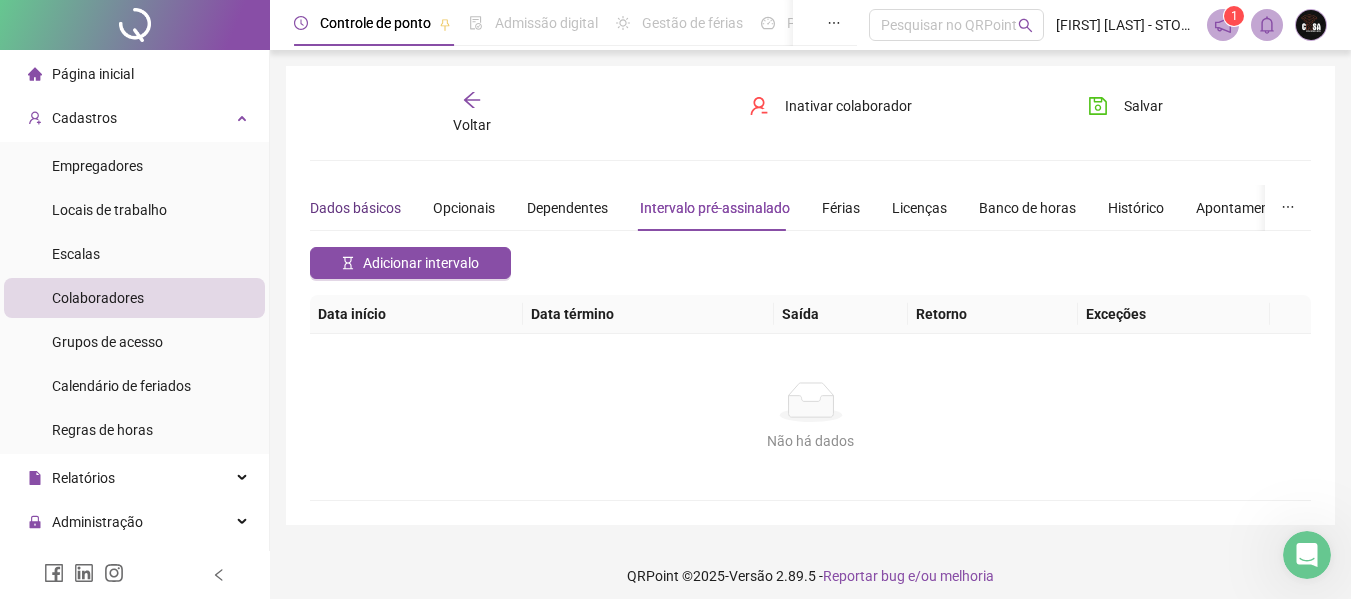 click on "Dados básicos" at bounding box center (355, 208) 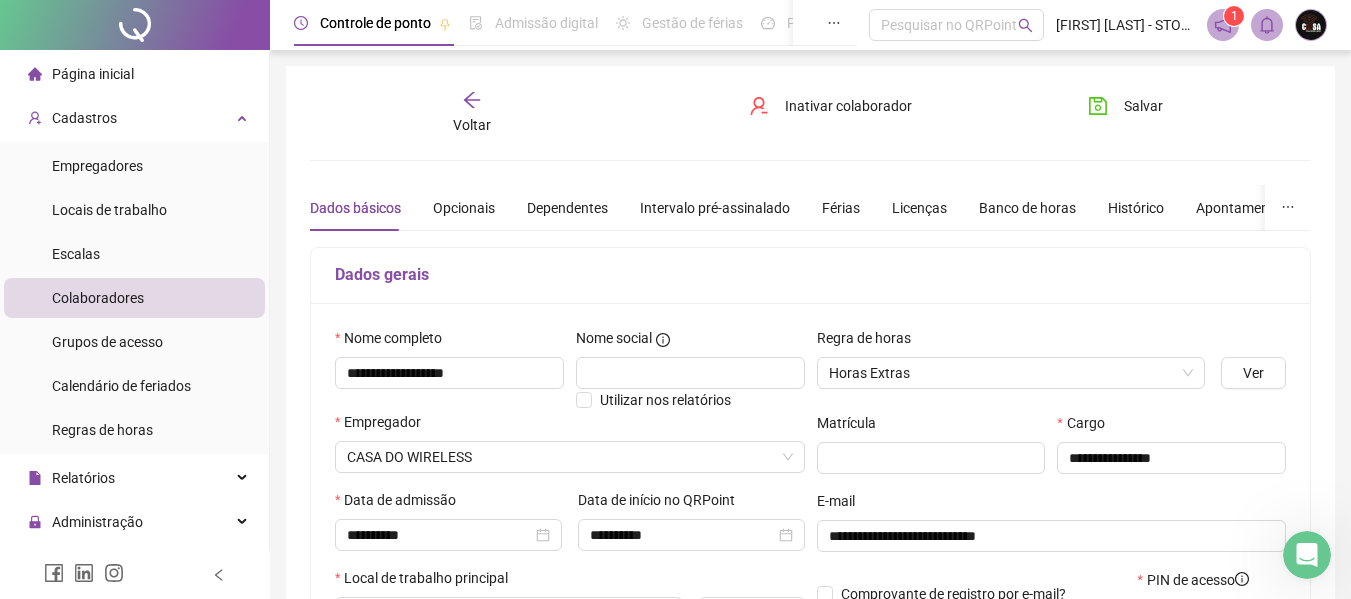 click on "Voltar" at bounding box center (472, 113) 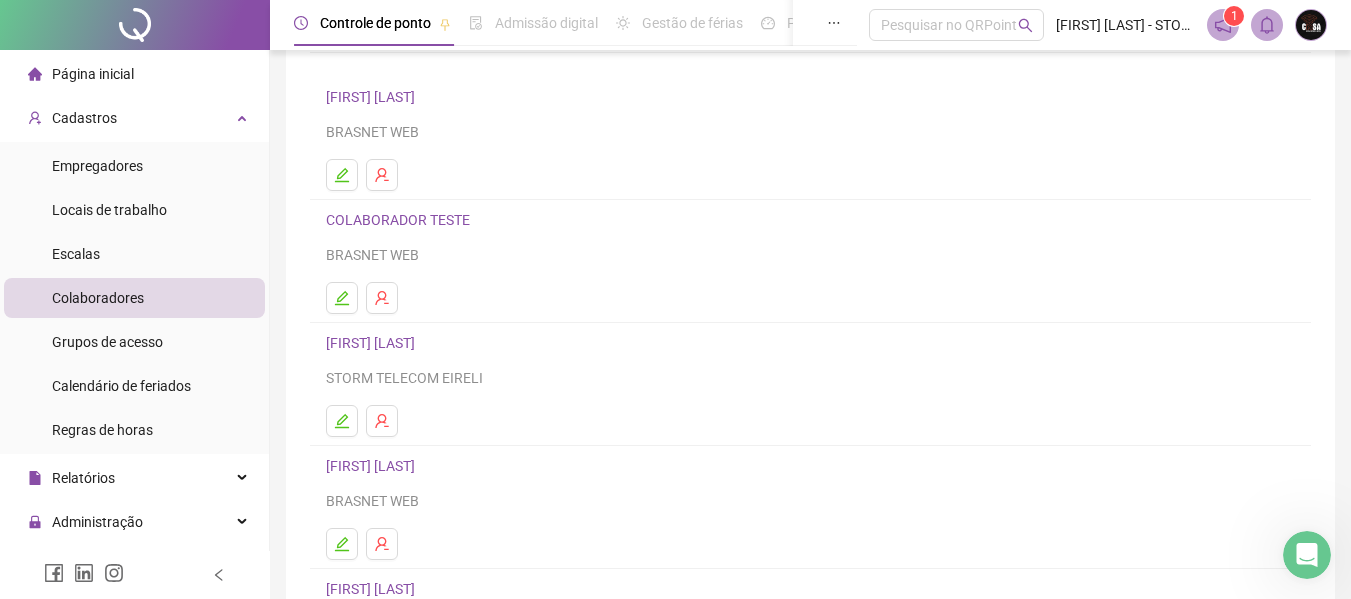 scroll, scrollTop: 100, scrollLeft: 0, axis: vertical 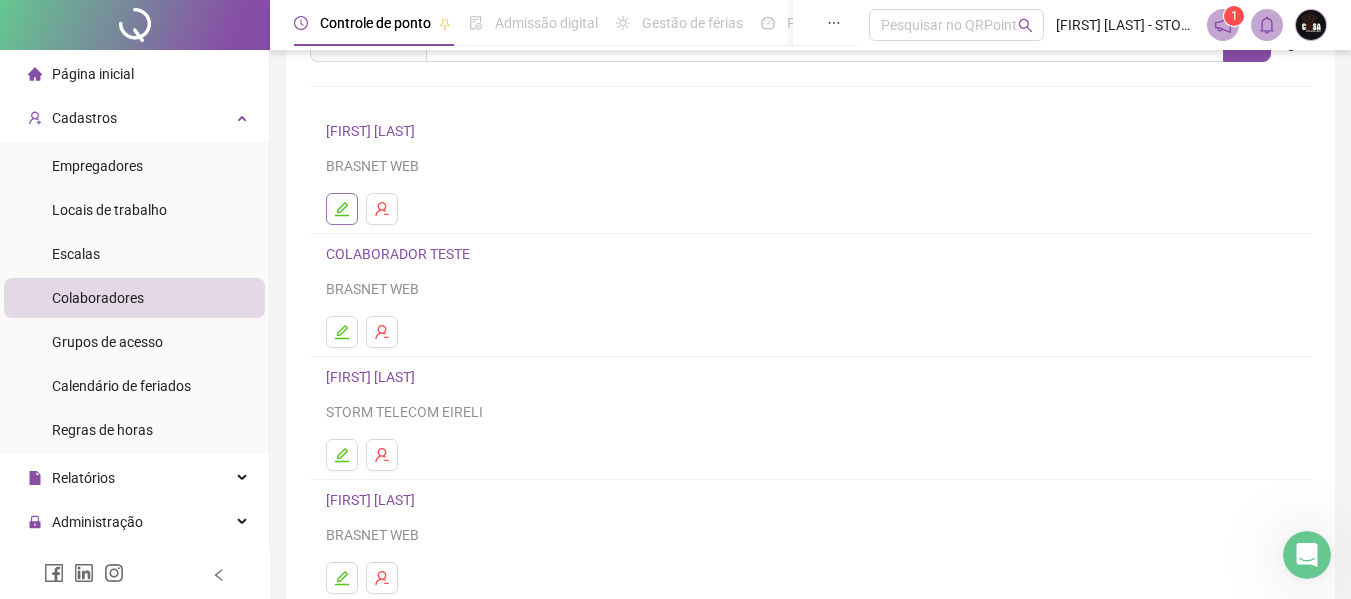 click 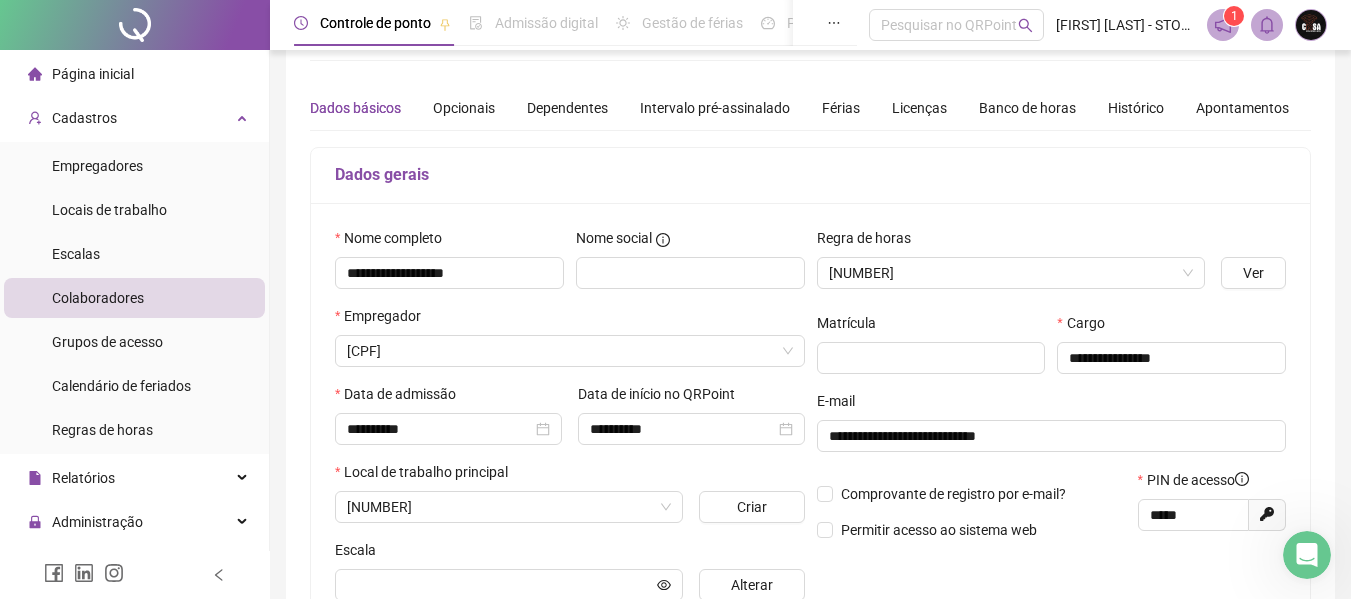 type on "**********" 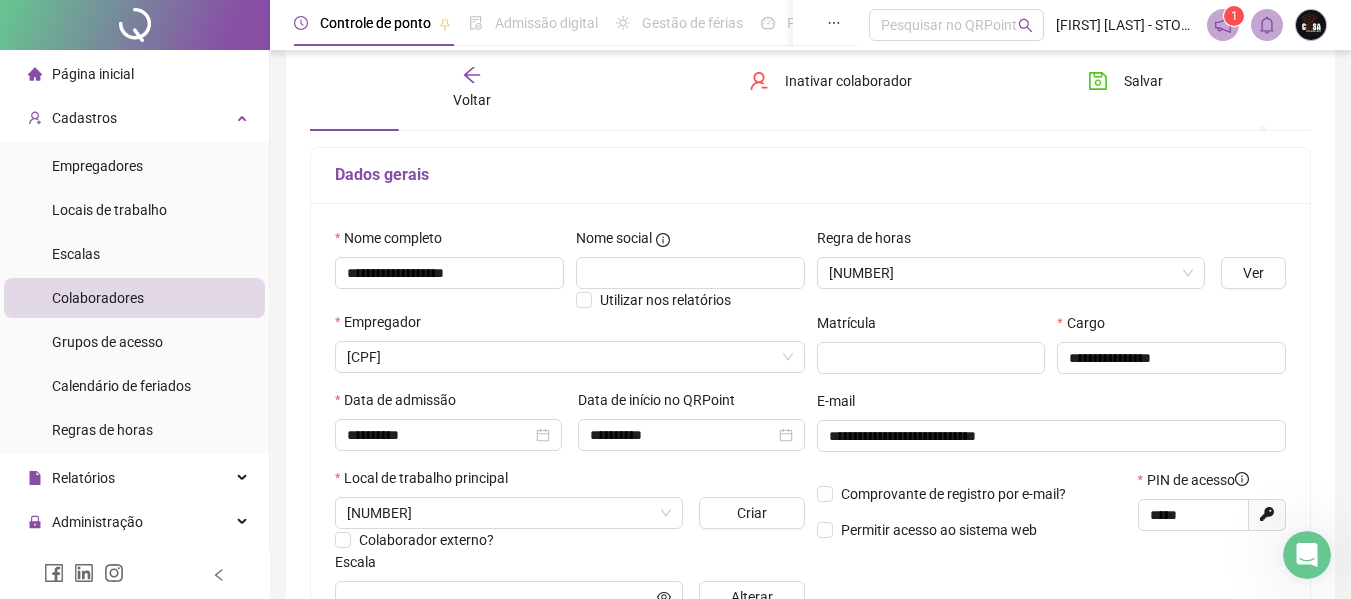 scroll, scrollTop: 110, scrollLeft: 0, axis: vertical 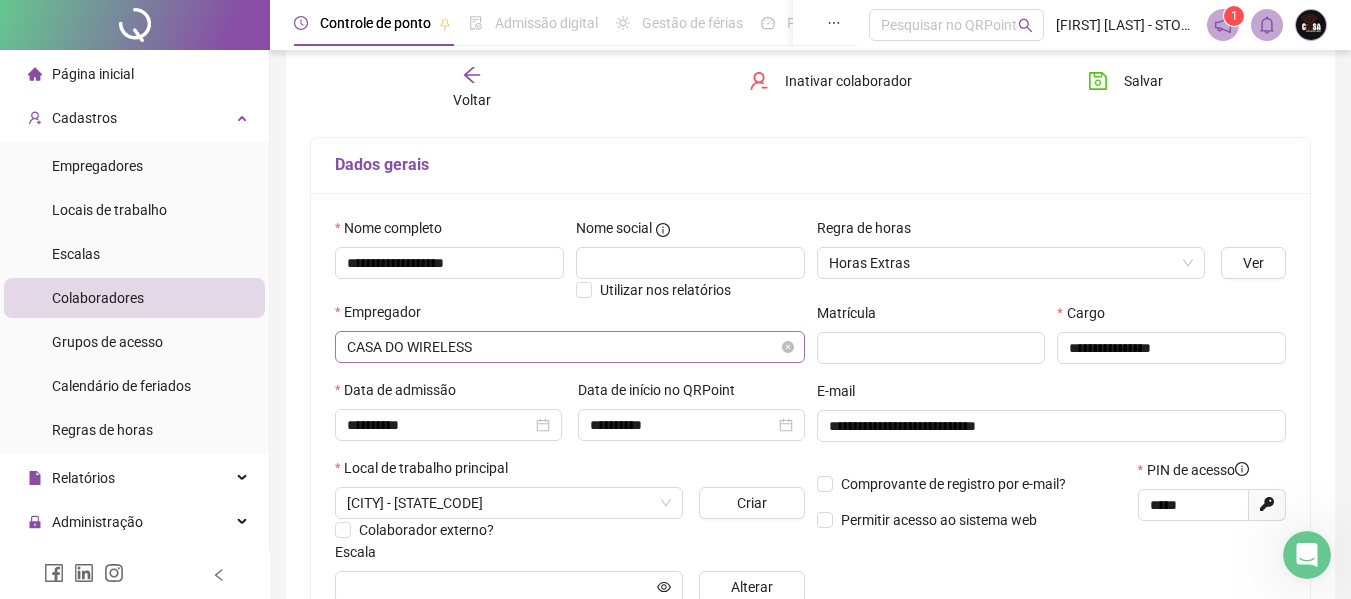 click on "CASA DO WIRELESS" at bounding box center [570, 347] 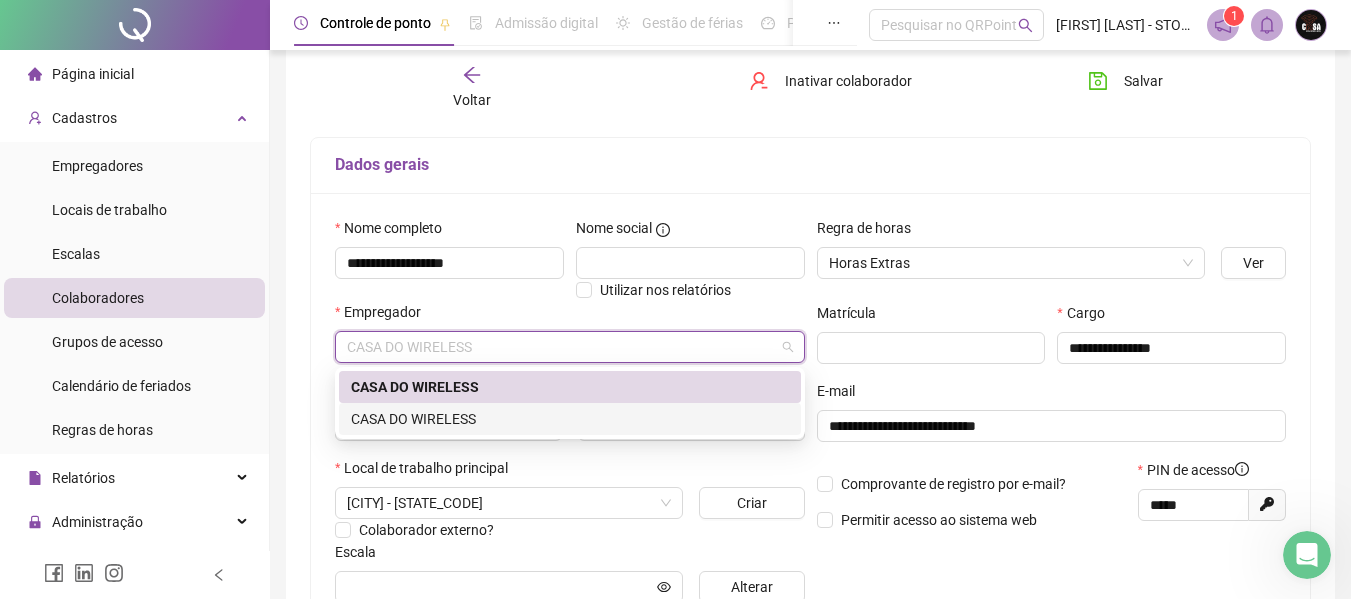 click on "CASA DO WIRELESS" at bounding box center (570, 419) 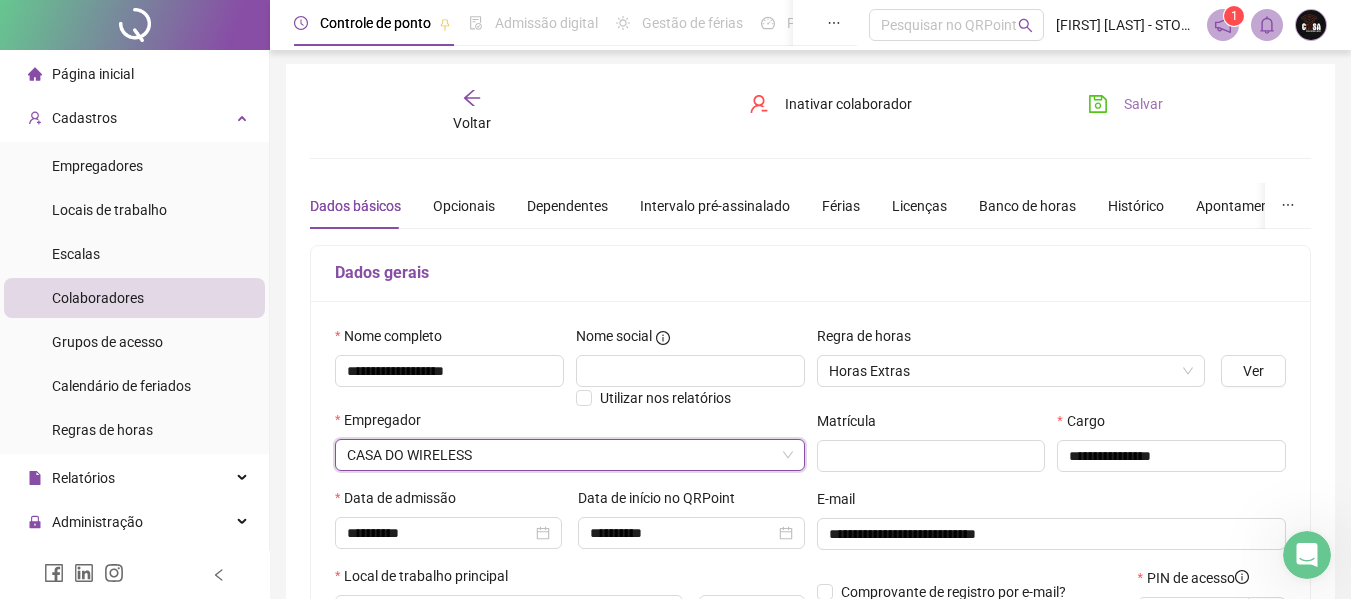 scroll, scrollTop: 0, scrollLeft: 0, axis: both 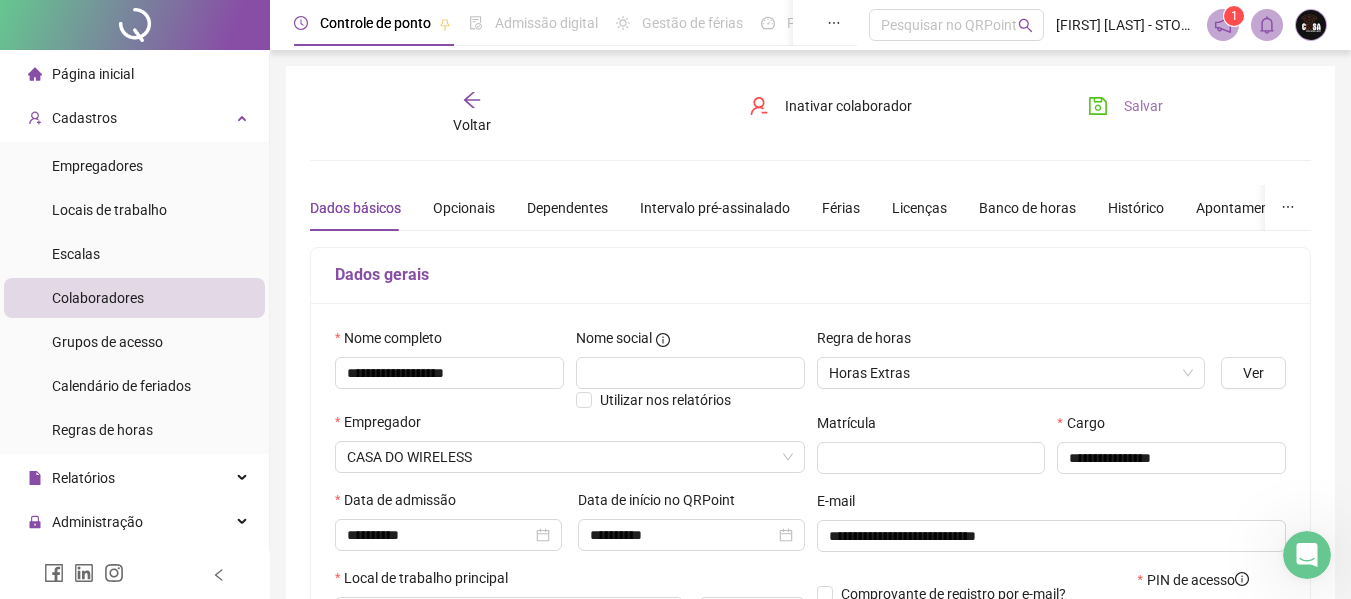 click on "Salvar" at bounding box center (1125, 106) 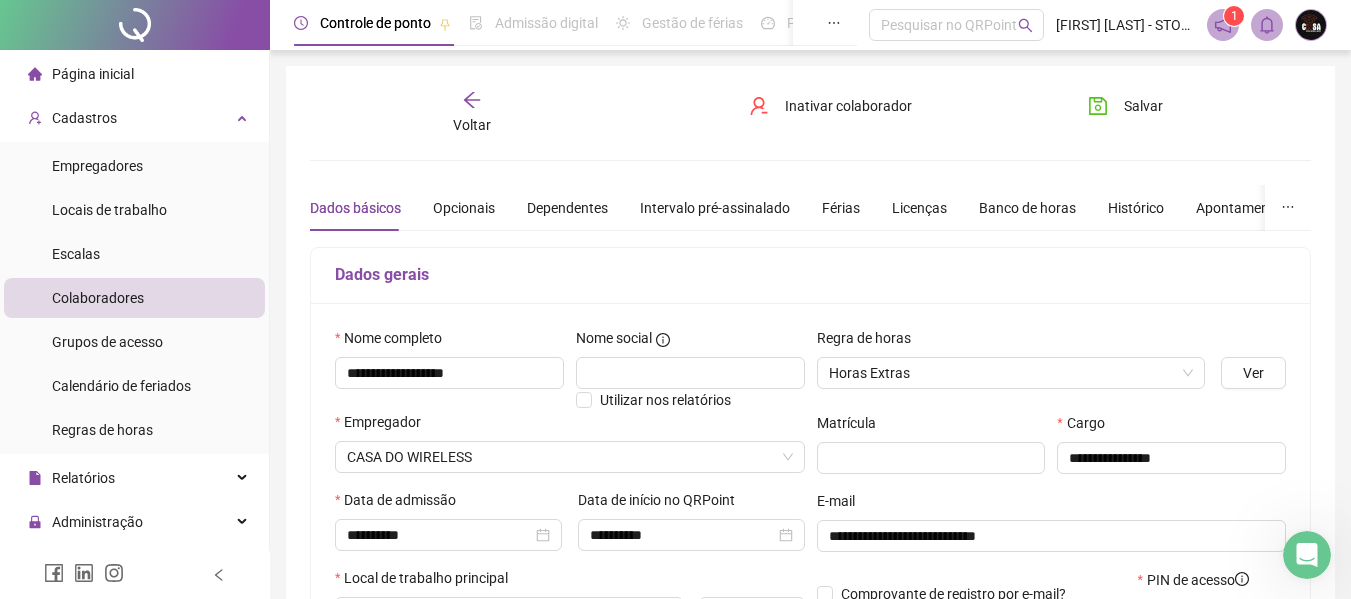 click on "Colaboradores" at bounding box center [98, 298] 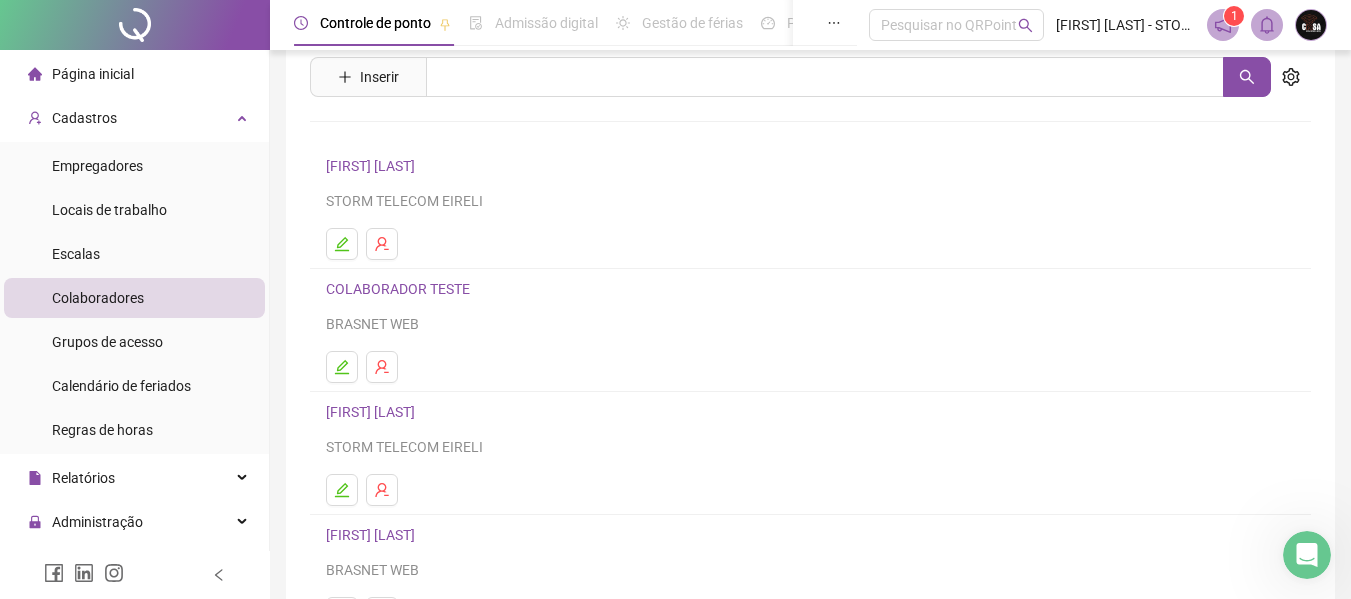 scroll, scrollTop: 200, scrollLeft: 0, axis: vertical 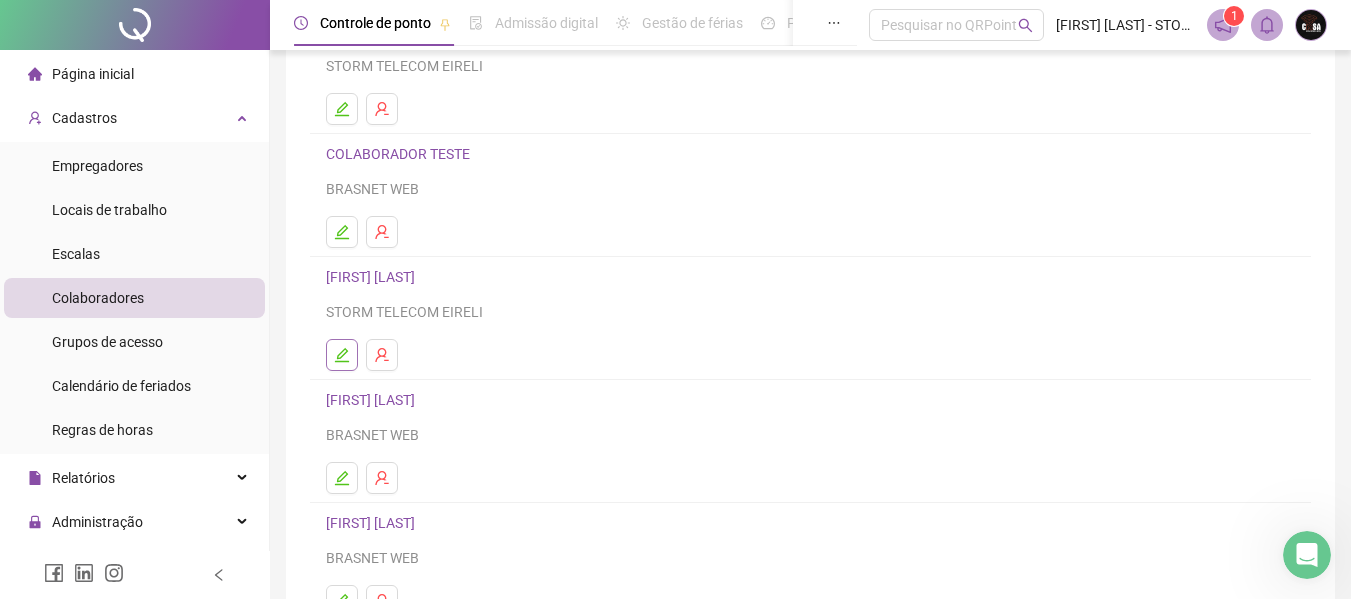 click 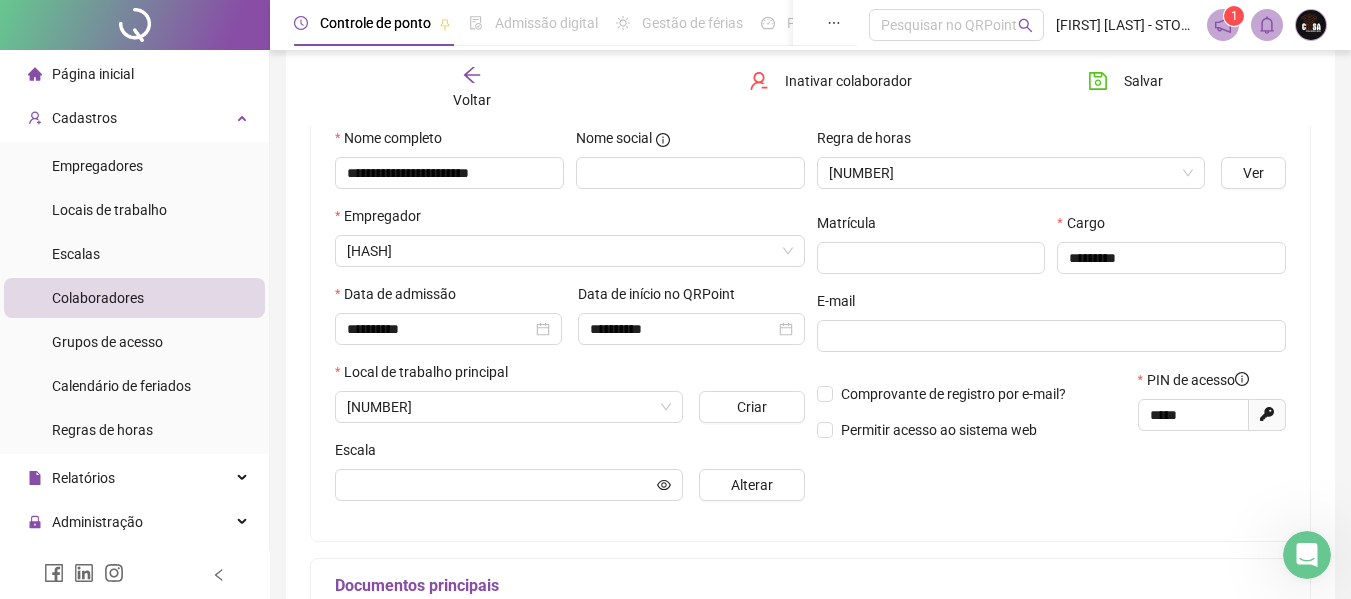 scroll, scrollTop: 210, scrollLeft: 0, axis: vertical 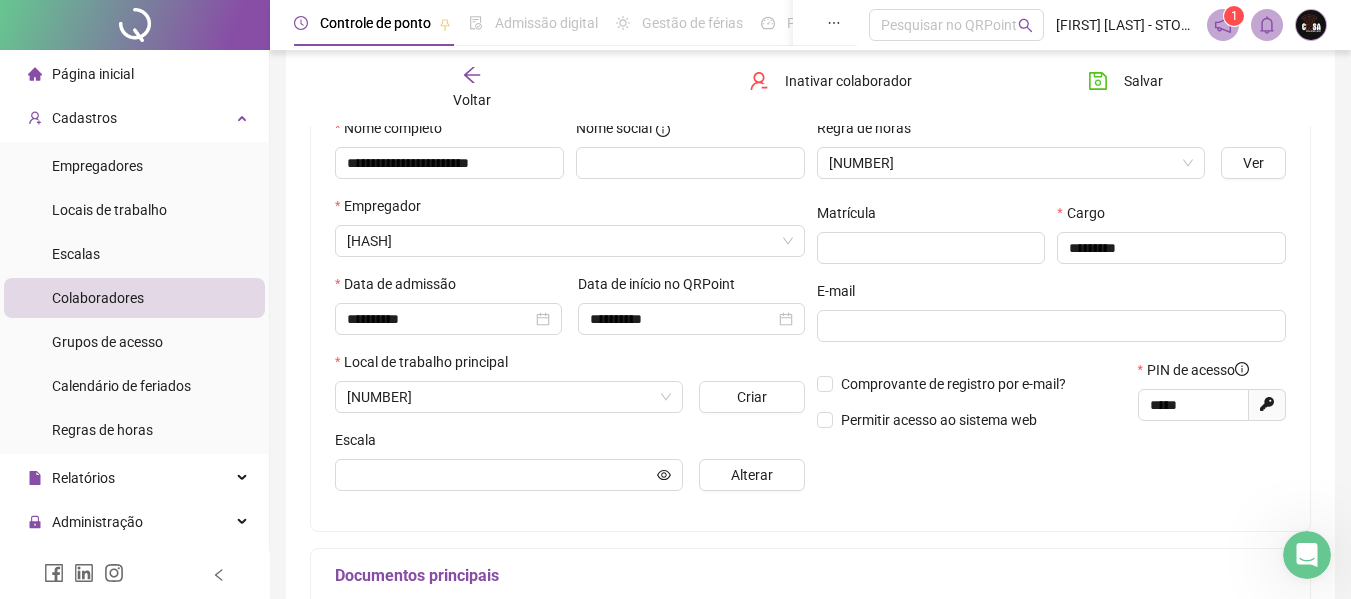 type on "**********" 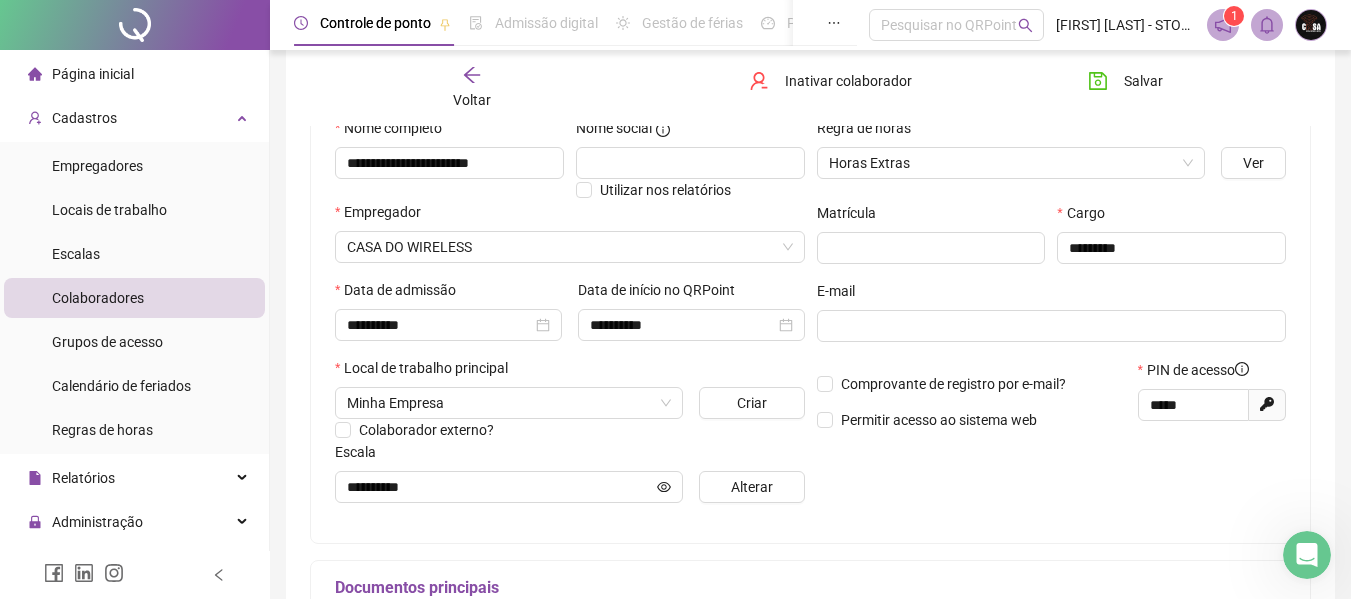 click on "Voltar" at bounding box center (472, 100) 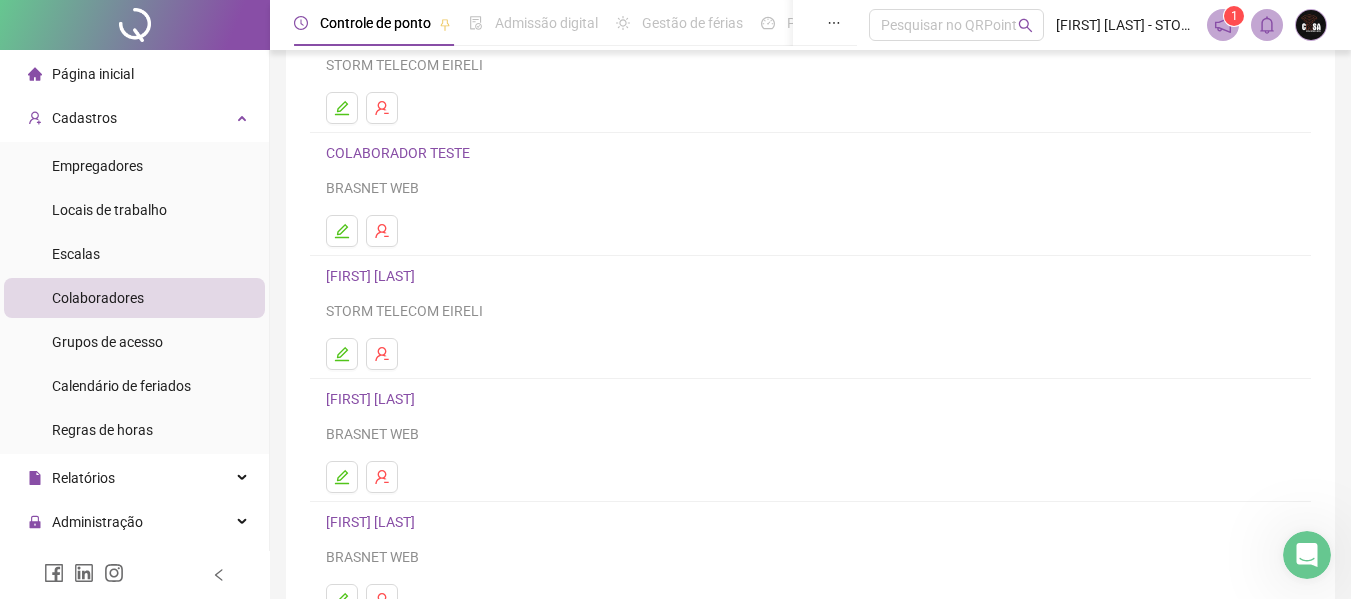 scroll, scrollTop: 200, scrollLeft: 0, axis: vertical 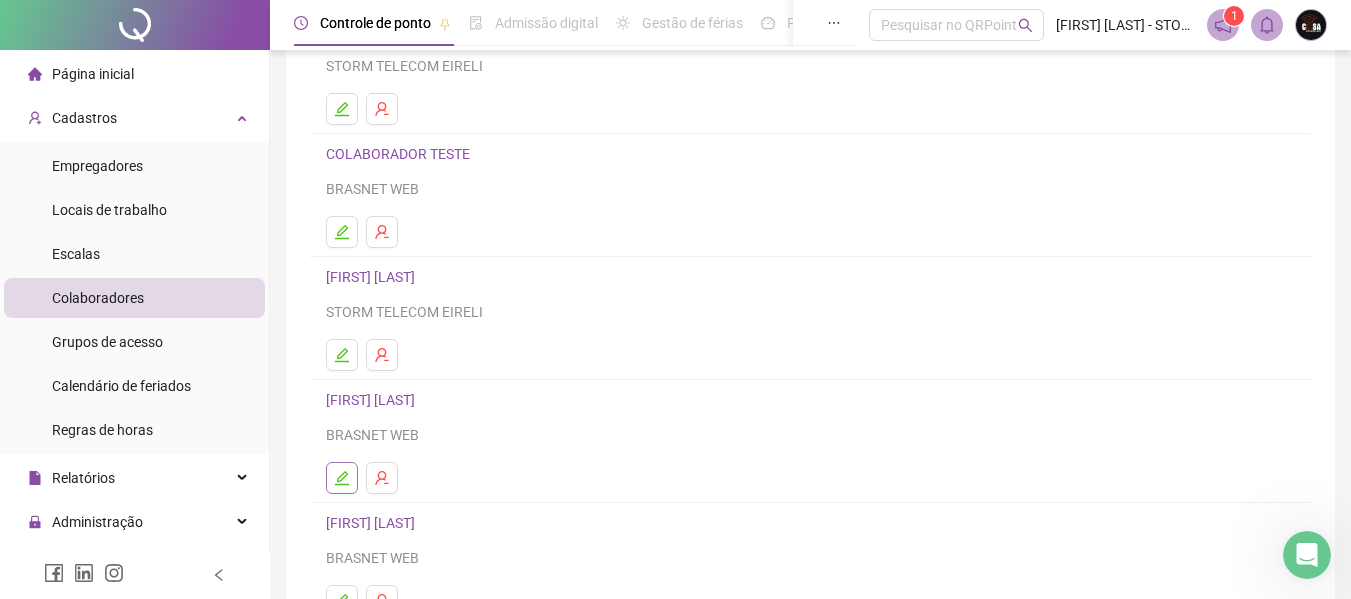click 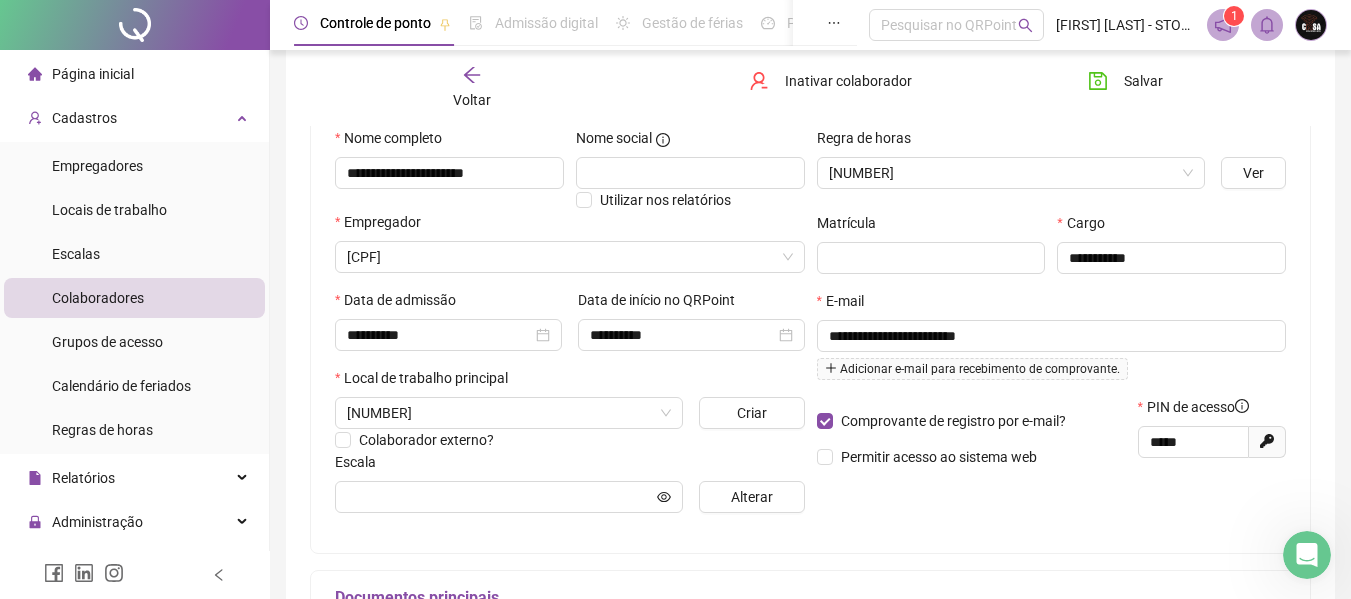 scroll, scrollTop: 210, scrollLeft: 0, axis: vertical 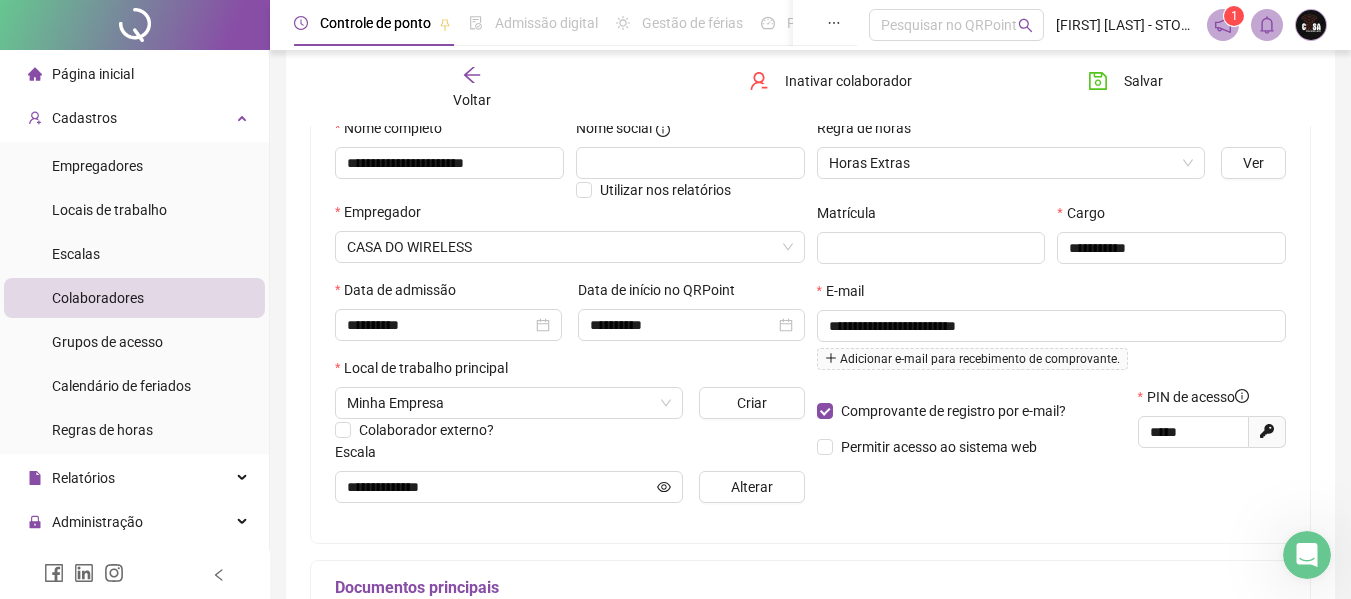 type on "**********" 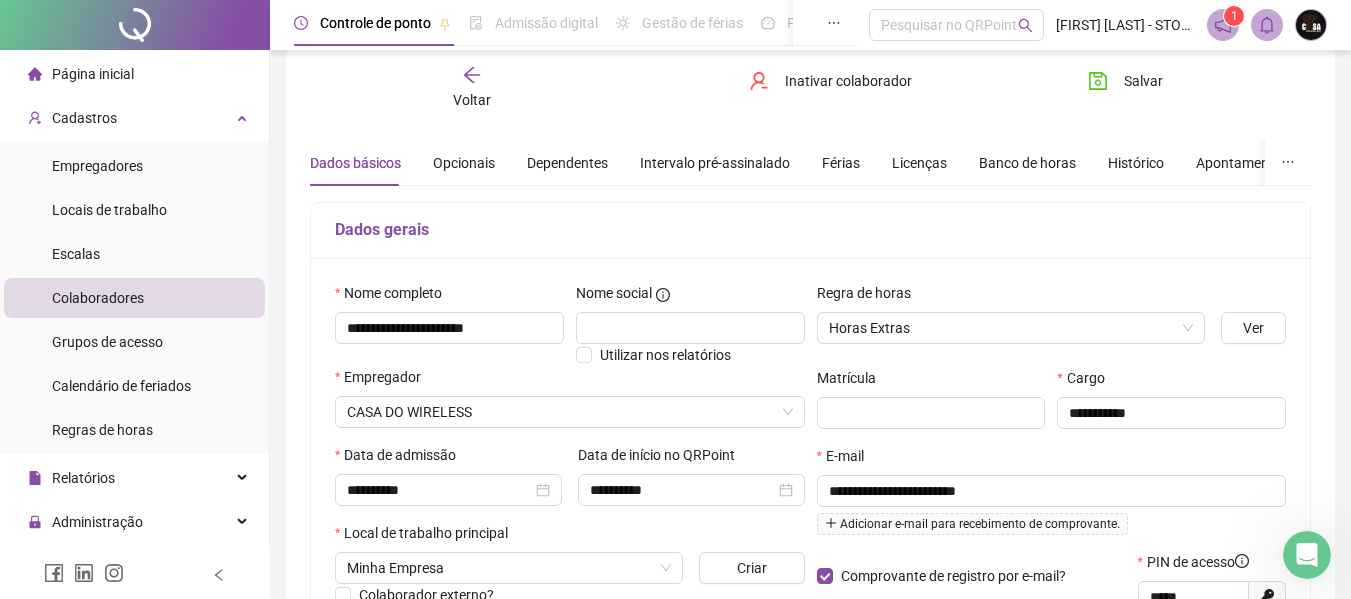 scroll, scrollTop: 10, scrollLeft: 0, axis: vertical 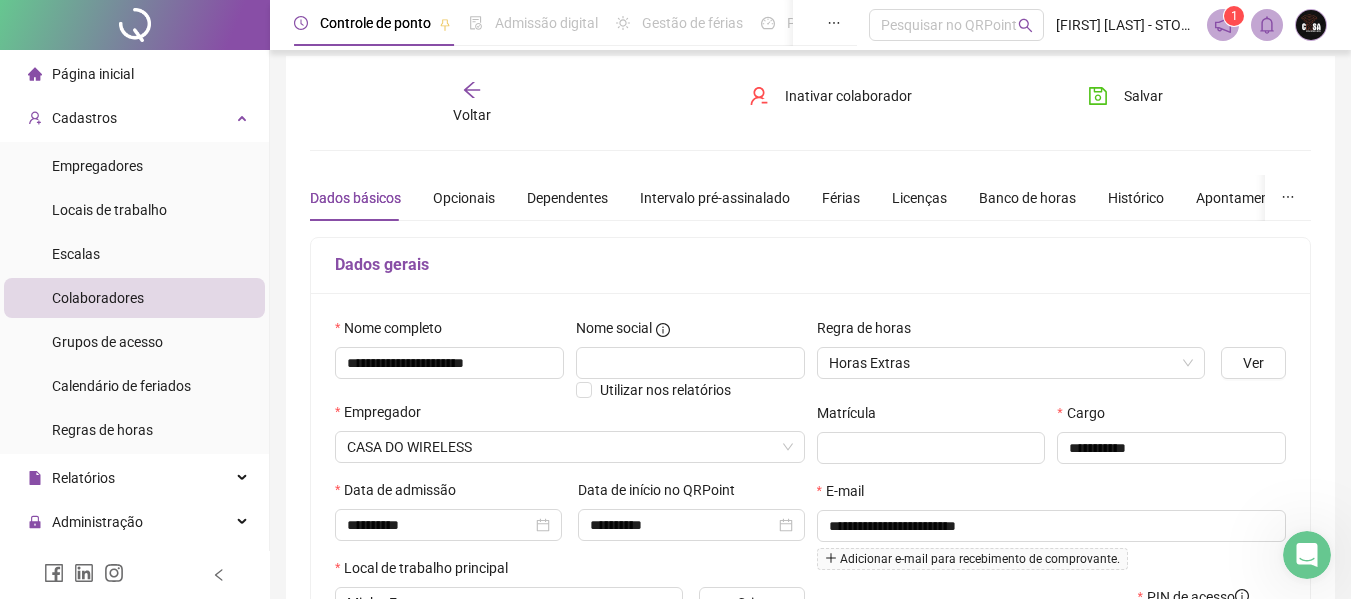click on "Voltar" at bounding box center (472, 115) 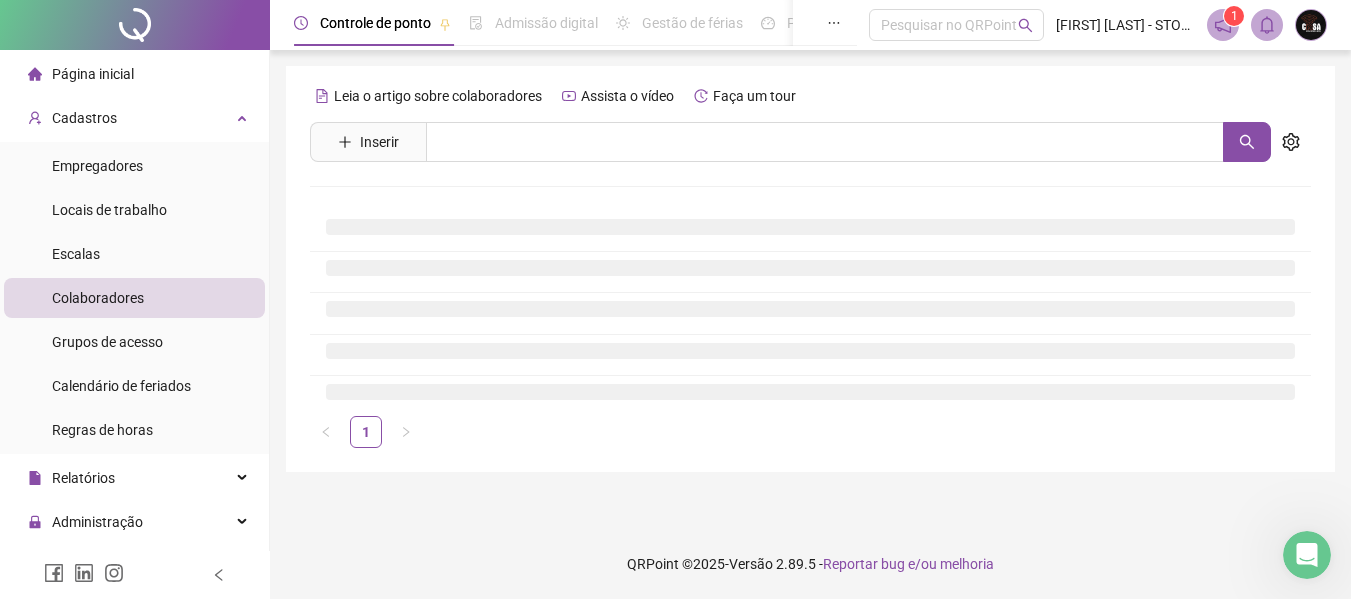 scroll, scrollTop: 0, scrollLeft: 0, axis: both 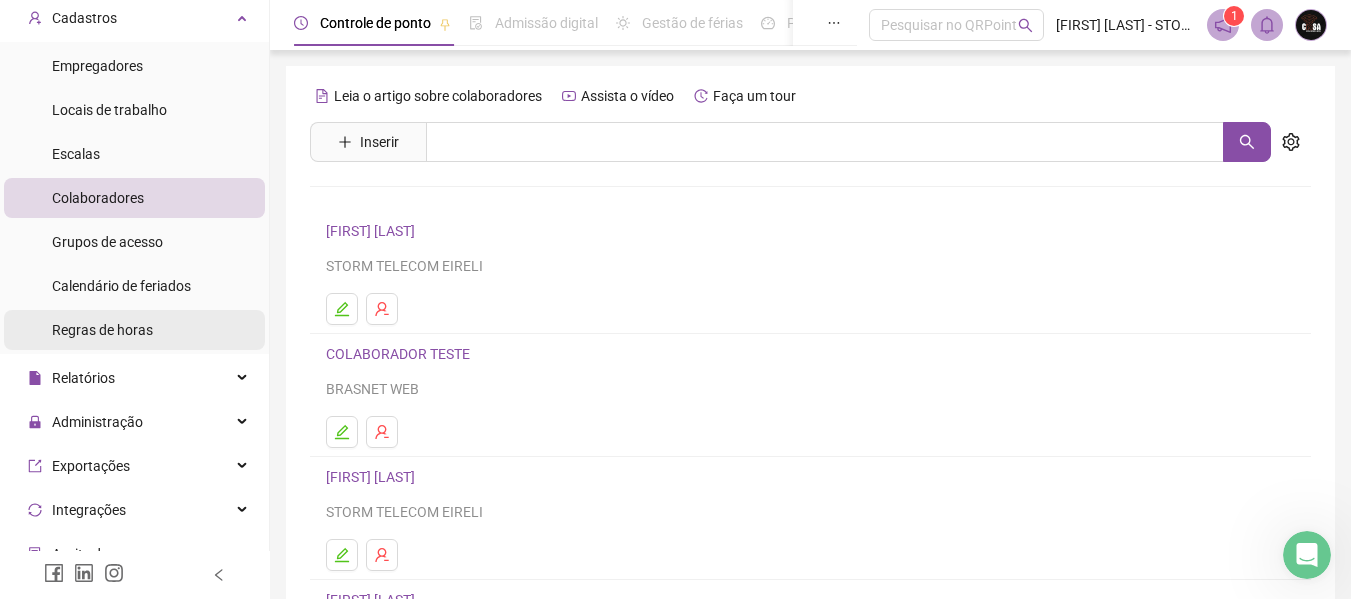click on "Regras de horas" at bounding box center [134, 330] 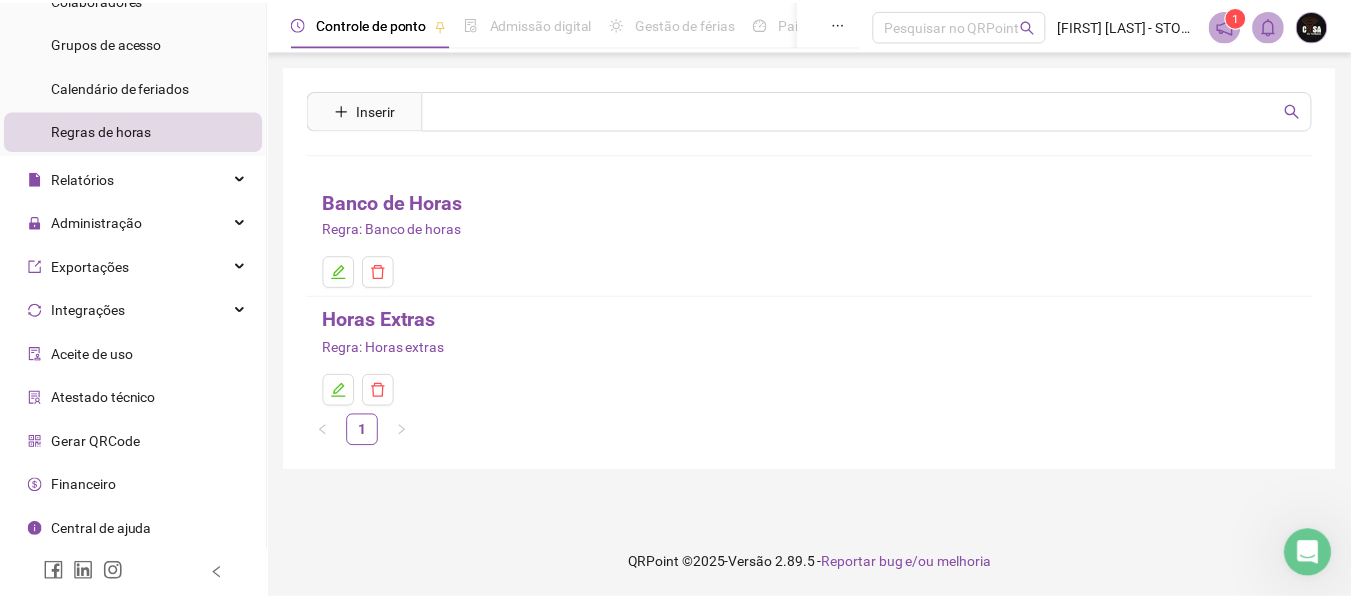 scroll, scrollTop: 0, scrollLeft: 0, axis: both 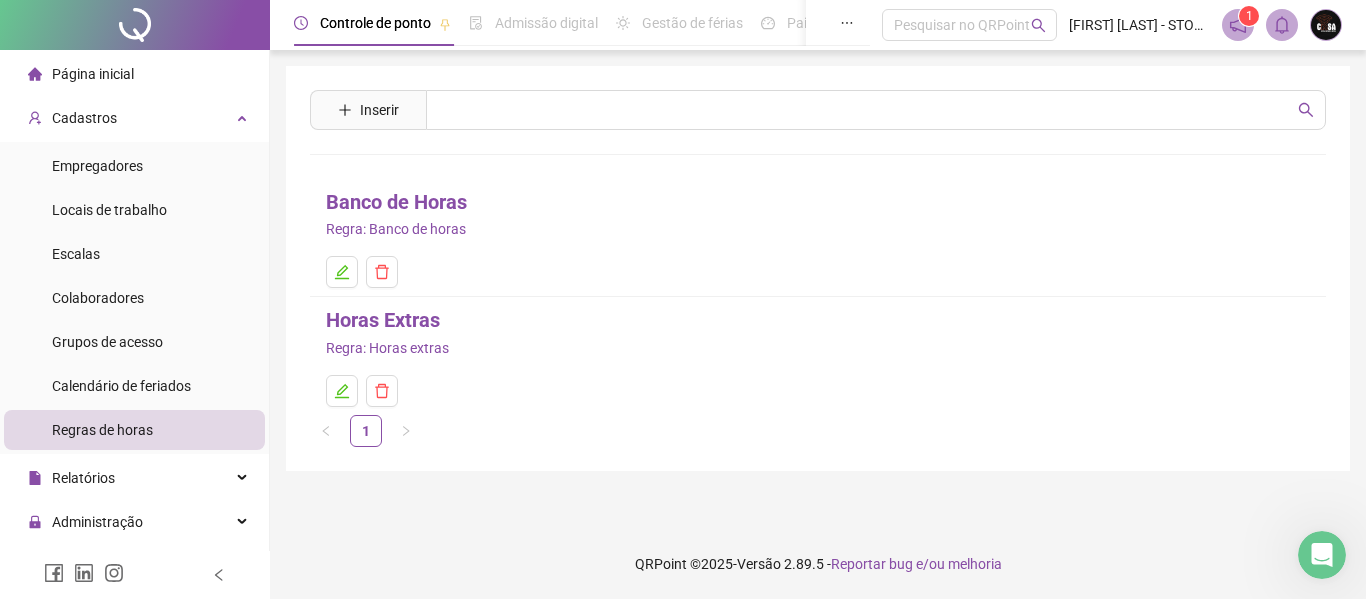 click on "Página inicial" at bounding box center (93, 74) 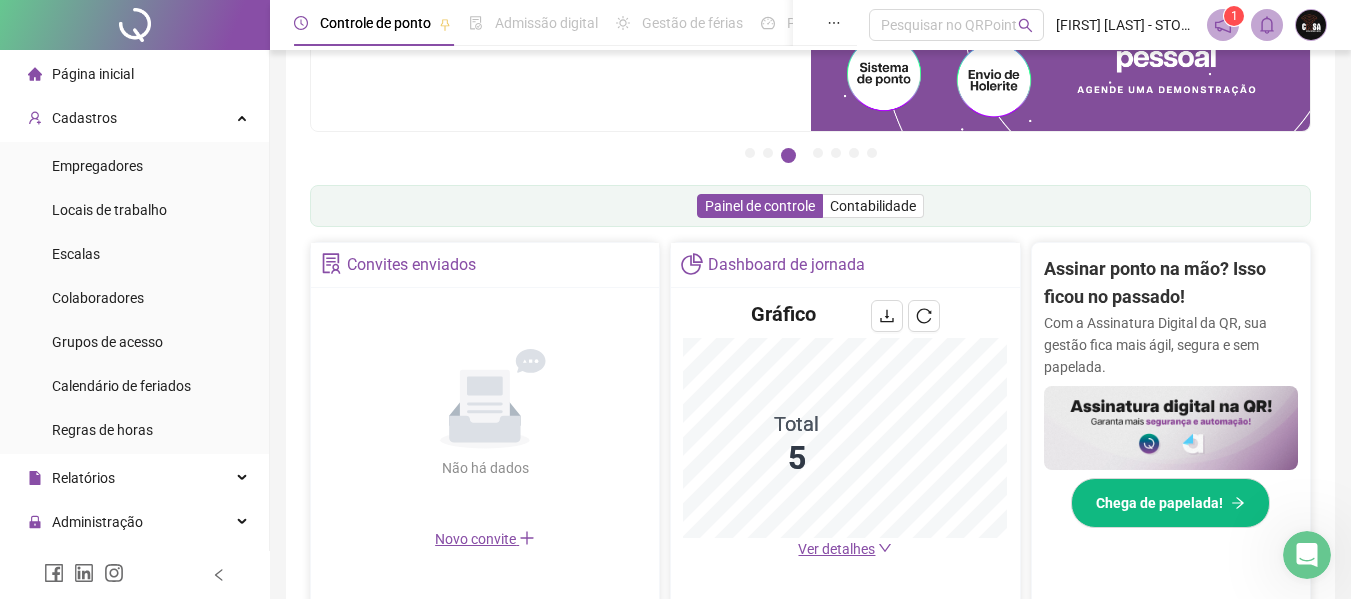 scroll, scrollTop: 300, scrollLeft: 0, axis: vertical 